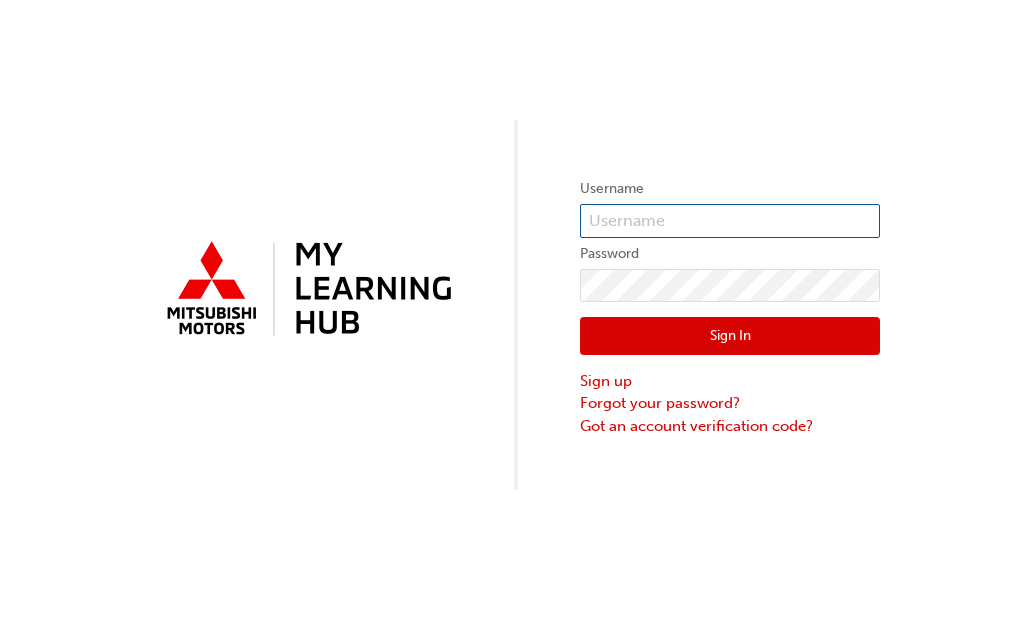 scroll, scrollTop: 0, scrollLeft: 0, axis: both 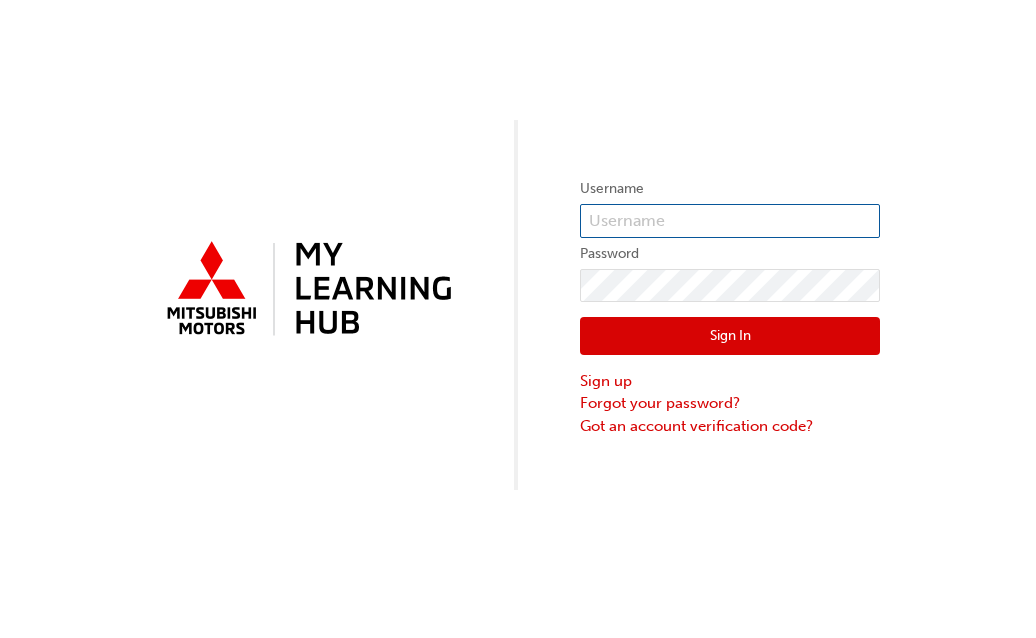 click at bounding box center (730, 221) 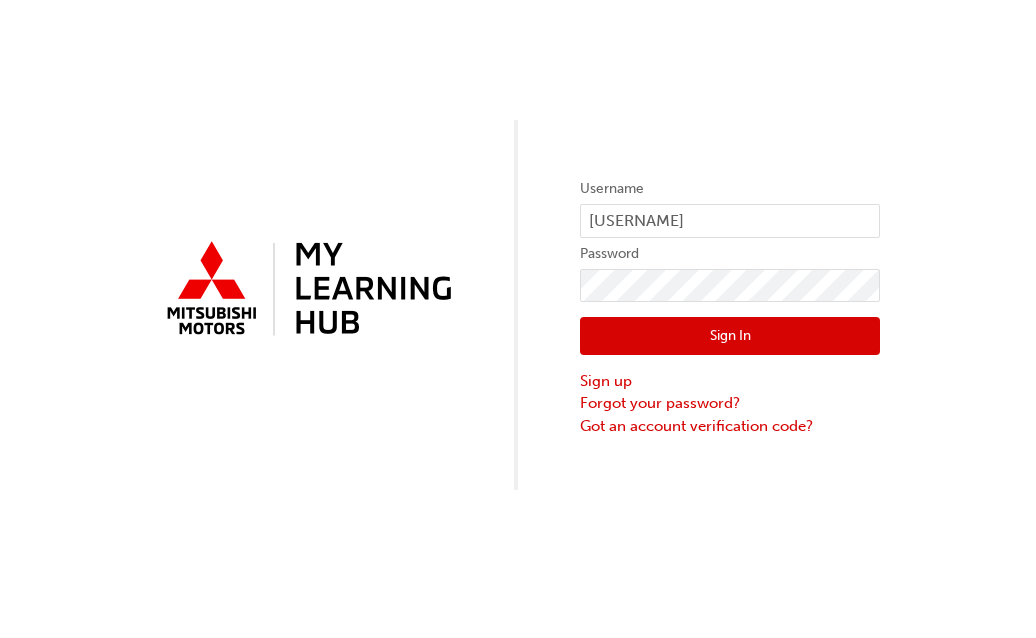click on "Sign In" at bounding box center [730, 336] 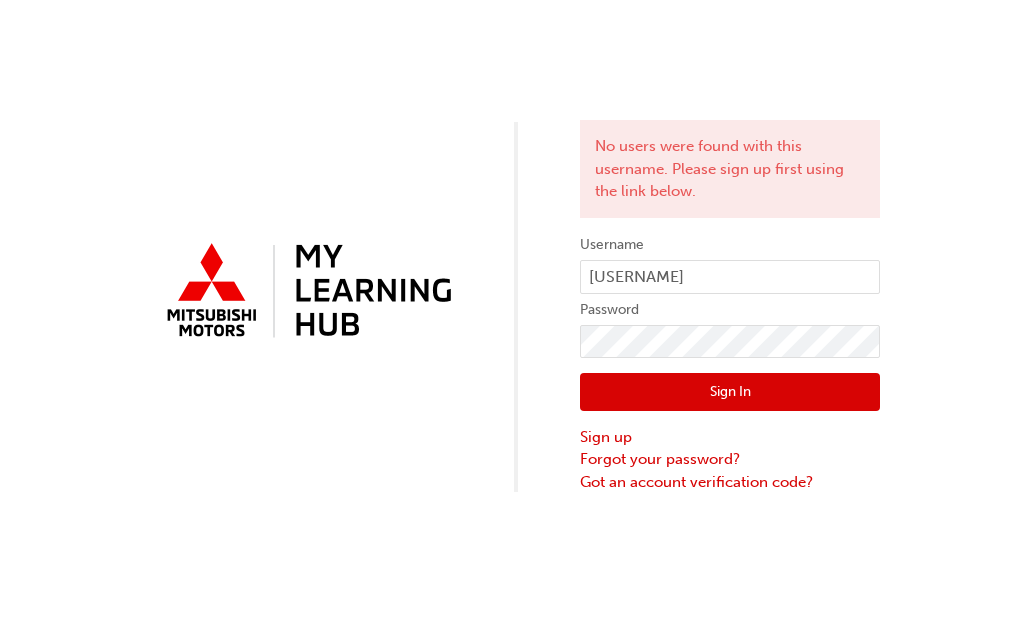 click on "Sign In" at bounding box center [730, 392] 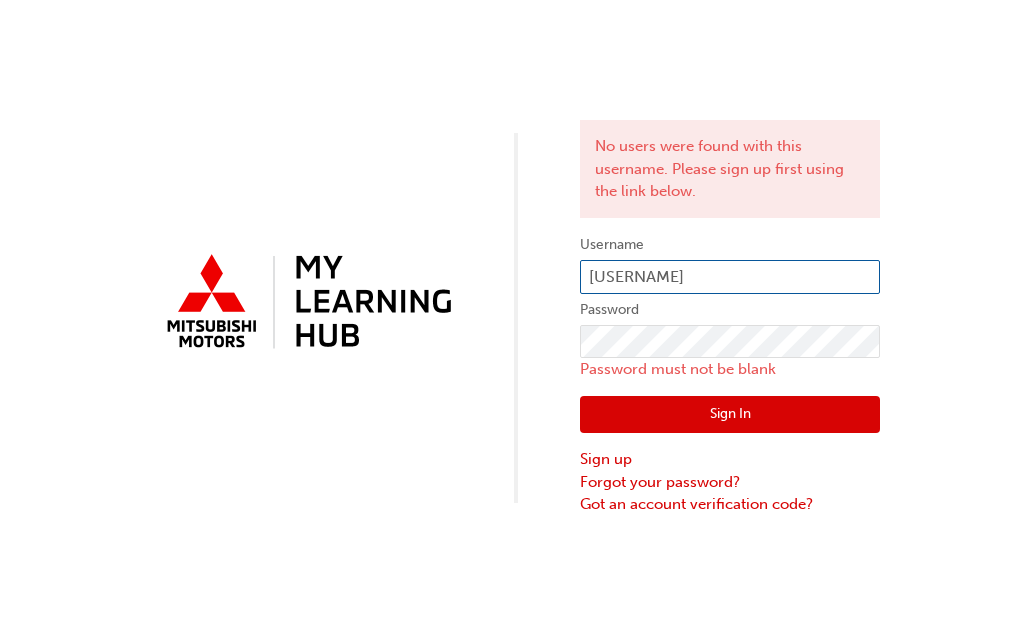 click on "leonardm2" at bounding box center [730, 277] 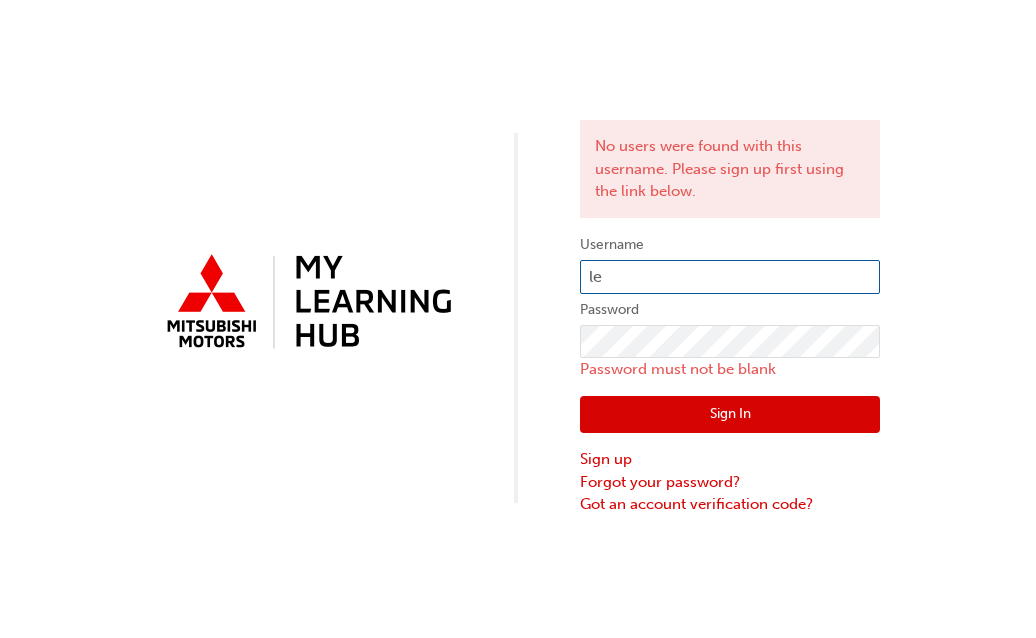 type on "l" 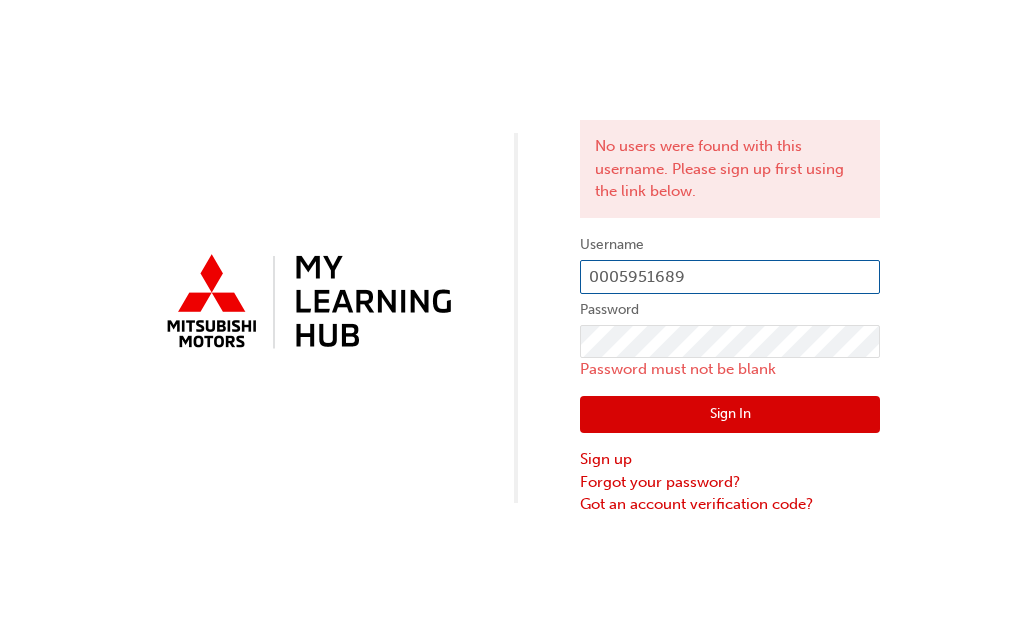 type on "0005951689" 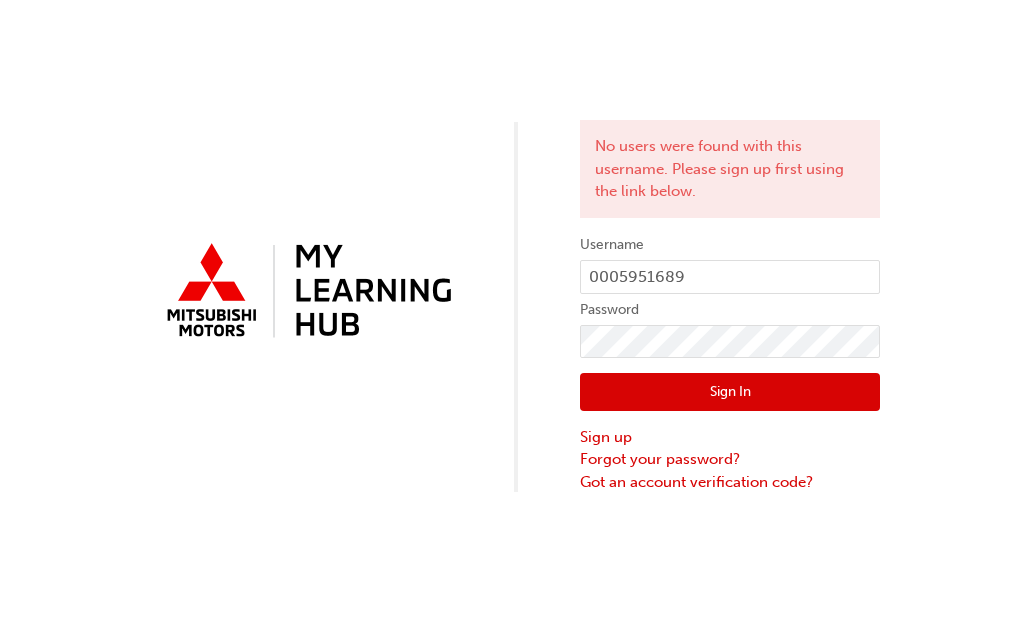 click on "Sign In" at bounding box center (730, 392) 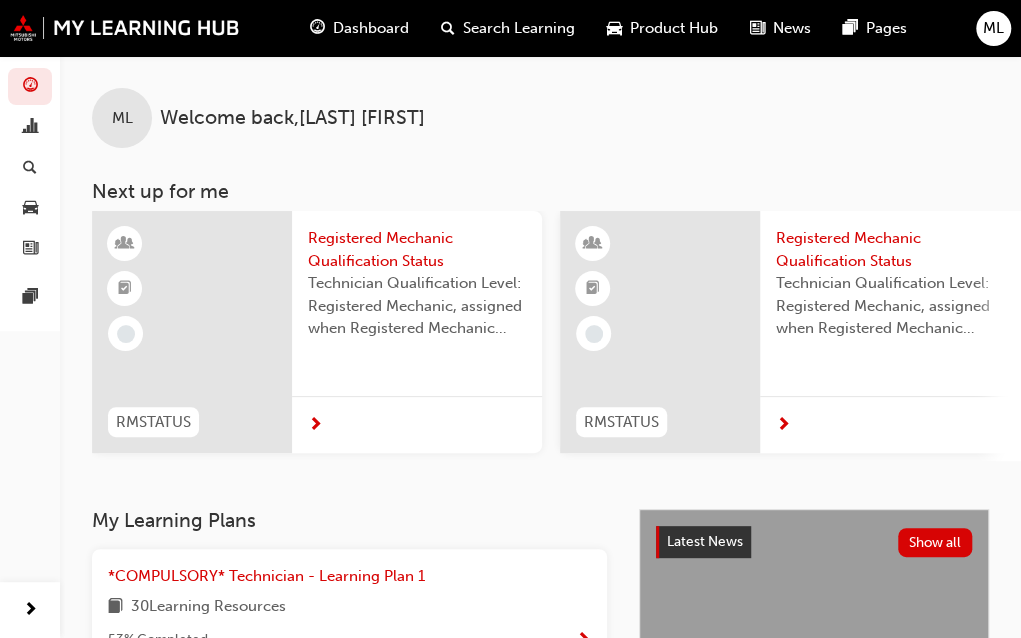 click on "Registered Mechanic Qualification Status" at bounding box center (417, 249) 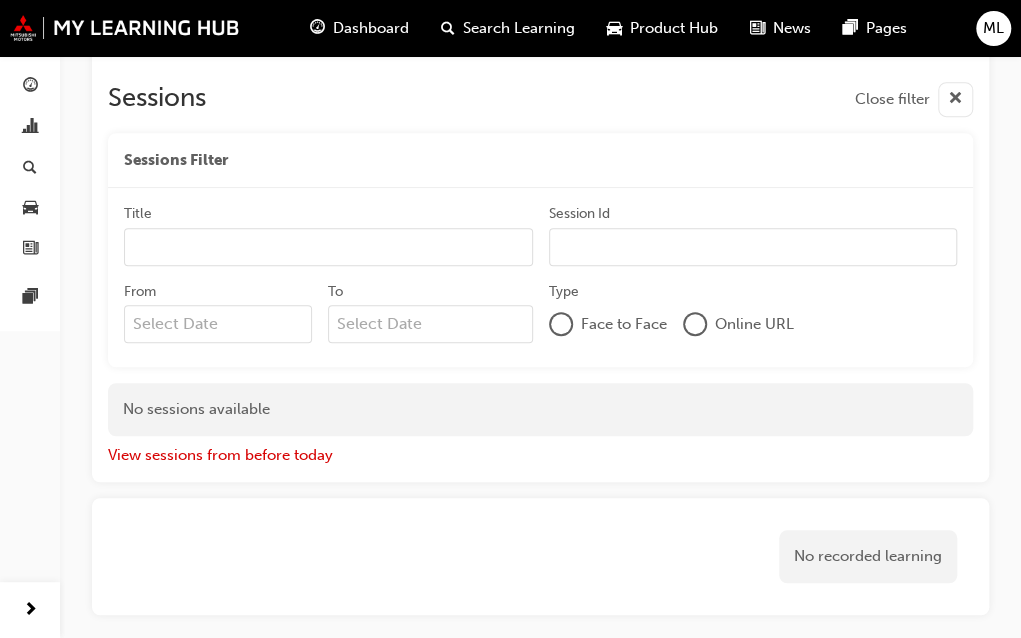 scroll, scrollTop: 0, scrollLeft: 0, axis: both 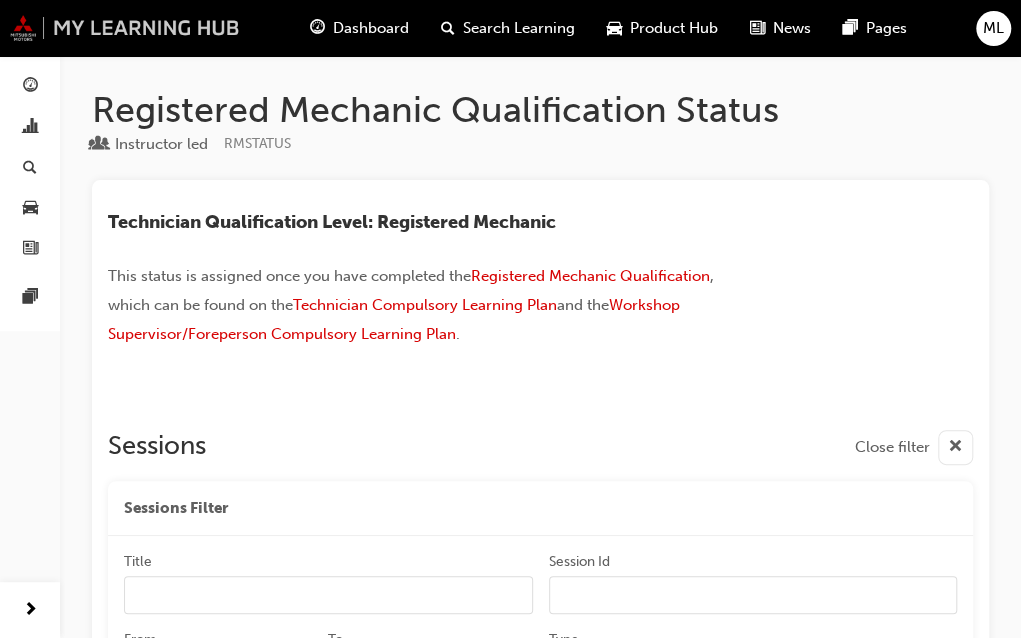 click at bounding box center (125, 28) 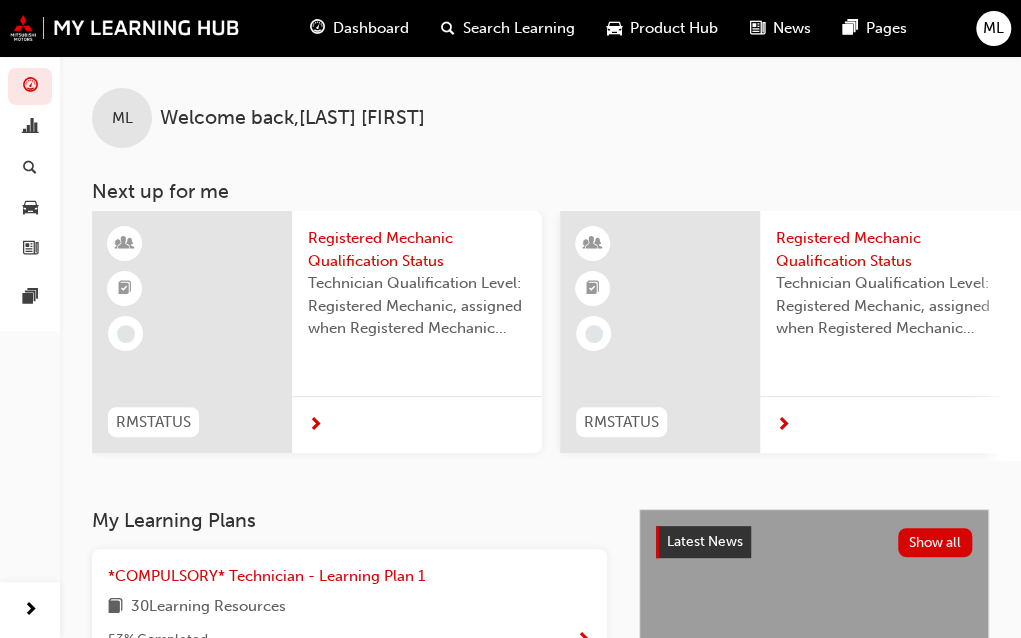 click on "Registered Mechanic Qualification Status" at bounding box center (417, 249) 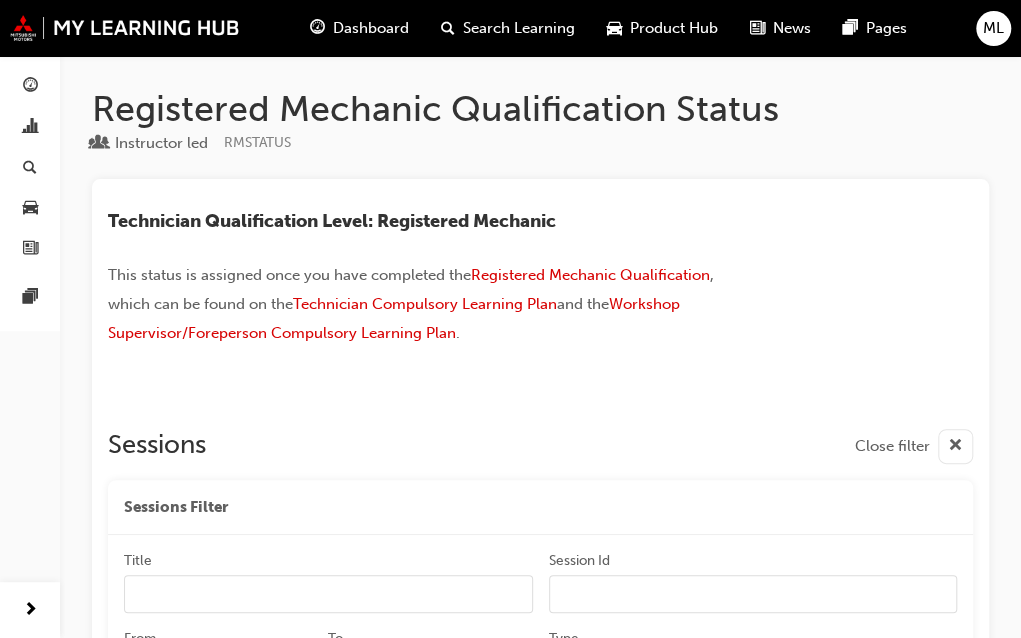 scroll, scrollTop: 0, scrollLeft: 0, axis: both 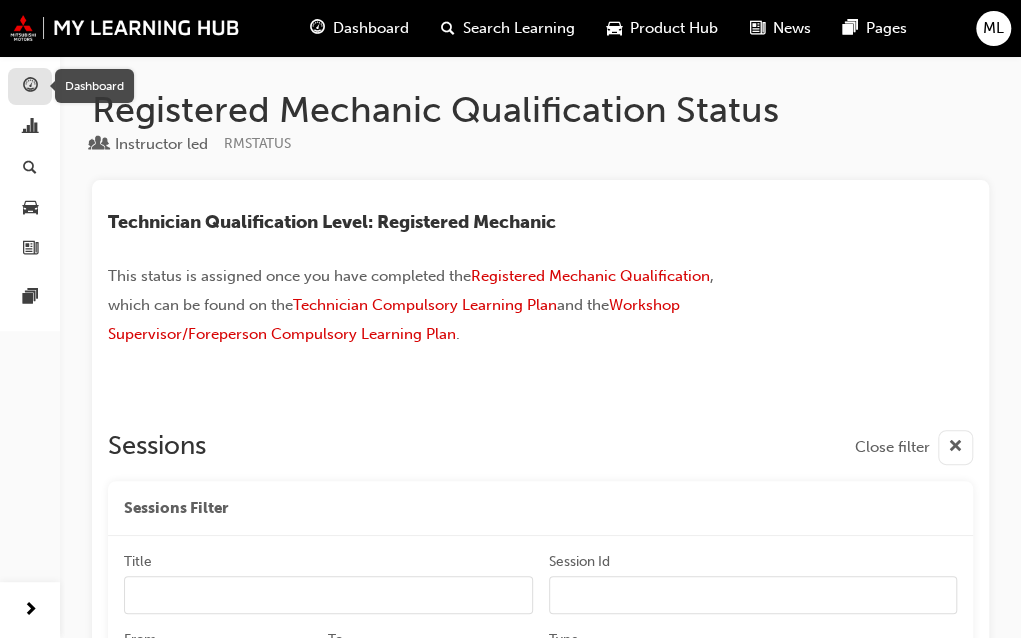click at bounding box center [30, 87] 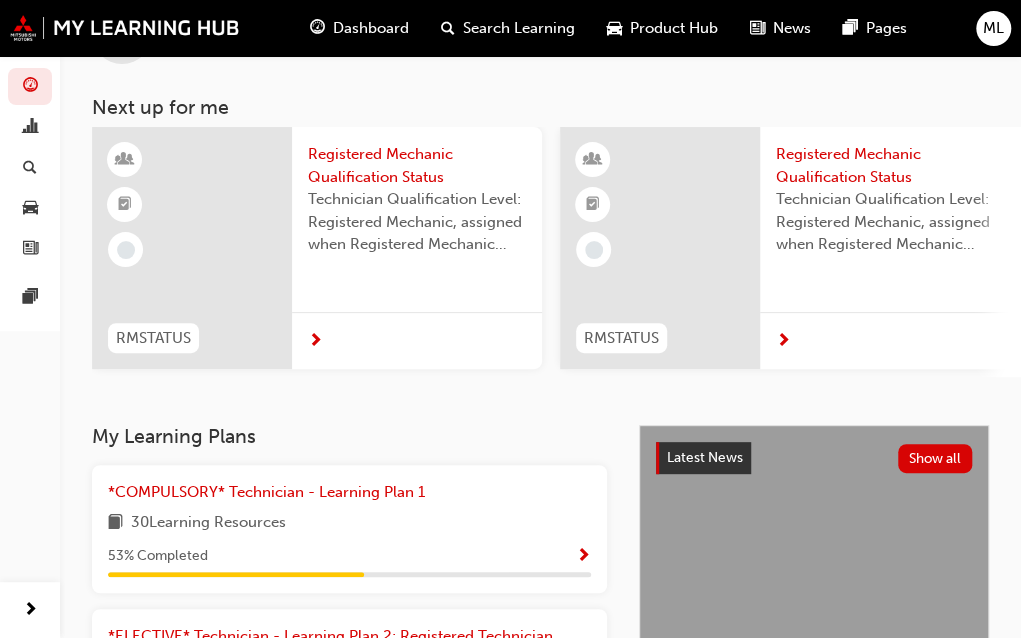 scroll, scrollTop: 85, scrollLeft: 0, axis: vertical 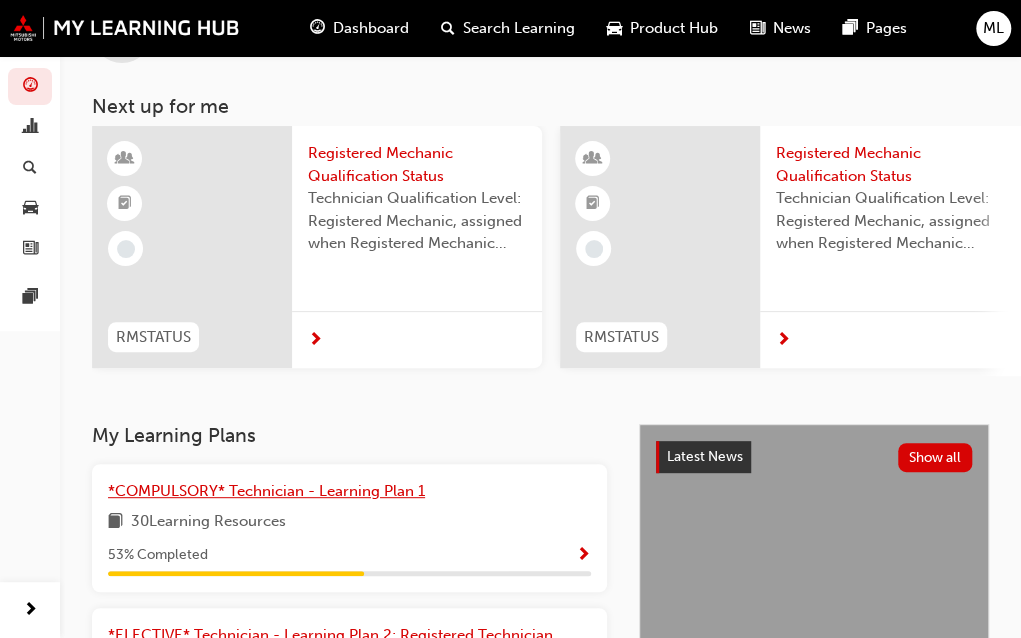 click on "*COMPULSORY* Technician - Learning Plan 1" at bounding box center (266, 491) 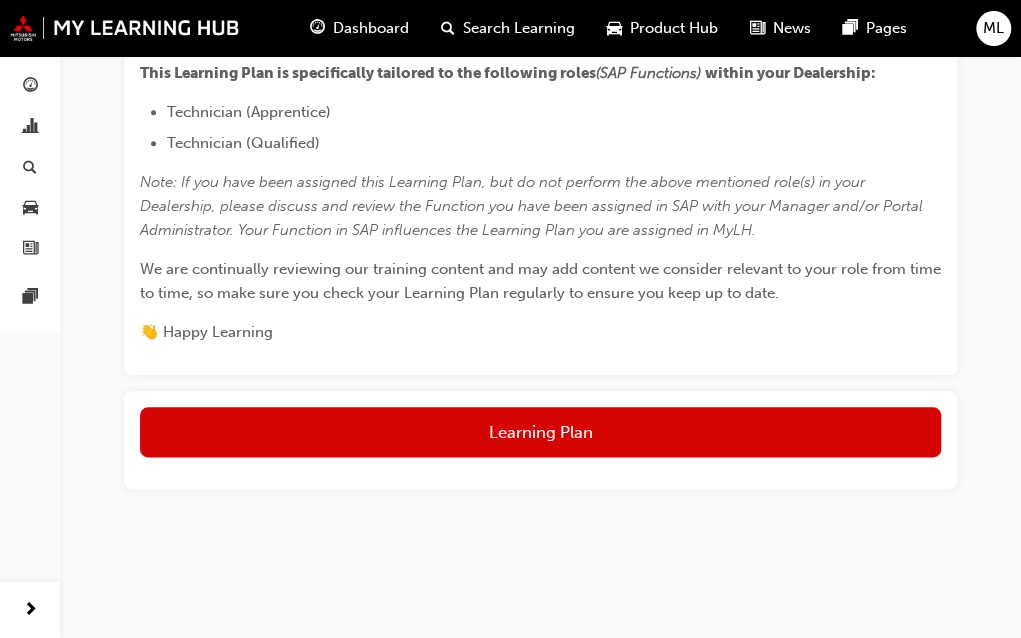 scroll, scrollTop: 718, scrollLeft: 0, axis: vertical 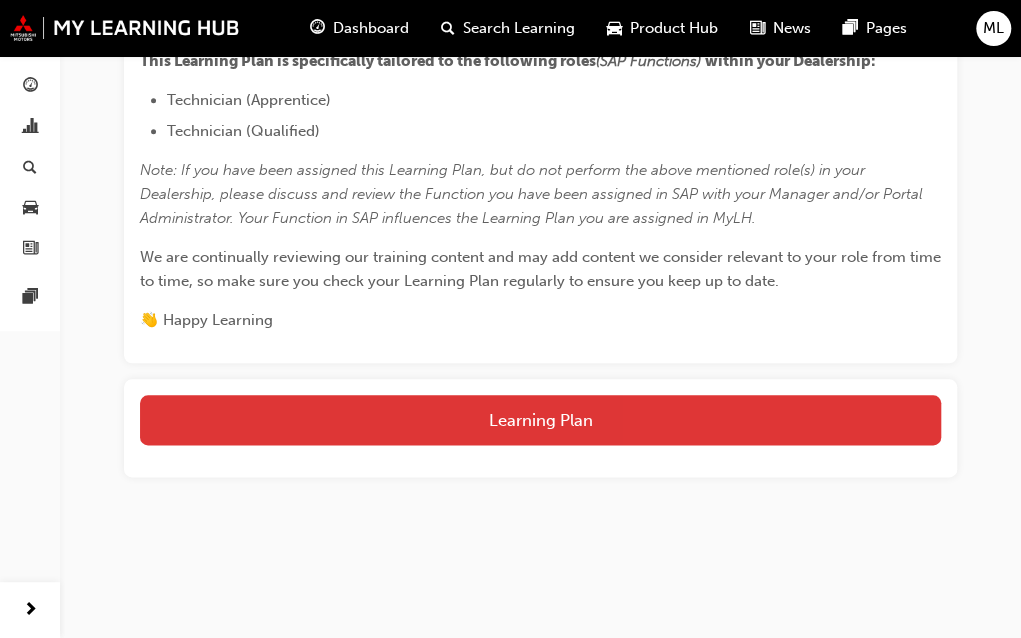 click on "Learning Plan" at bounding box center (540, 420) 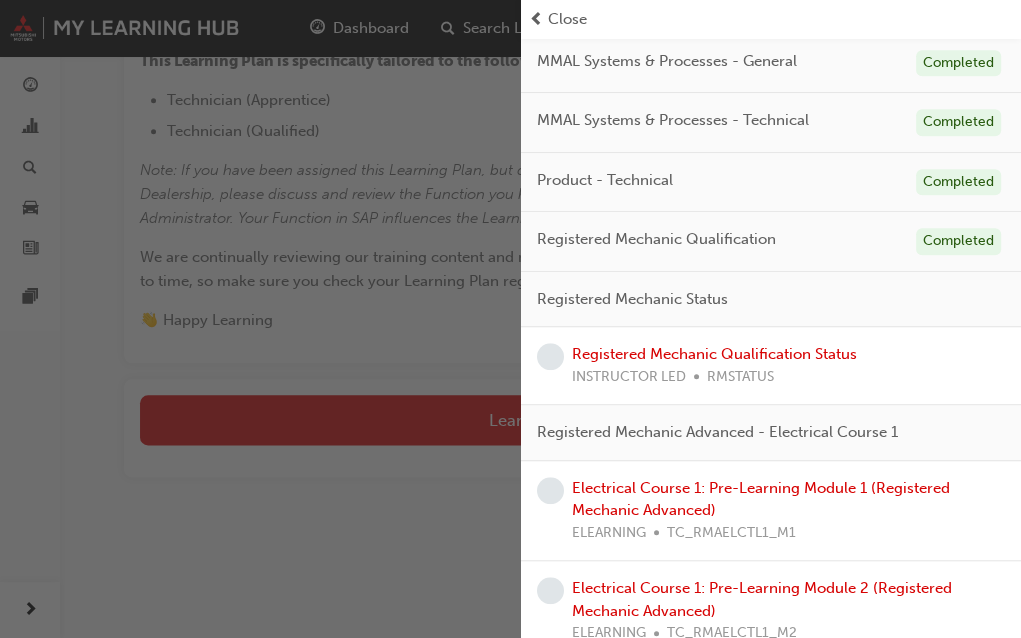 scroll, scrollTop: 347, scrollLeft: 0, axis: vertical 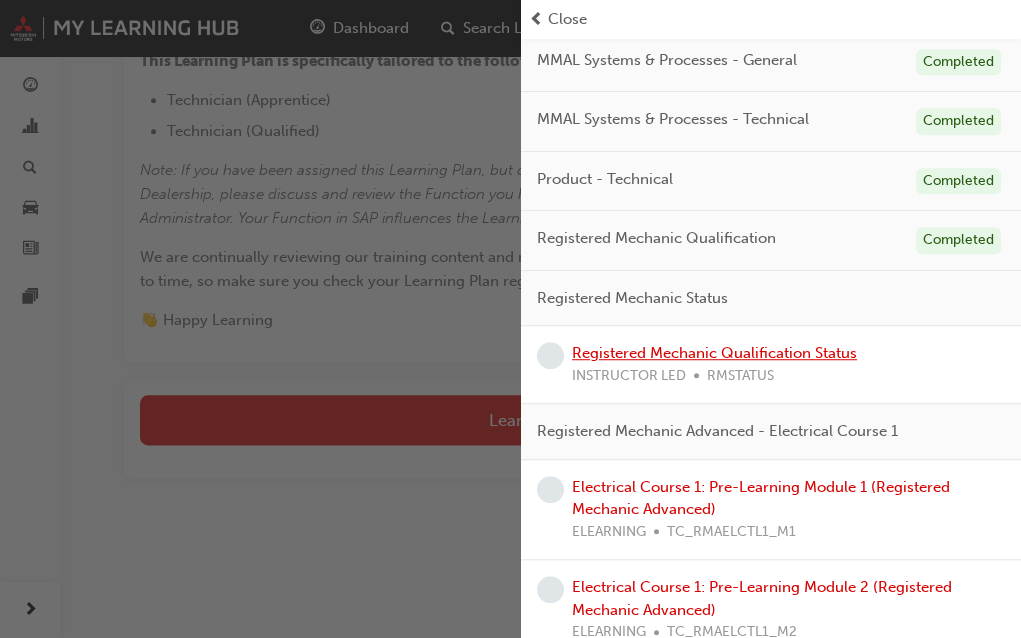 click on "Registered Mechanic Qualification Status" at bounding box center [714, 353] 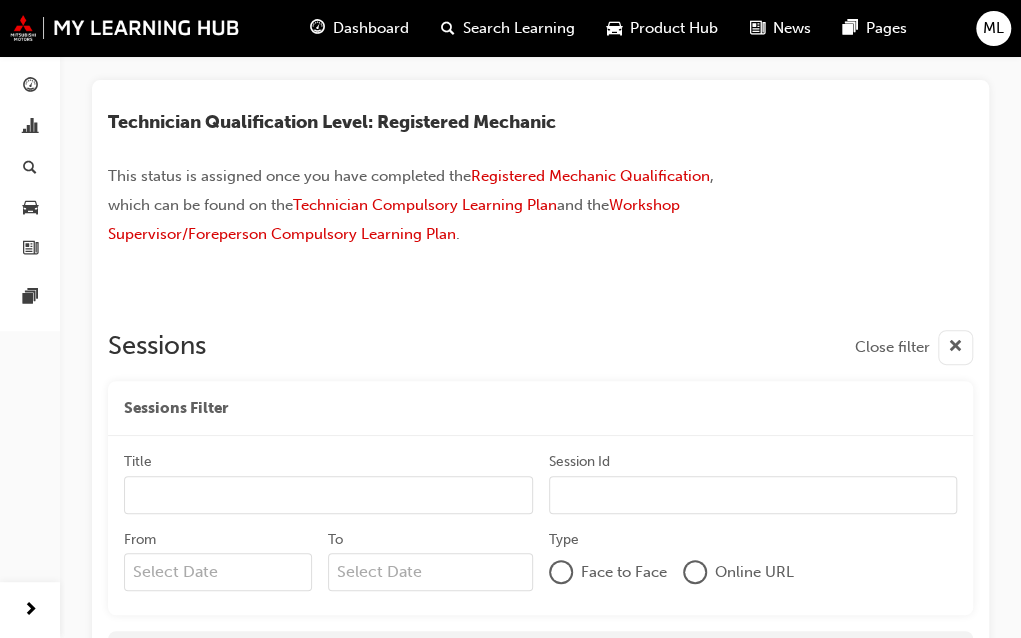 scroll, scrollTop: 0, scrollLeft: 0, axis: both 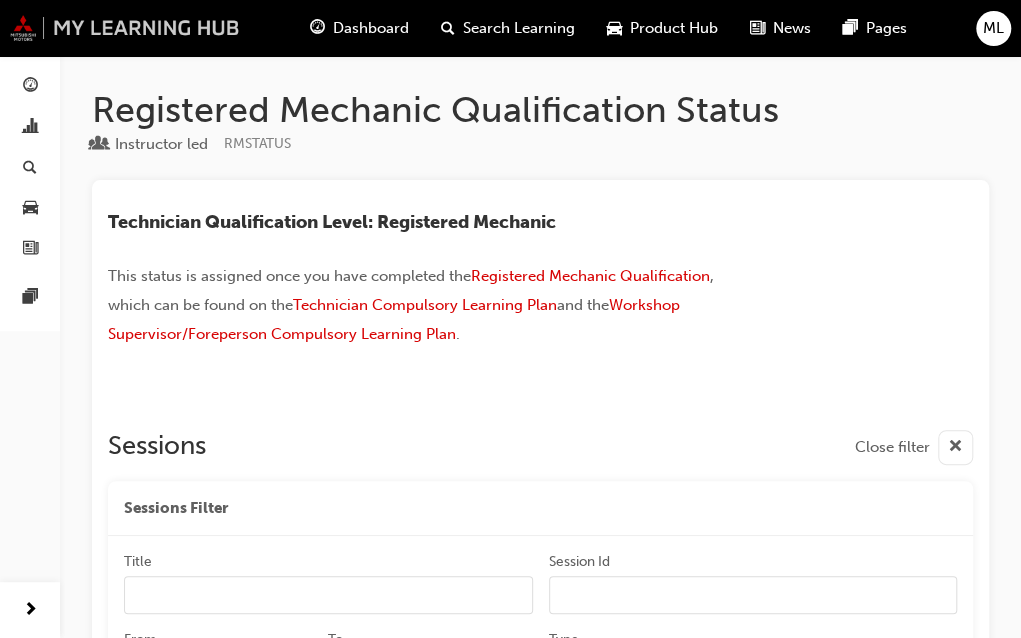 click at bounding box center (125, 28) 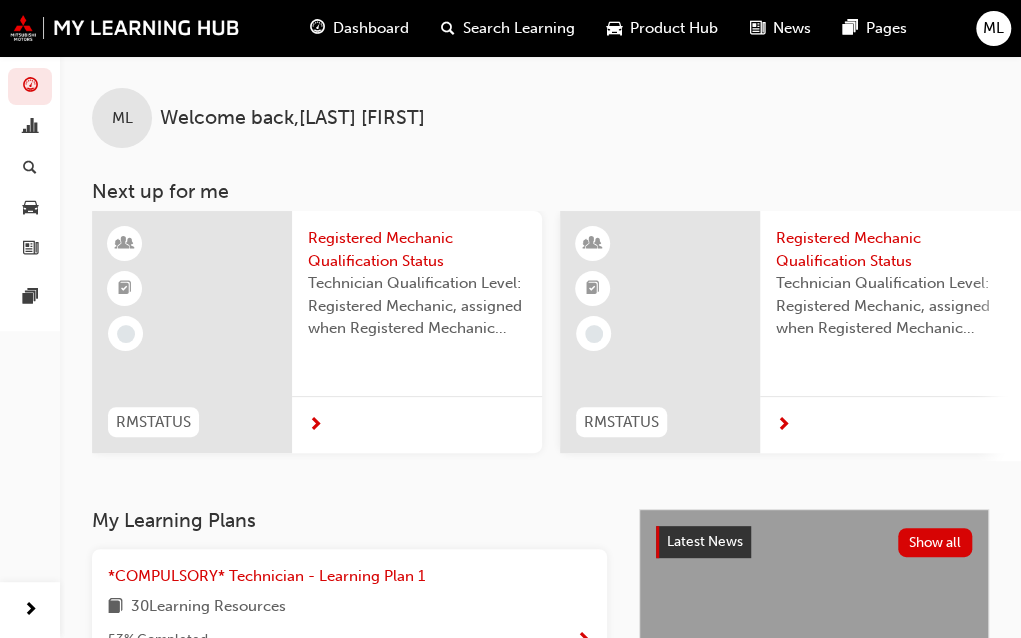 click on "Registered Mechanic Qualification Status" at bounding box center (417, 249) 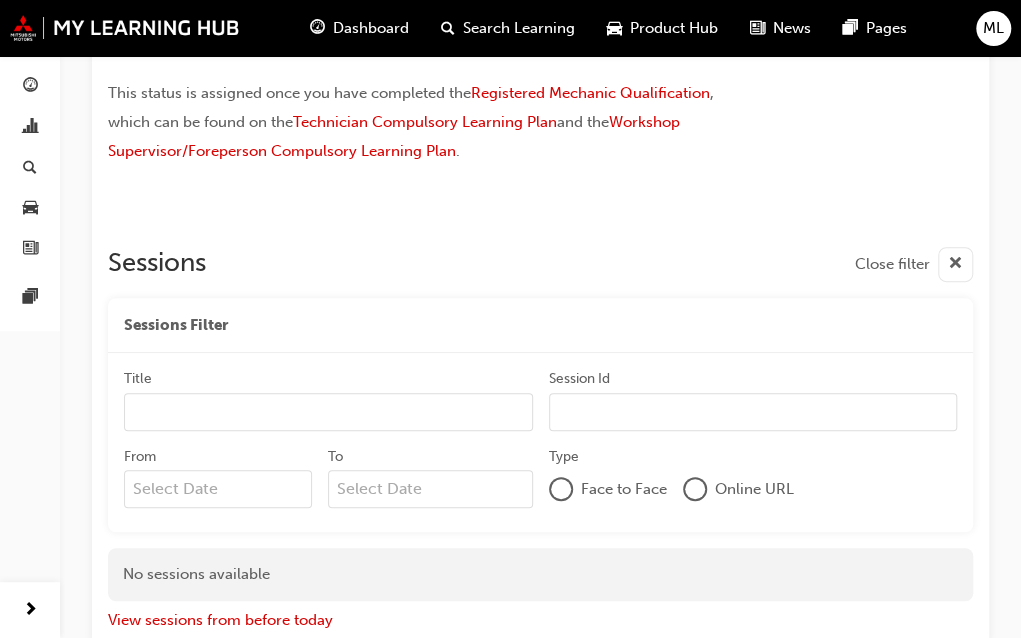 scroll, scrollTop: 152, scrollLeft: 0, axis: vertical 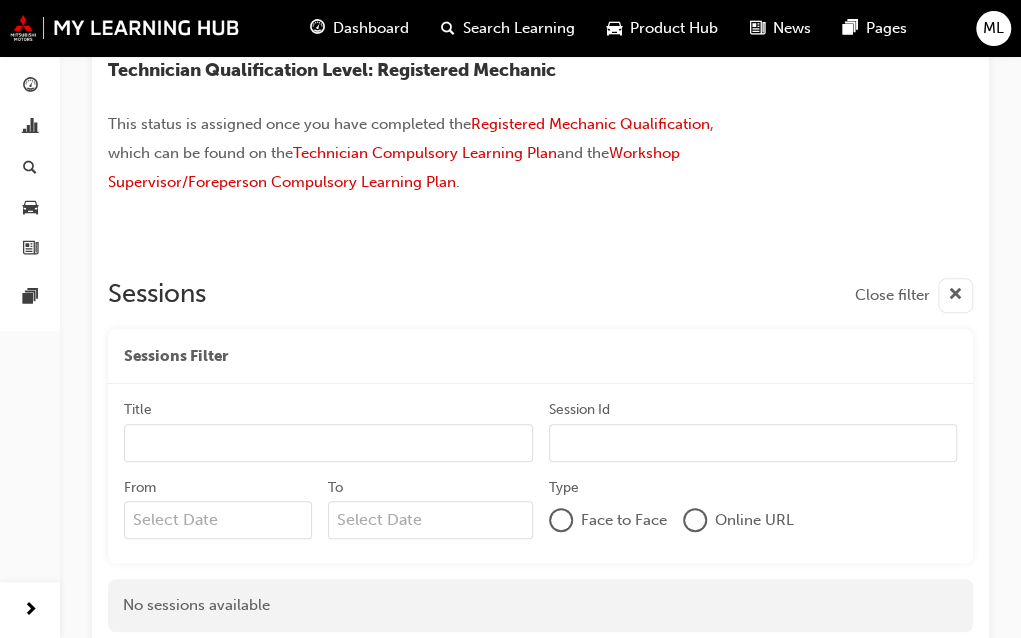click at bounding box center (955, 295) 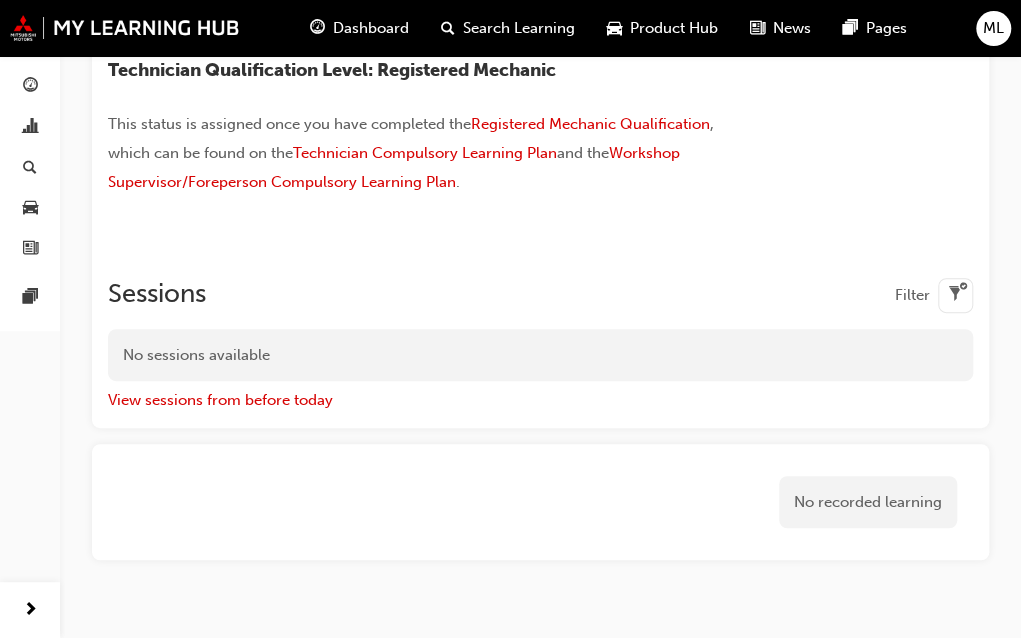 scroll, scrollTop: 0, scrollLeft: 0, axis: both 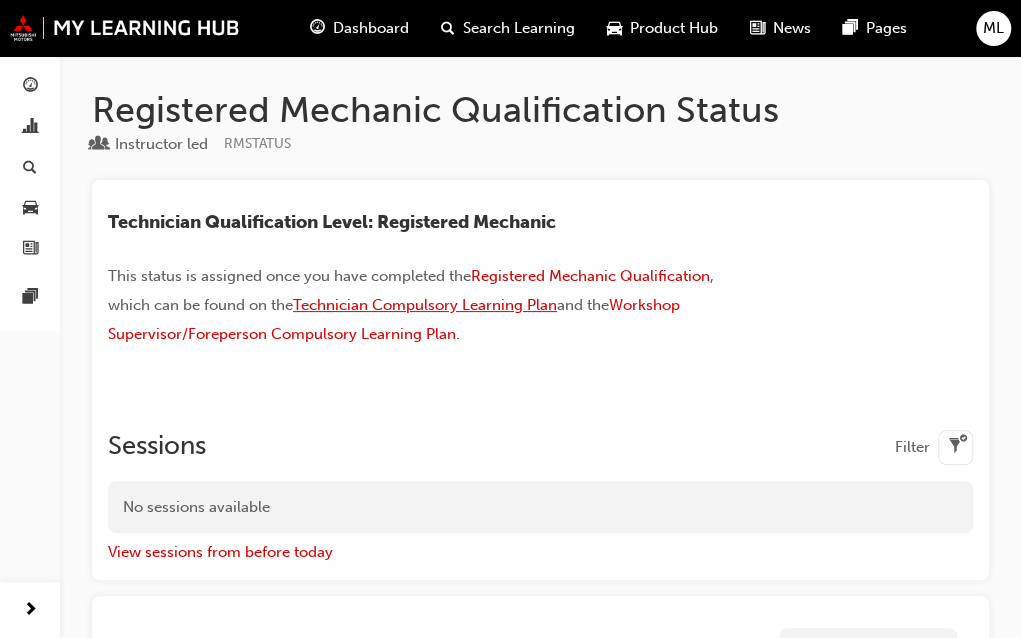 click on "Technician Compulsory Learning Plan" at bounding box center [425, 305] 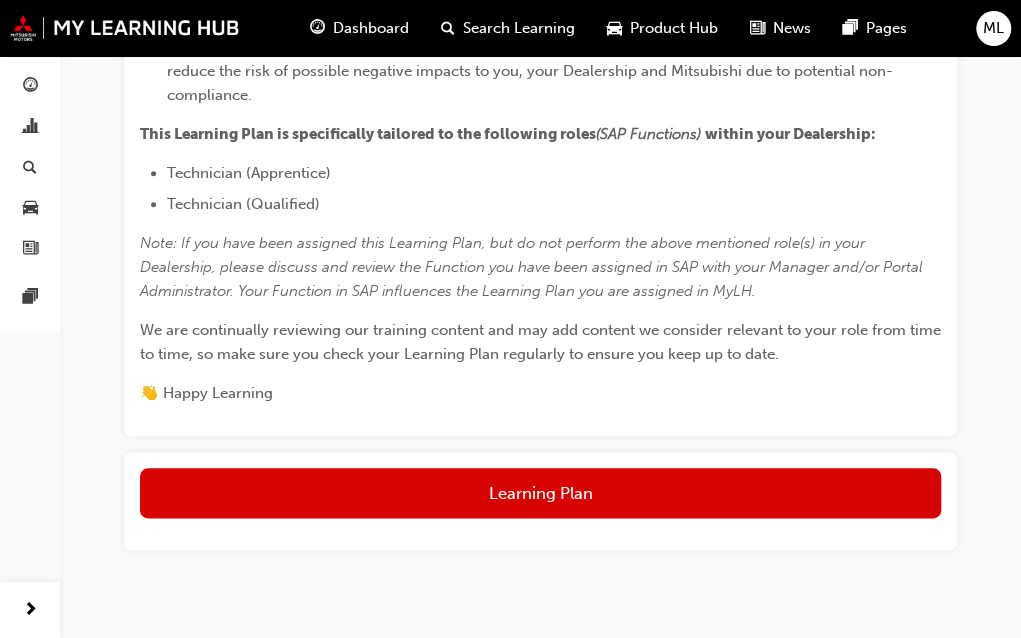 scroll, scrollTop: 718, scrollLeft: 0, axis: vertical 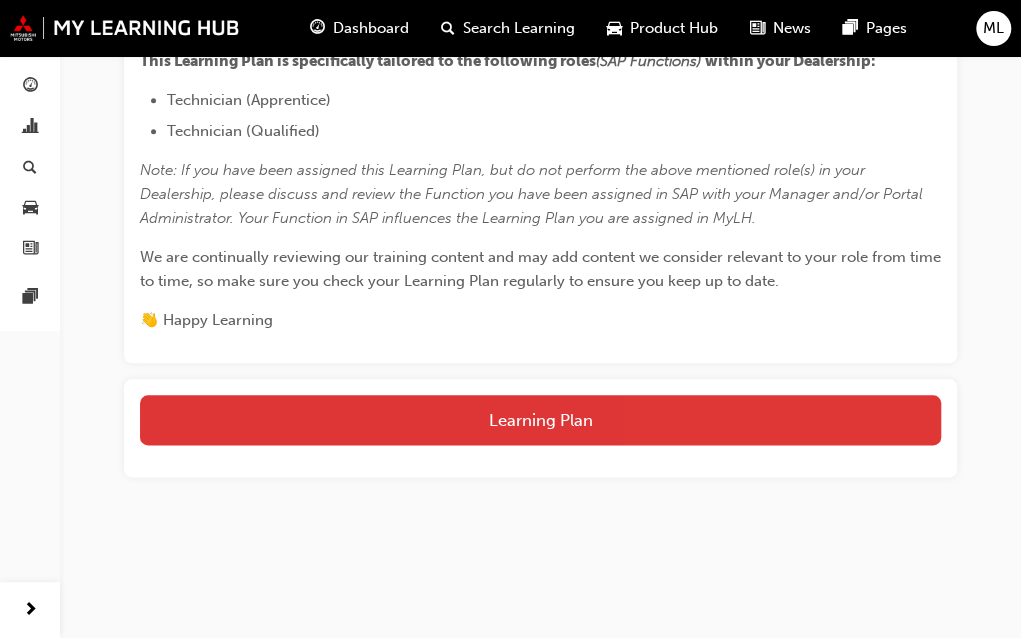 click on "Learning Plan" at bounding box center (540, 420) 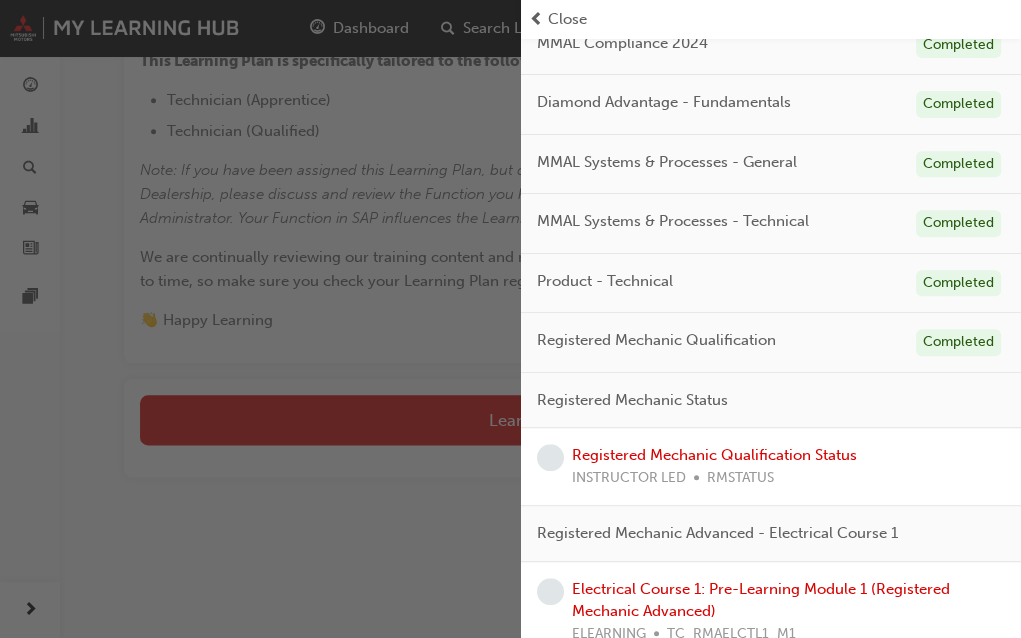 scroll, scrollTop: 285, scrollLeft: 0, axis: vertical 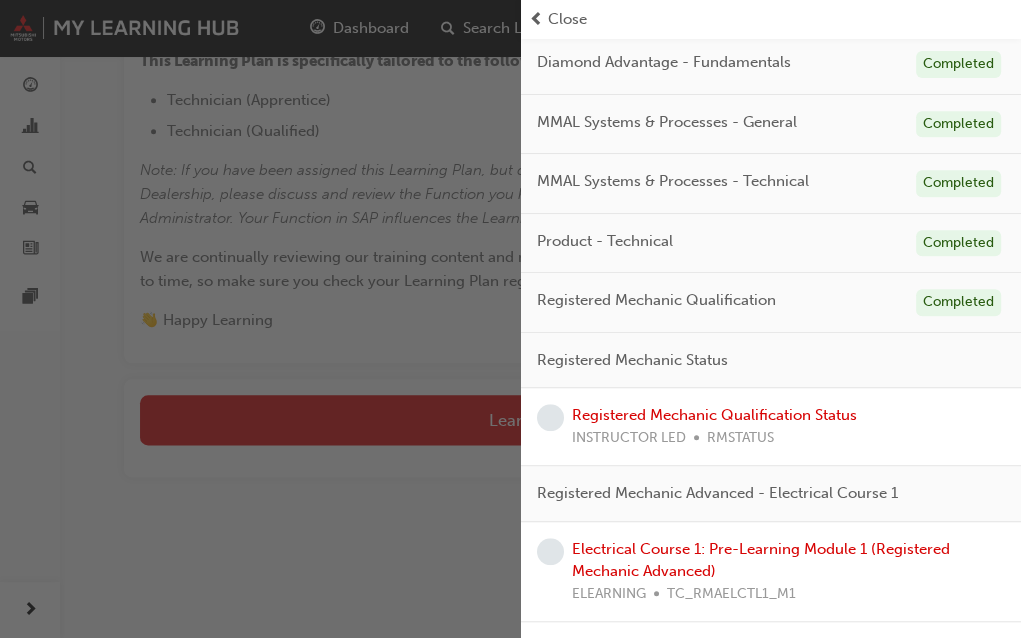 click on "Registered Mechanic Status" at bounding box center [632, 360] 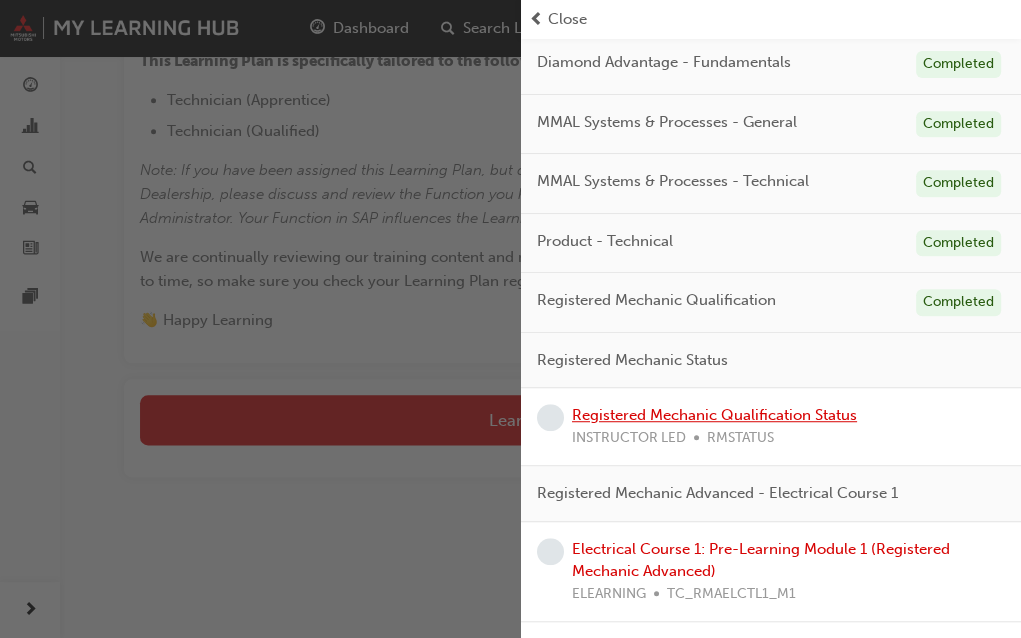 click on "Registered Mechanic Qualification Status" at bounding box center (714, 415) 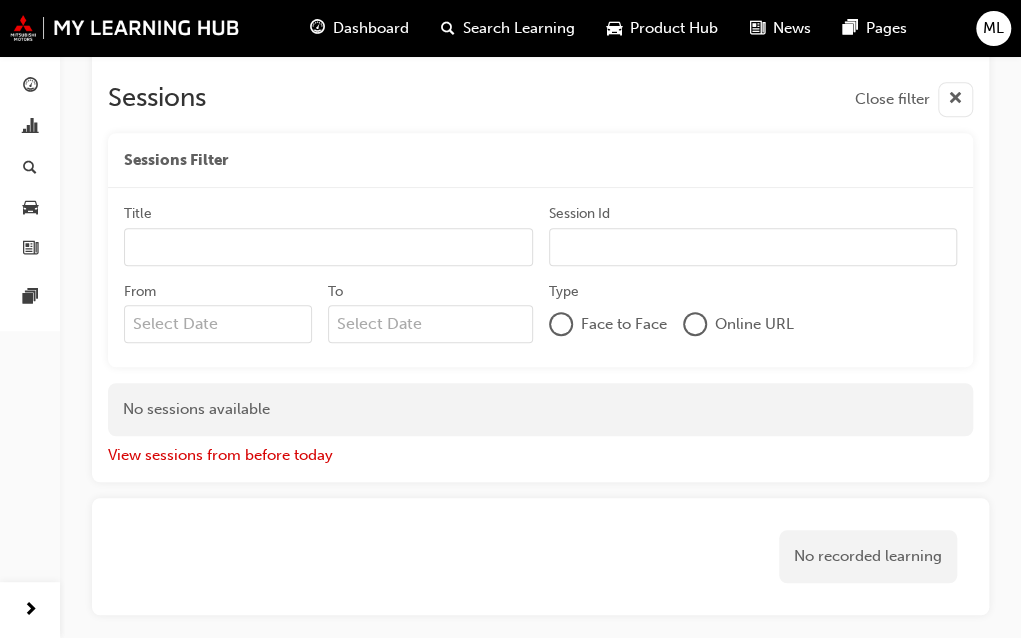 scroll, scrollTop: 0, scrollLeft: 0, axis: both 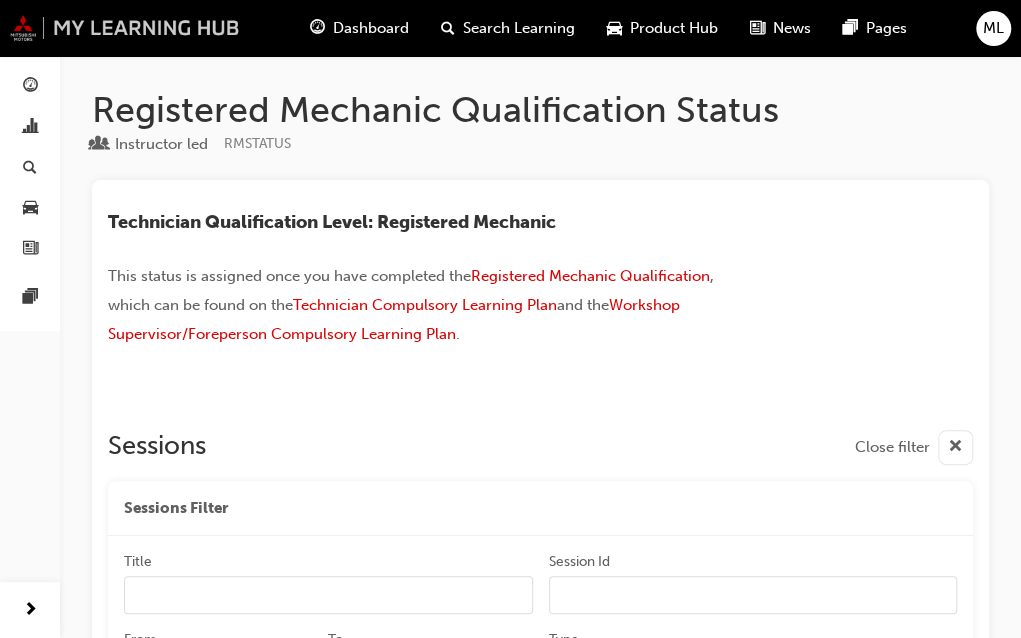 click at bounding box center (125, 28) 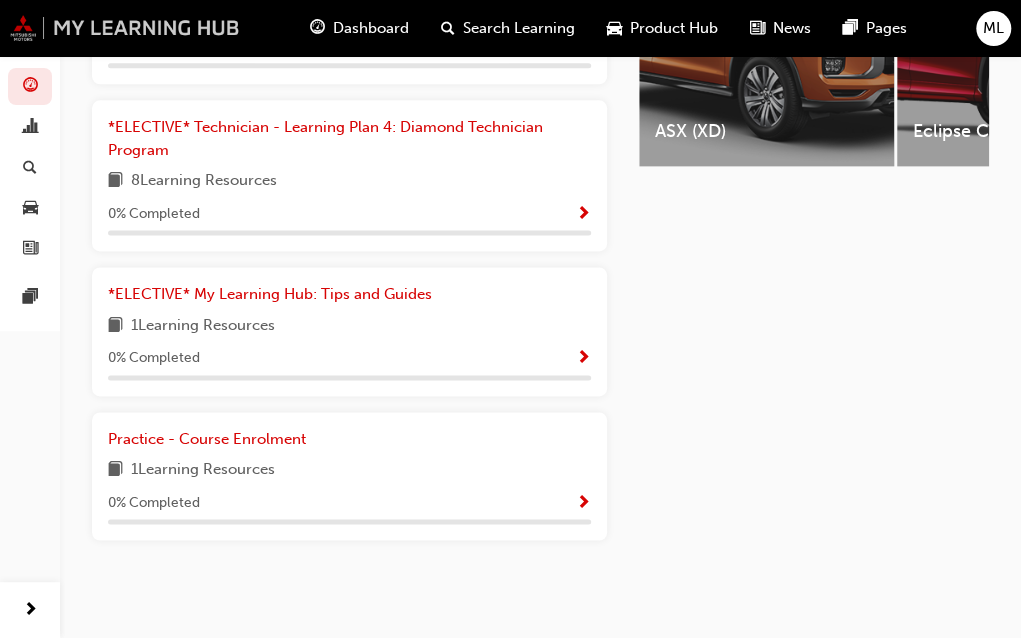 scroll, scrollTop: 934, scrollLeft: 0, axis: vertical 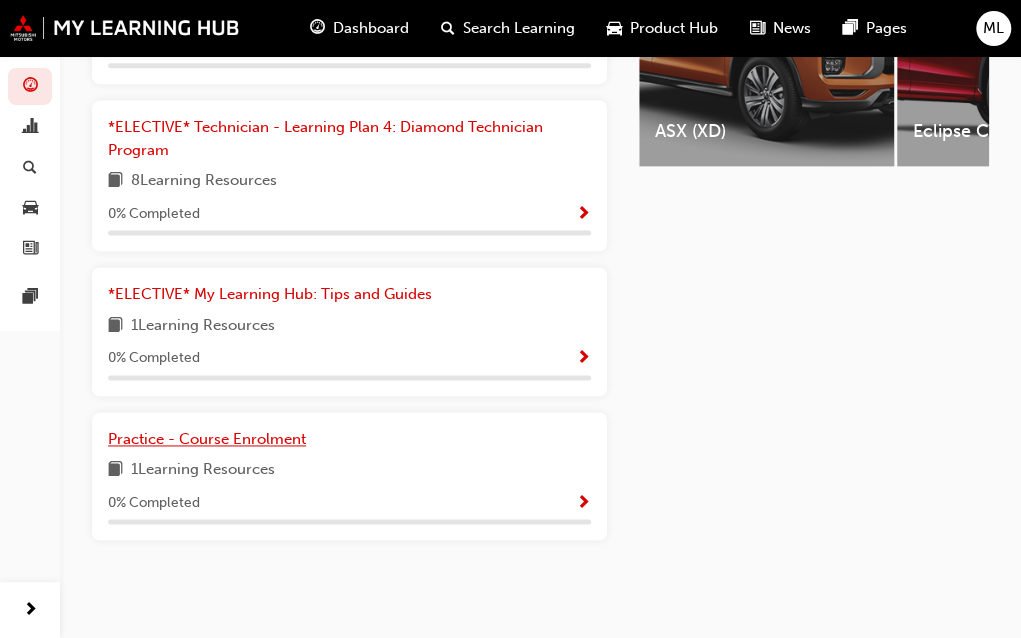 click on "Practice - Course Enrolment" at bounding box center [211, 439] 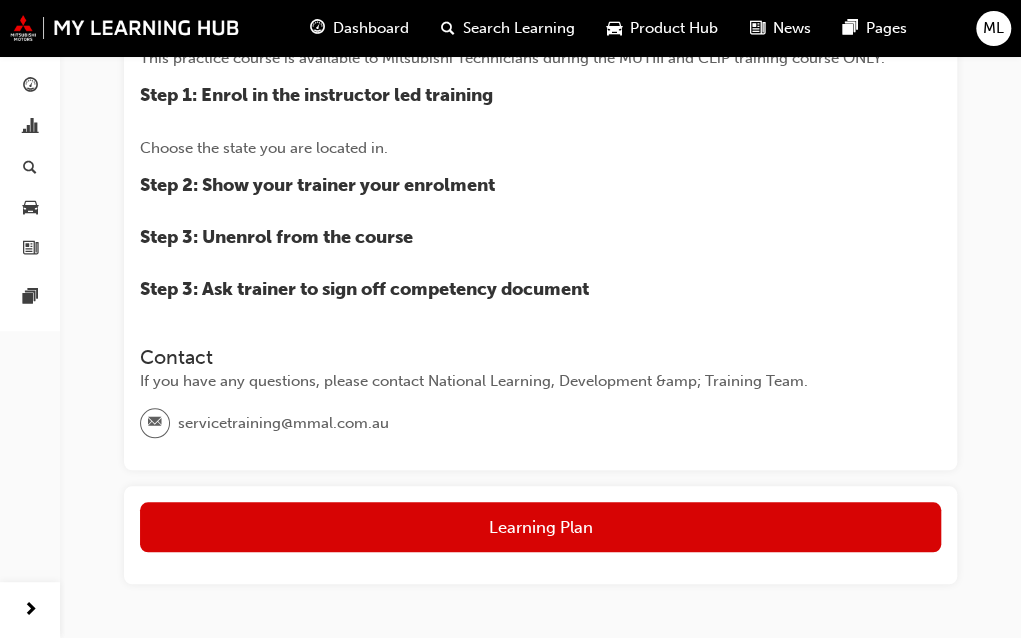 scroll, scrollTop: 484, scrollLeft: 0, axis: vertical 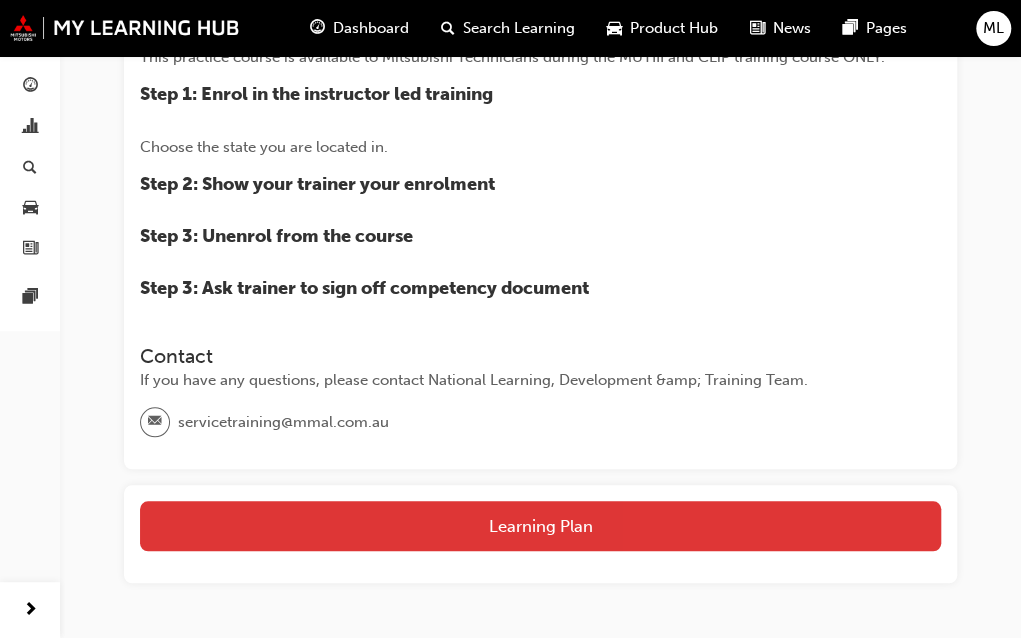 click on "Learning Plan" at bounding box center [540, 526] 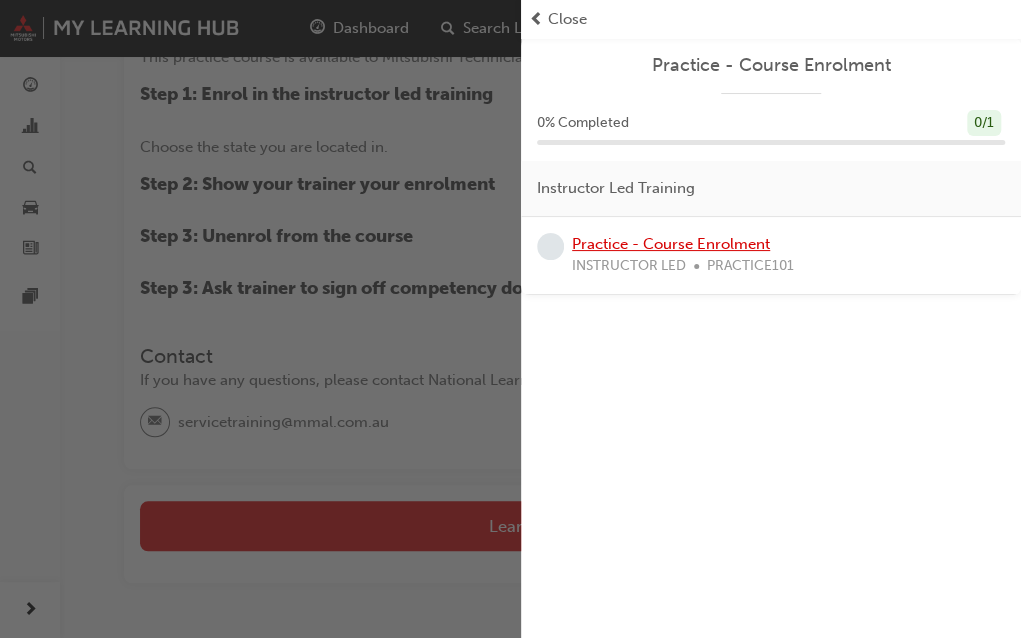 click on "Practice - Course Enrolment" at bounding box center (671, 244) 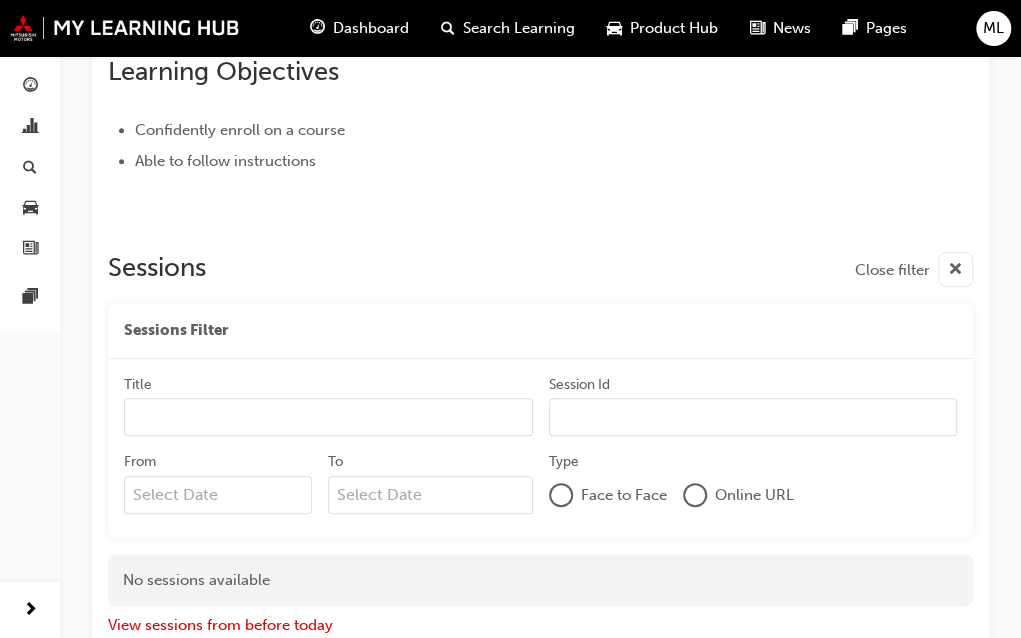 scroll, scrollTop: 165, scrollLeft: 0, axis: vertical 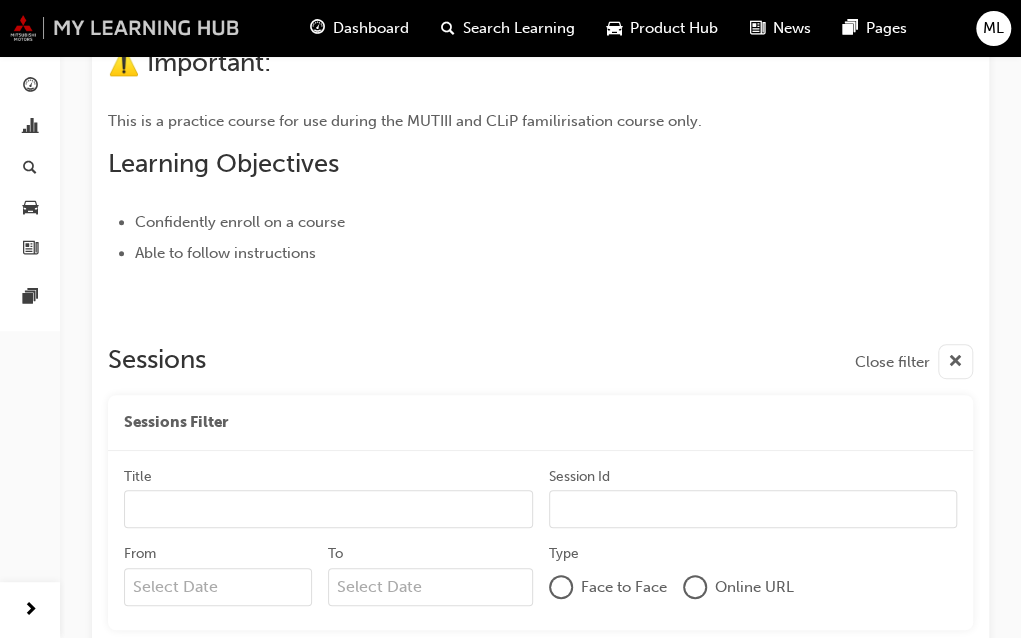 click at bounding box center (125, 28) 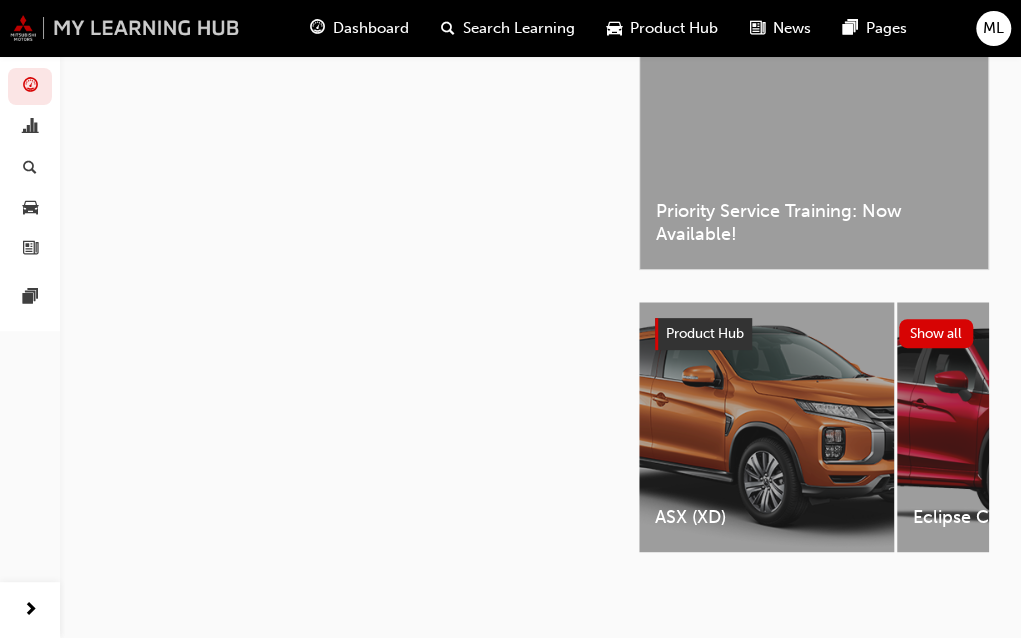 scroll, scrollTop: 165, scrollLeft: 0, axis: vertical 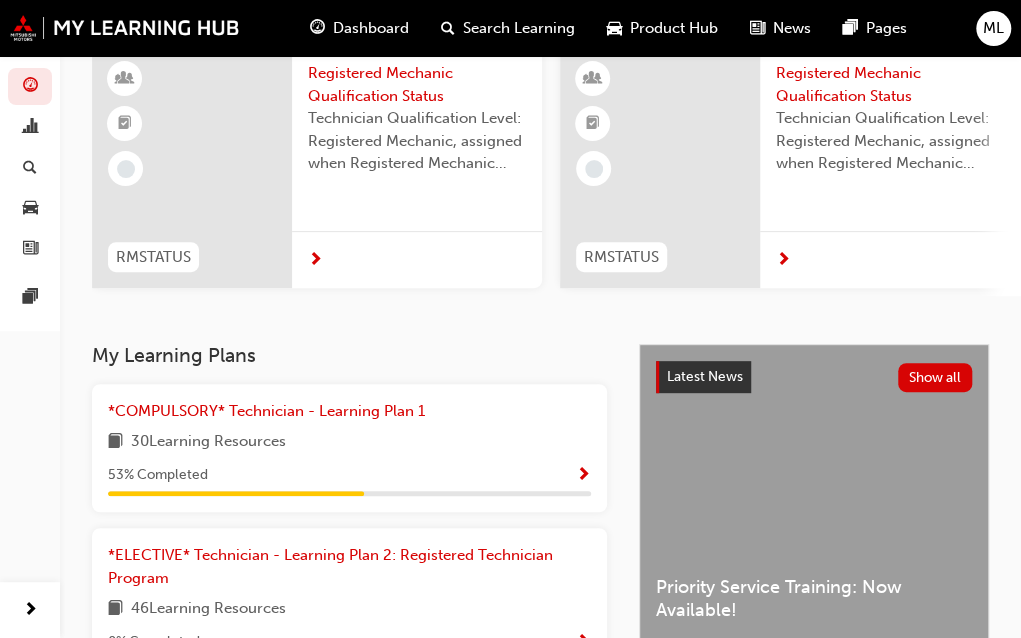 click on "Registered Mechanic Qualification Status" at bounding box center (885, 84) 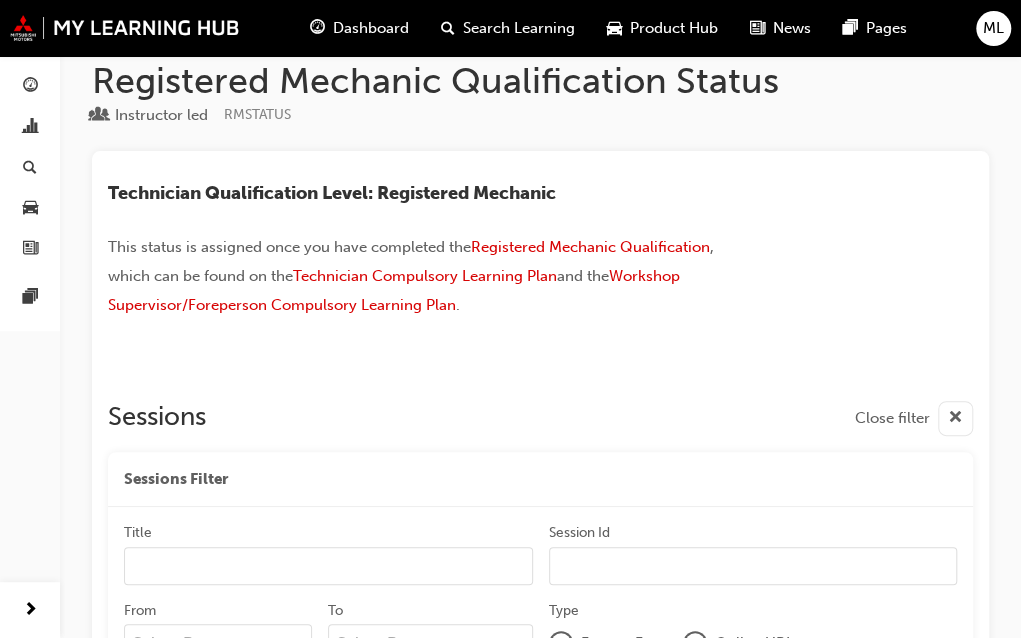 scroll, scrollTop: 0, scrollLeft: 0, axis: both 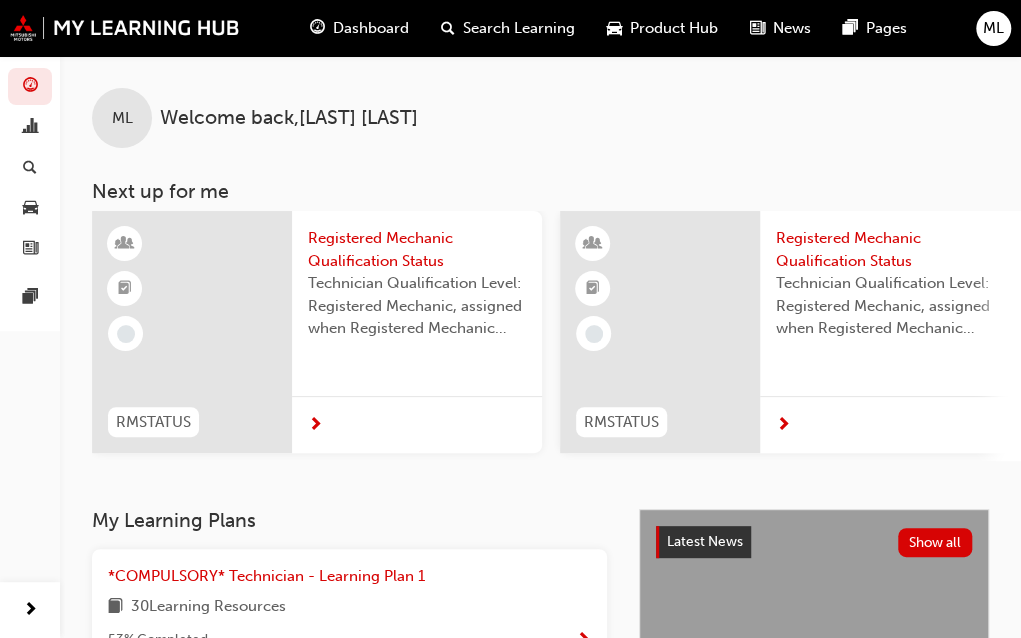 click on "Registered Mechanic Qualification Status" at bounding box center (417, 249) 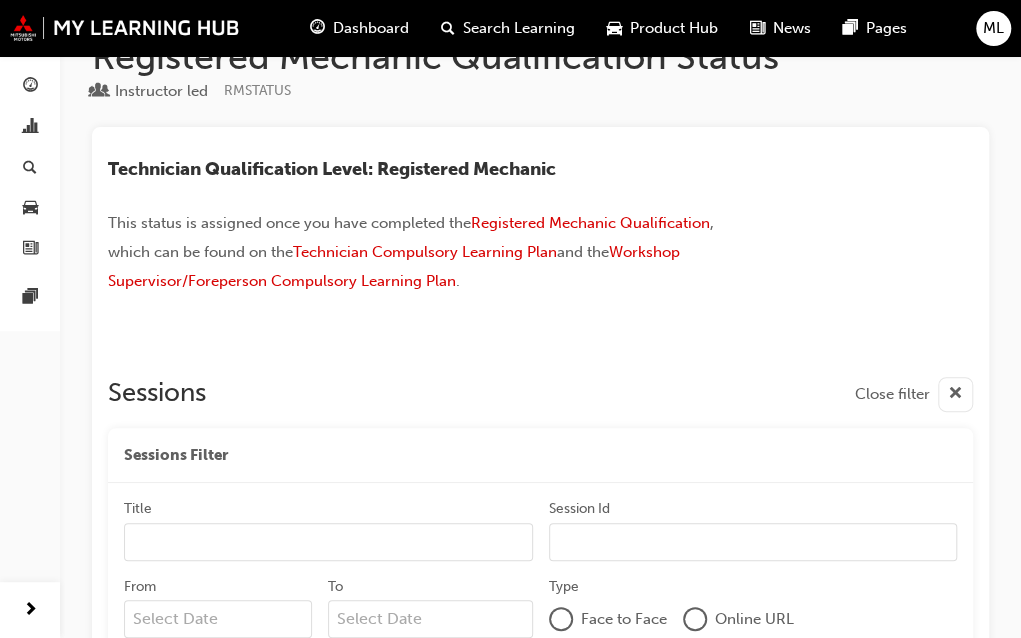 scroll, scrollTop: 51, scrollLeft: 0, axis: vertical 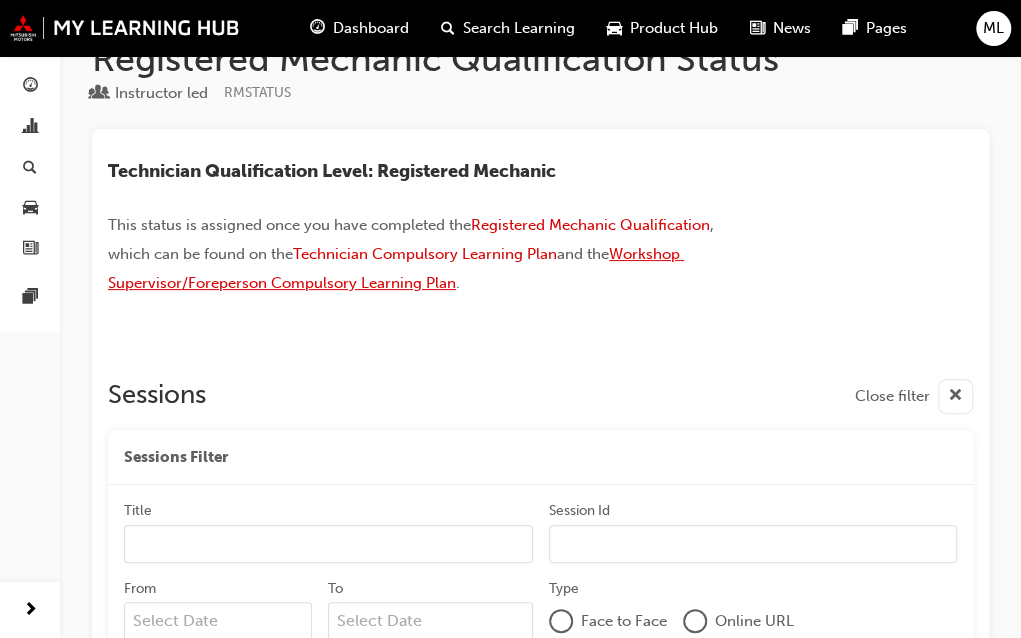click on "Workshop Supervisor/Foreperson Compulsory Learning Plan" at bounding box center [396, 268] 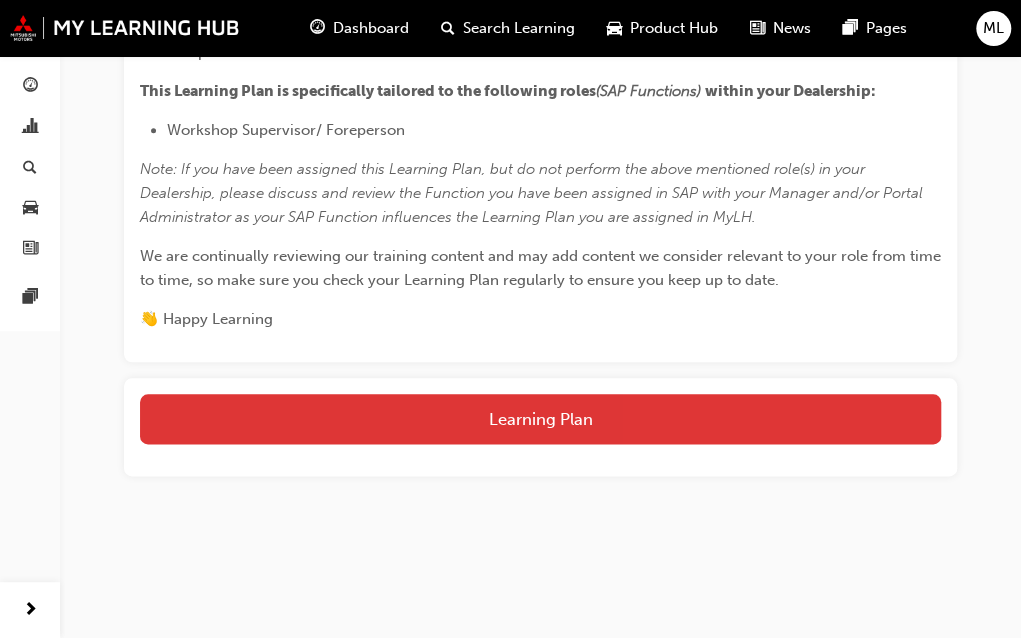 scroll, scrollTop: 1183, scrollLeft: 0, axis: vertical 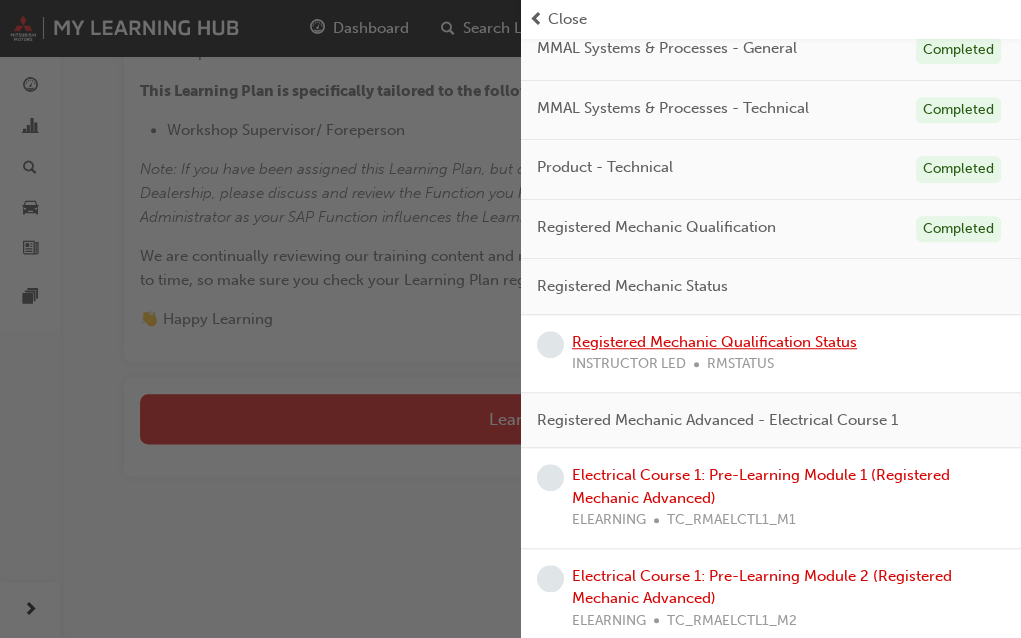 click on "Registered Mechanic Qualification Status" at bounding box center (714, 342) 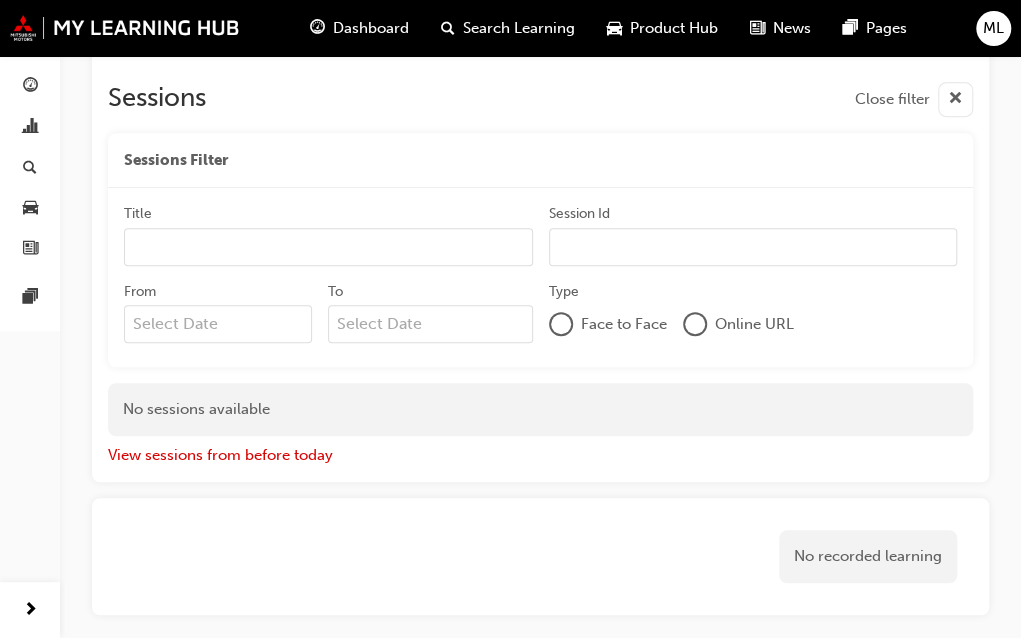 scroll, scrollTop: 0, scrollLeft: 0, axis: both 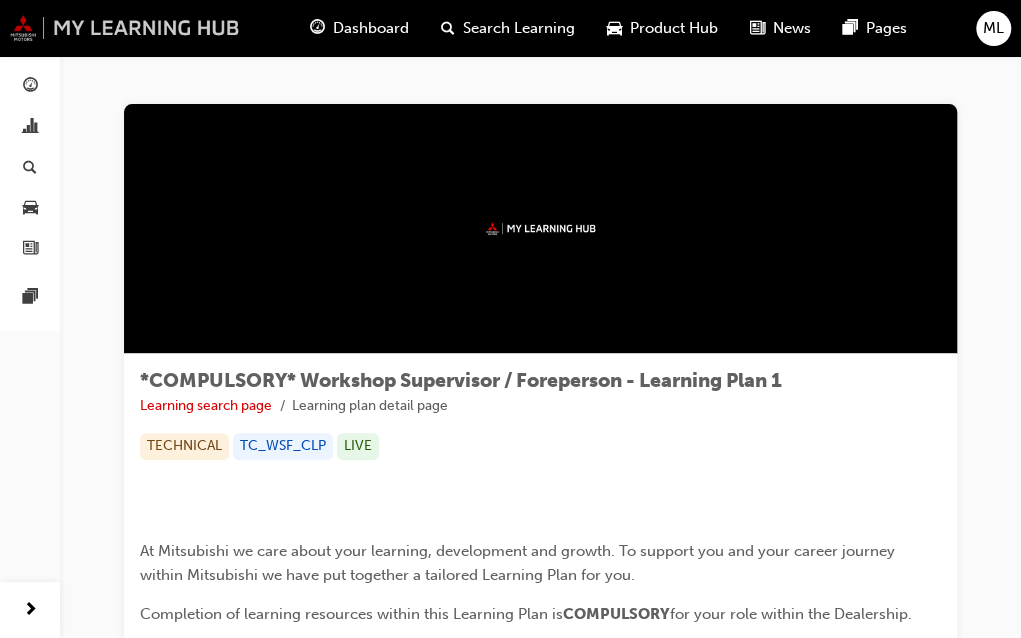 click at bounding box center [125, 28] 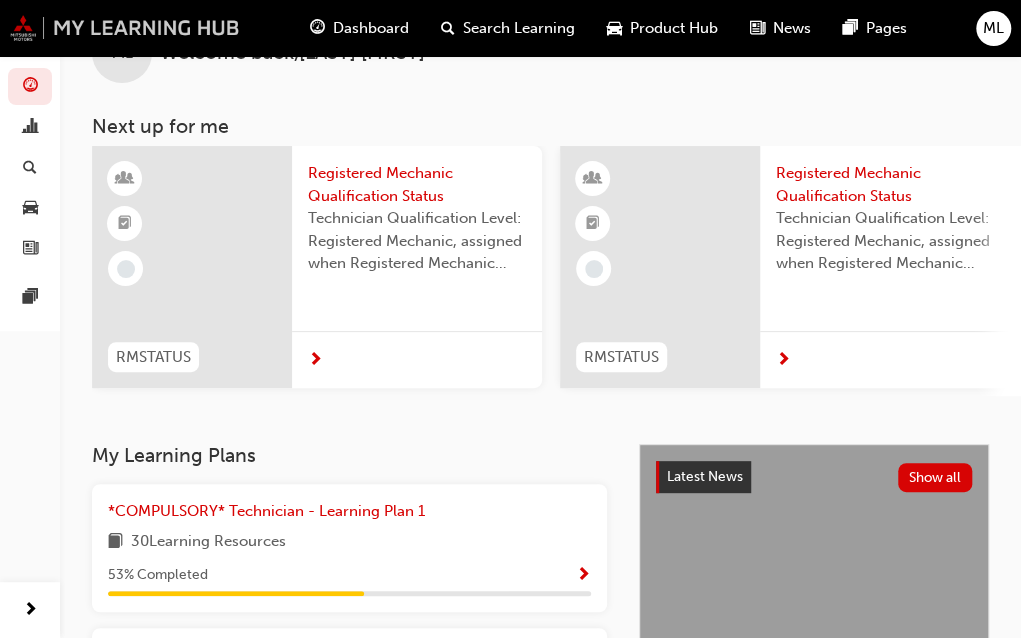 scroll, scrollTop: 63, scrollLeft: 0, axis: vertical 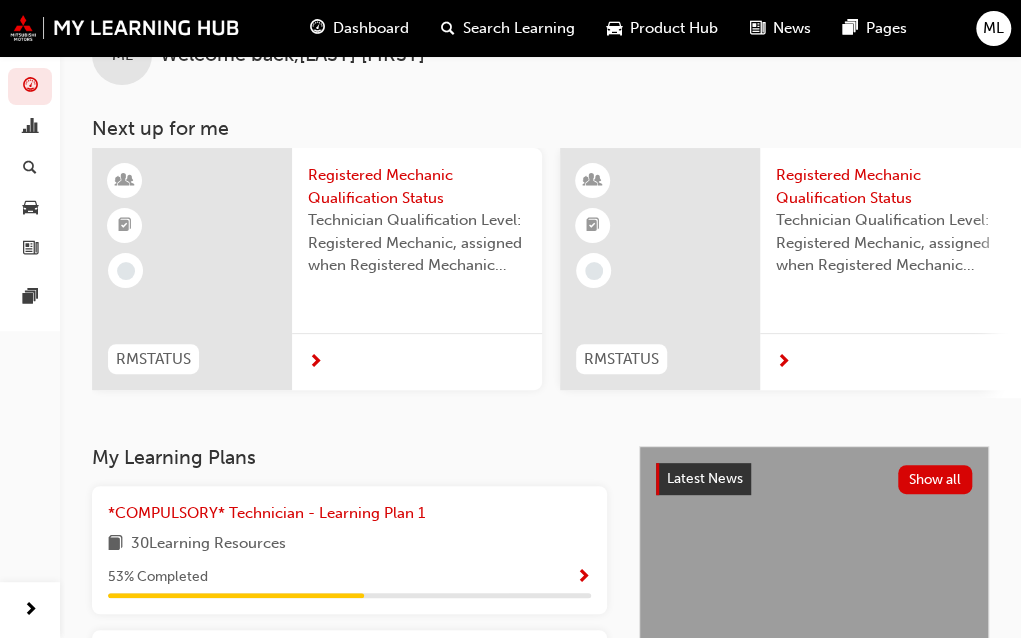 click at bounding box center [315, 363] 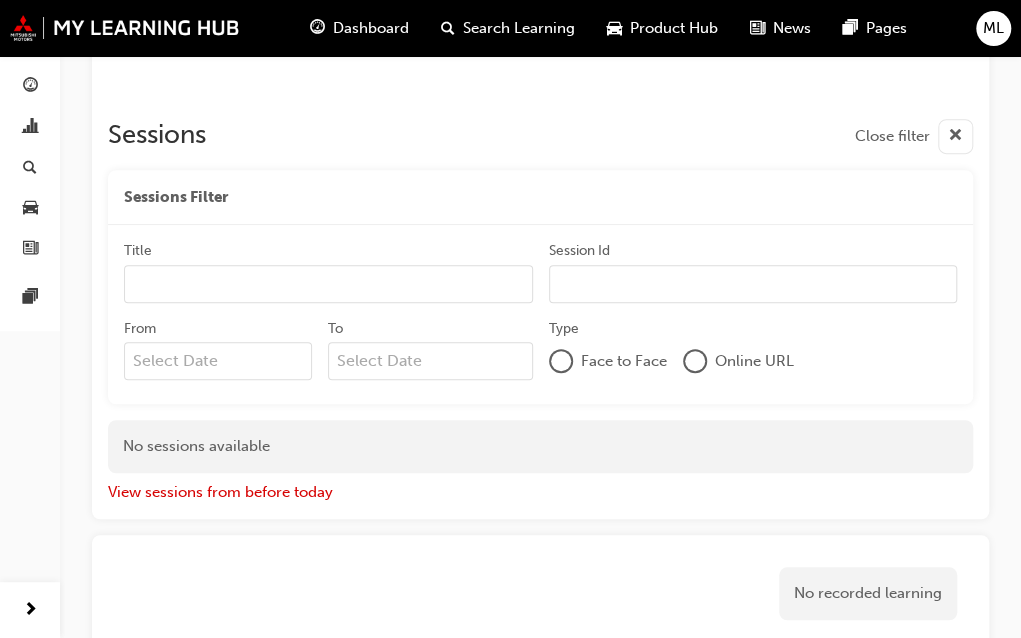 scroll, scrollTop: 453, scrollLeft: 0, axis: vertical 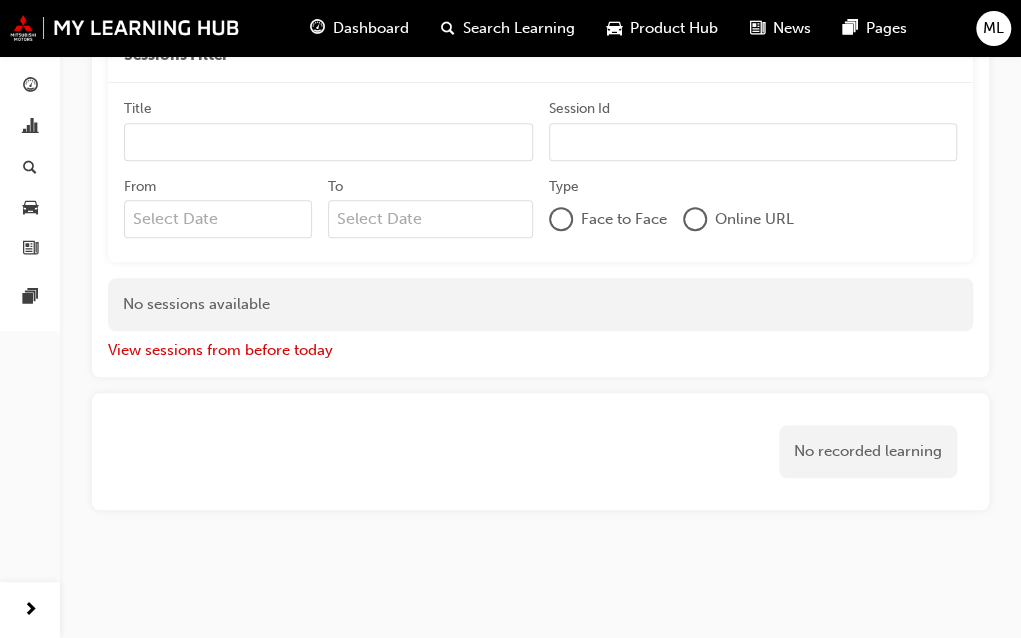 click on "Dashboard" at bounding box center [371, 28] 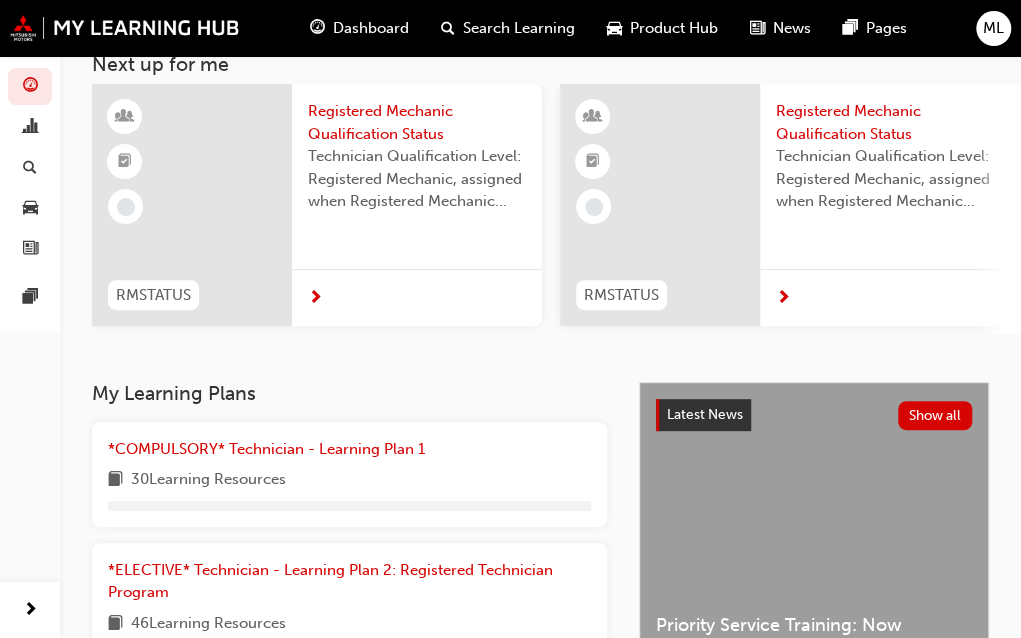 scroll, scrollTop: 453, scrollLeft: 0, axis: vertical 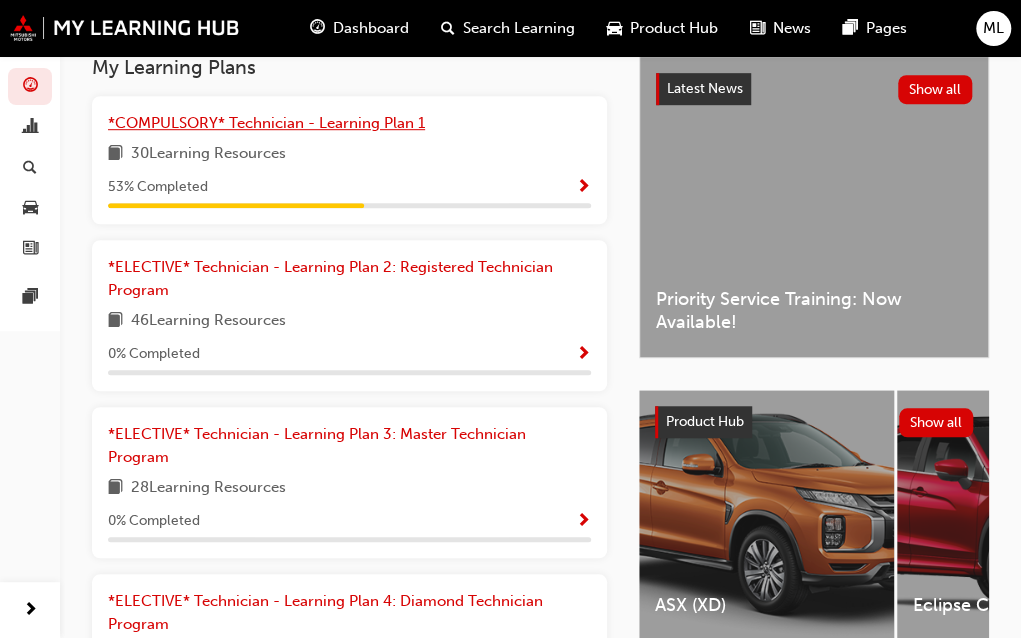 click on "*COMPULSORY* Technician - Learning Plan 1" at bounding box center [266, 123] 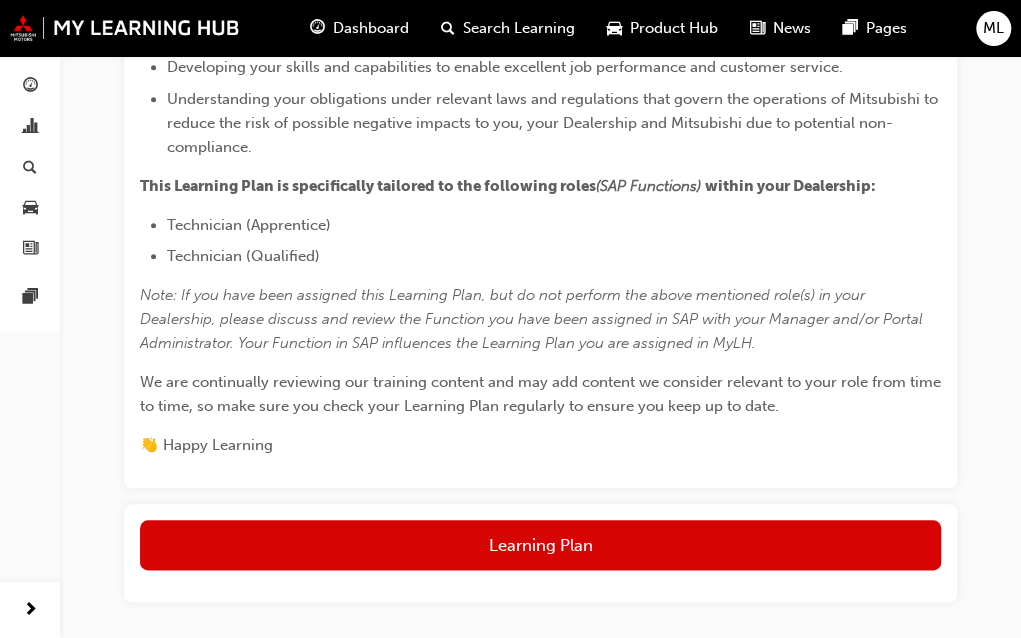 scroll, scrollTop: 718, scrollLeft: 0, axis: vertical 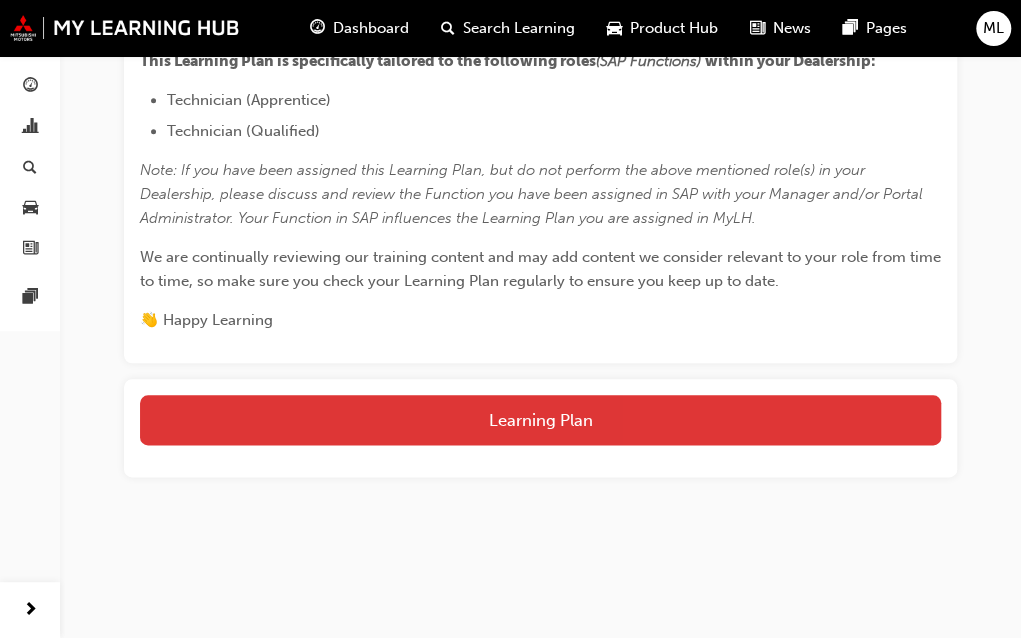 click on "Learning Plan" at bounding box center [540, 420] 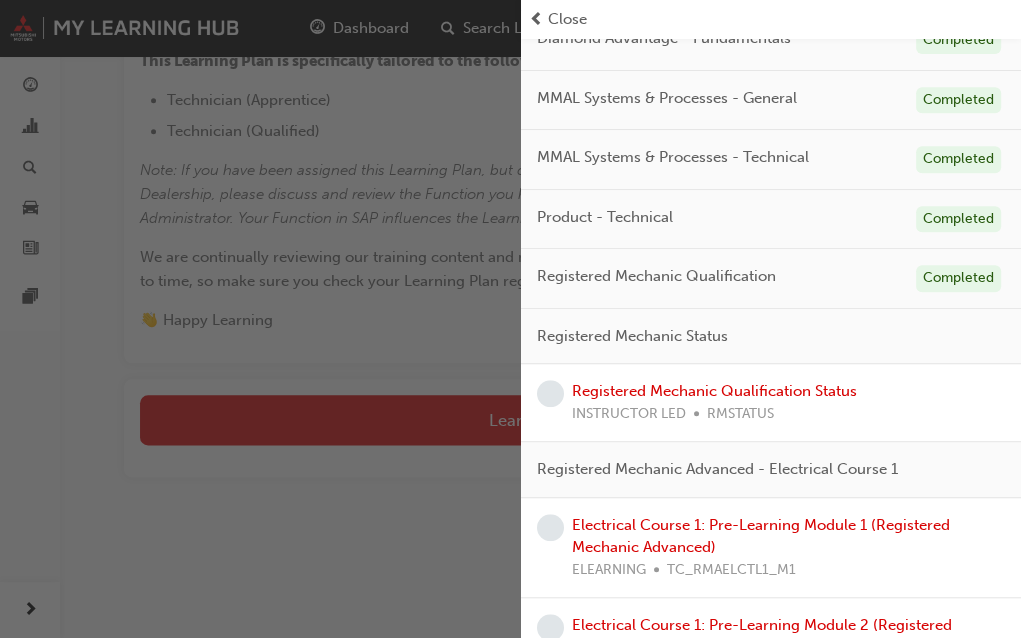 scroll, scrollTop: 313, scrollLeft: 0, axis: vertical 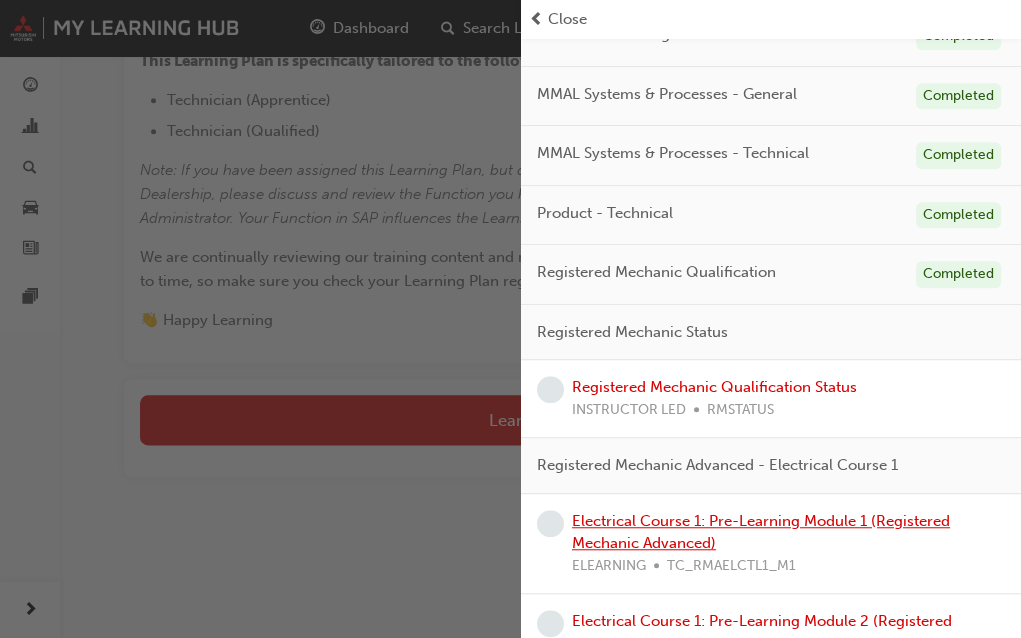 click on "Electrical Course 1: Pre-Learning Module 1 (Registered Mechanic Advanced)" at bounding box center [761, 532] 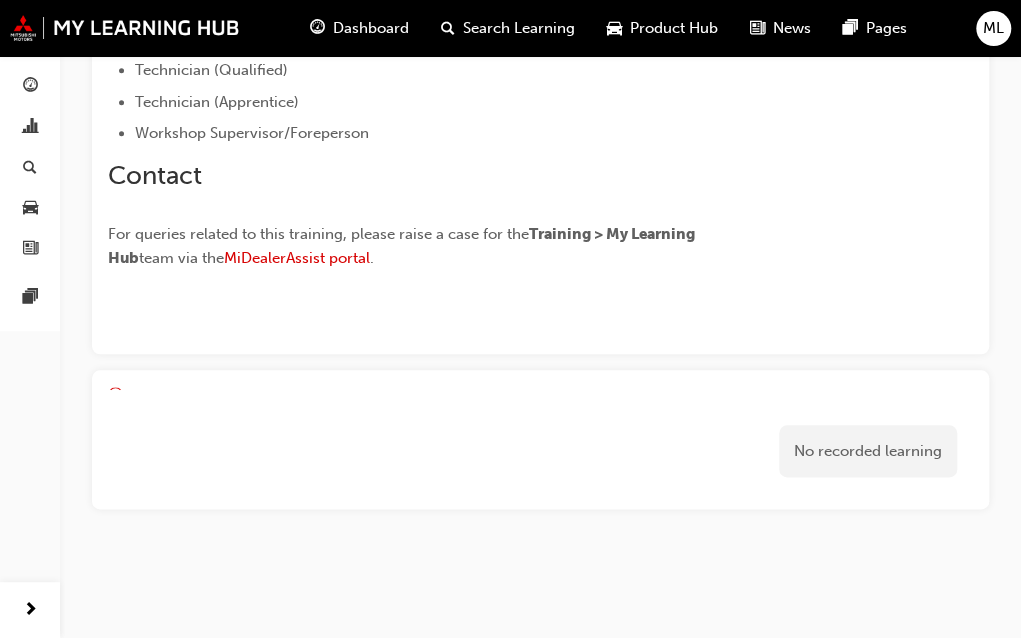 scroll, scrollTop: 718, scrollLeft: 0, axis: vertical 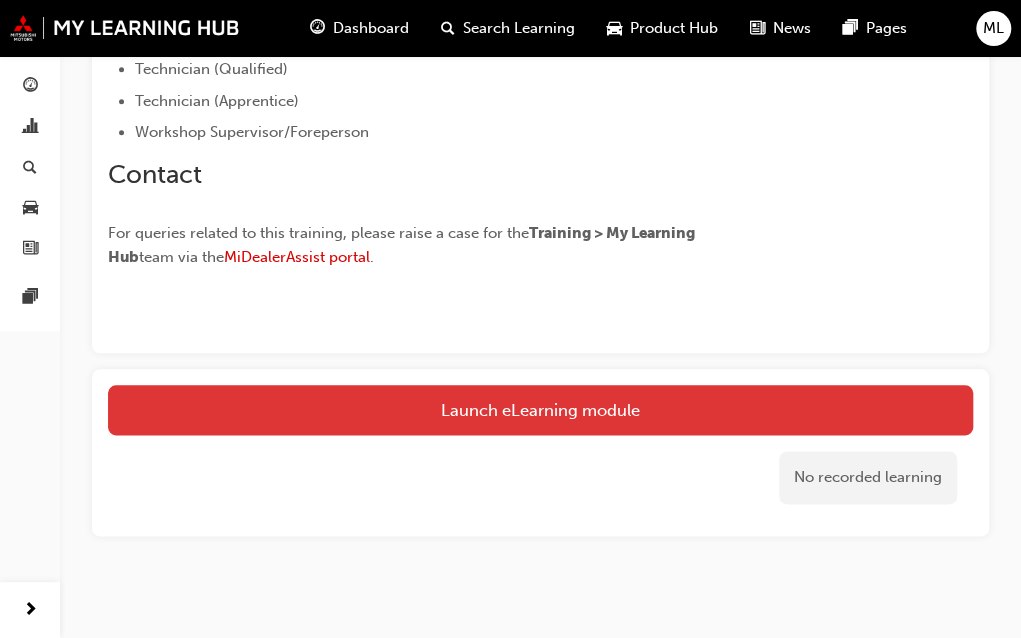 click on "Launch eLearning module" at bounding box center (540, 410) 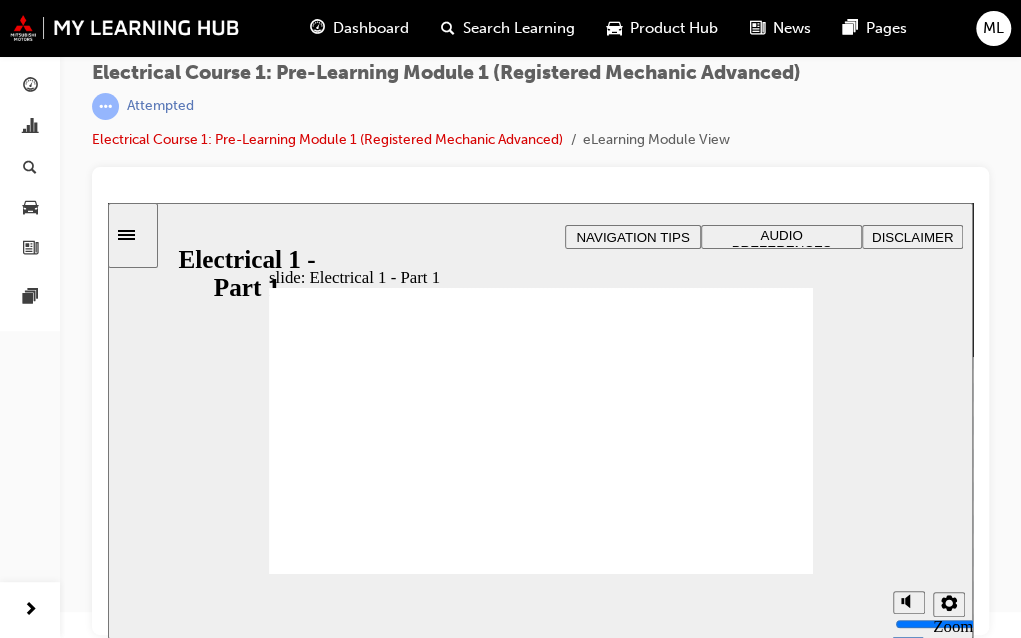 scroll, scrollTop: 0, scrollLeft: 0, axis: both 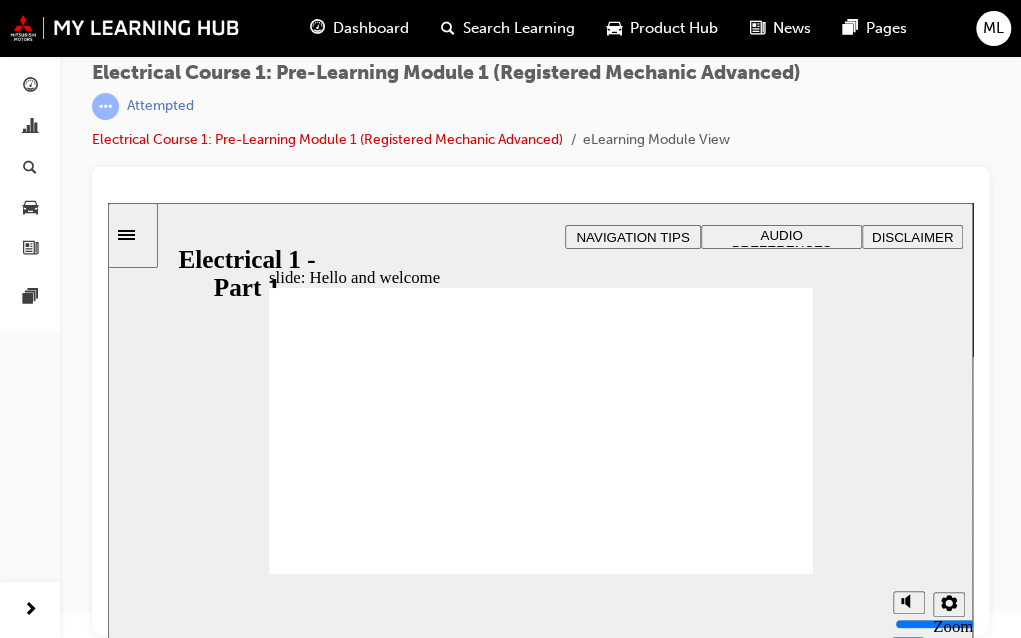 click on "AUDIO PREFERENCES" at bounding box center [782, 243] 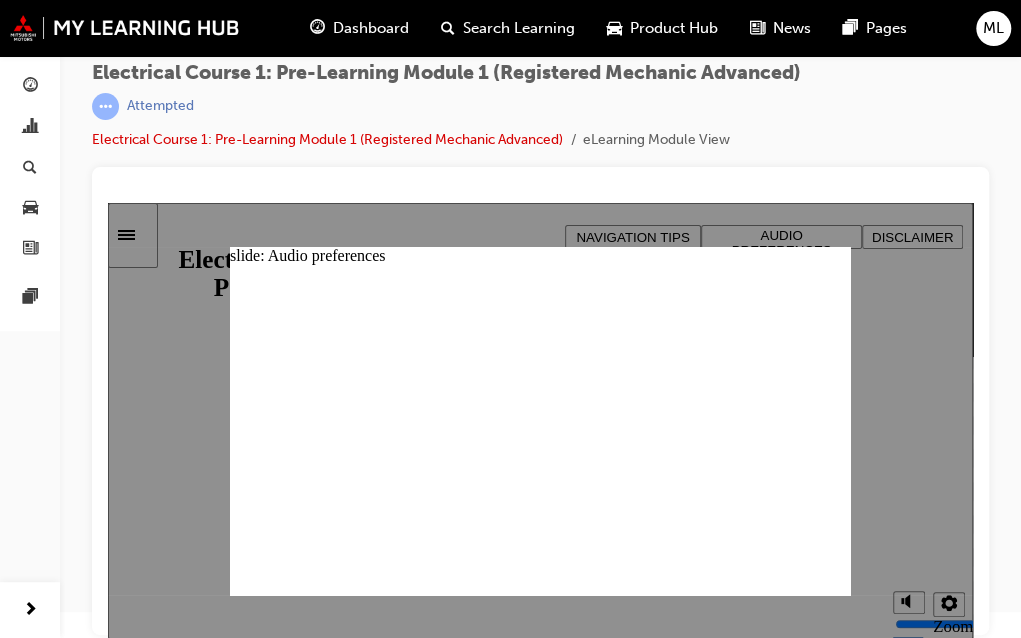click 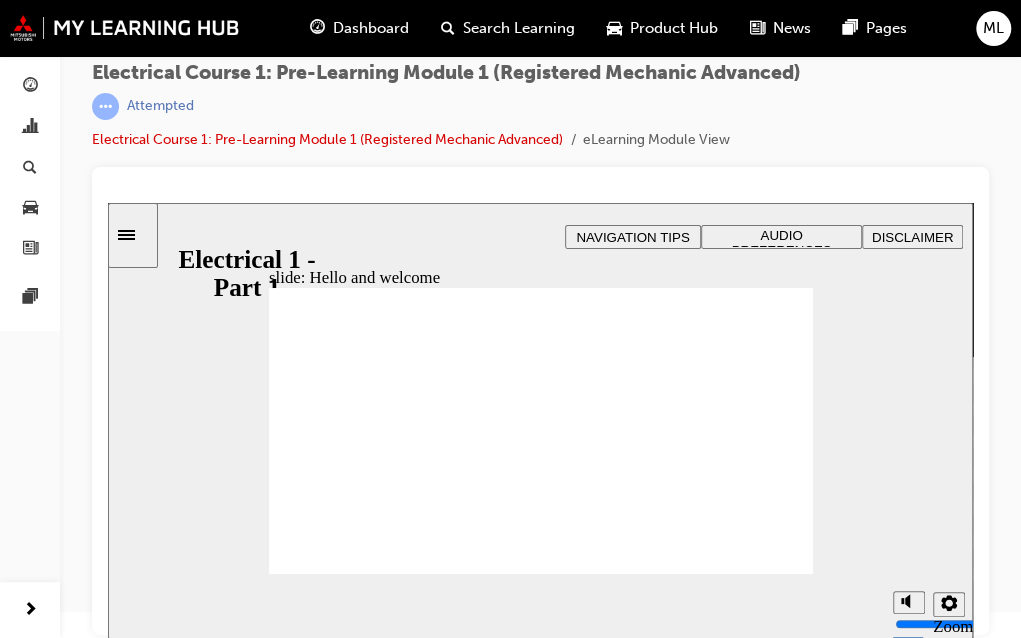 click 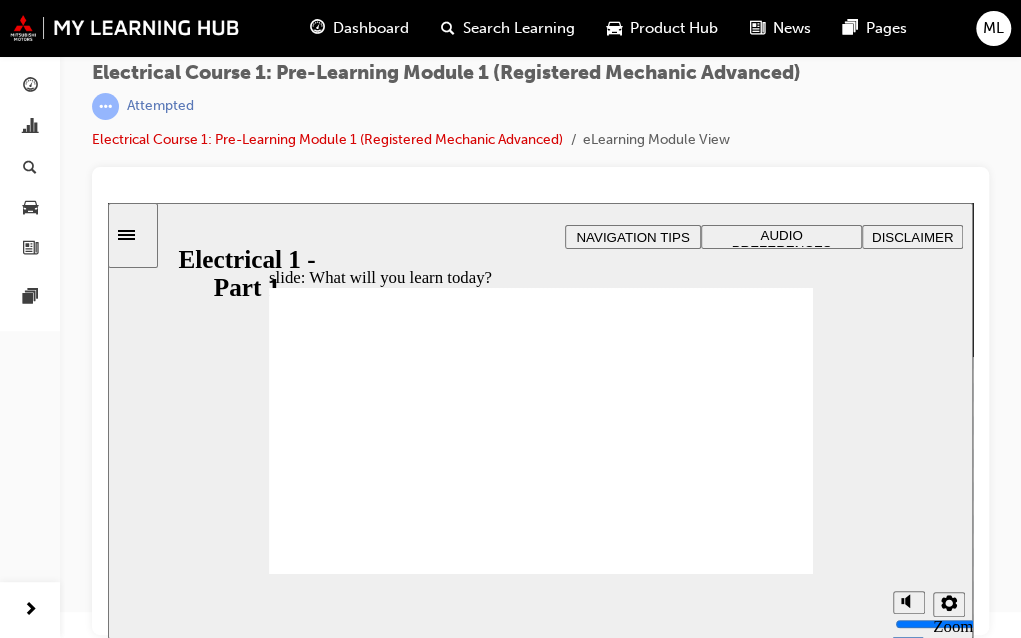 click 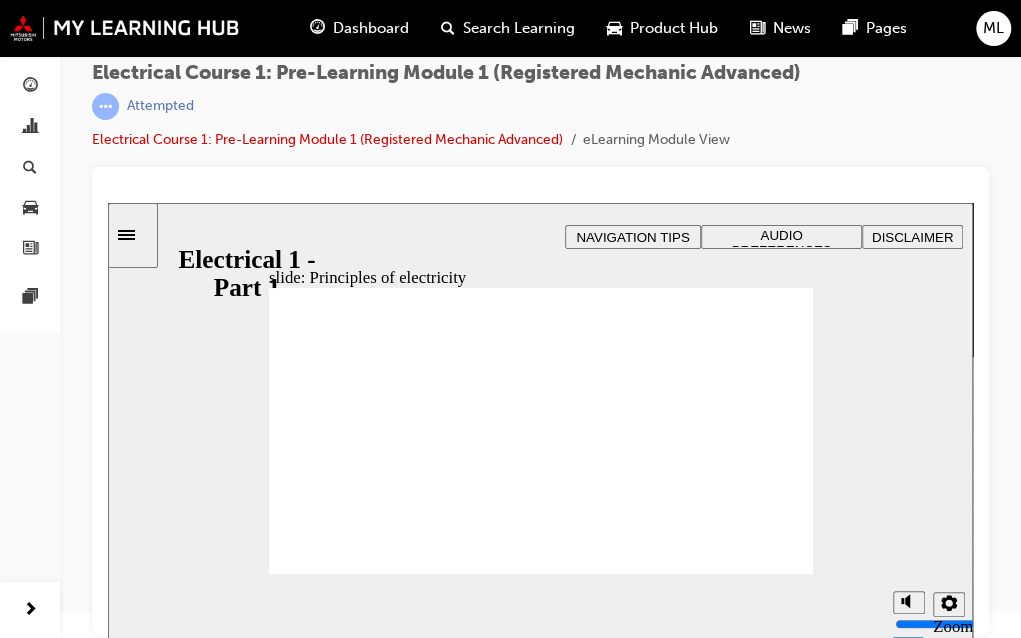 click 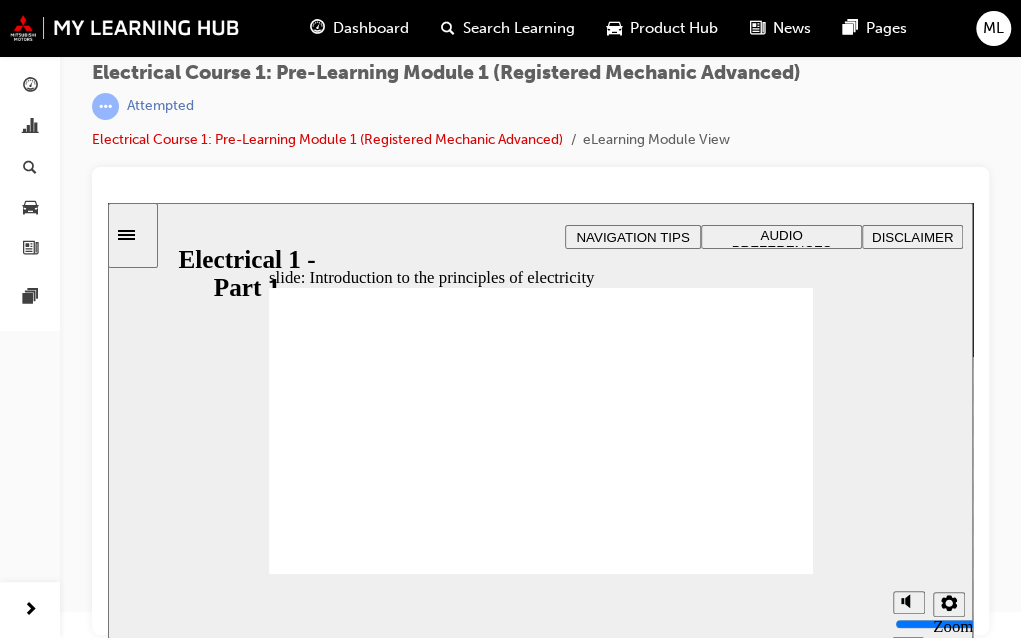 click 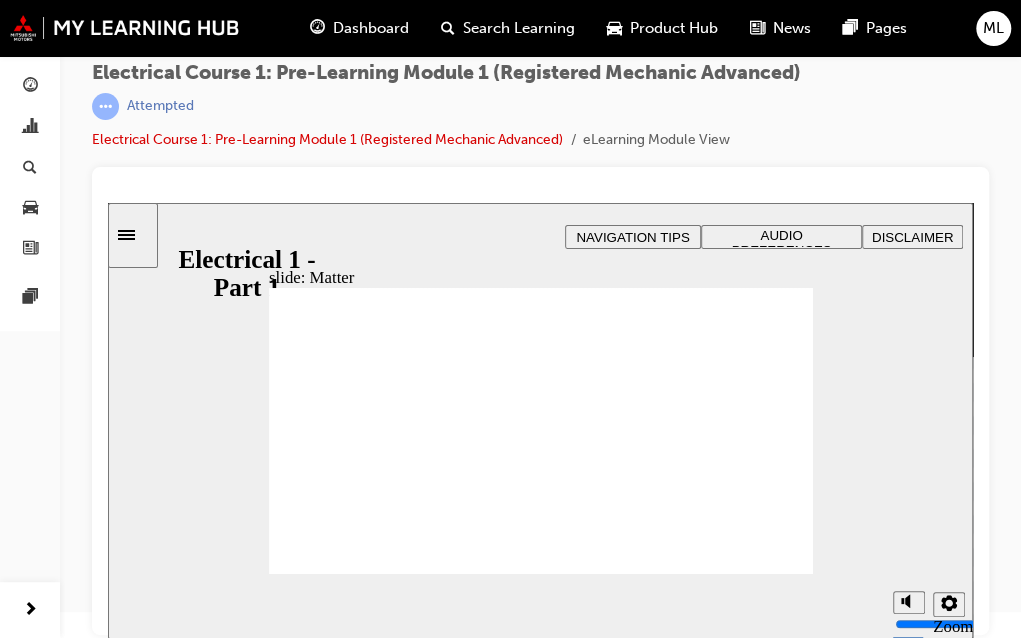 click 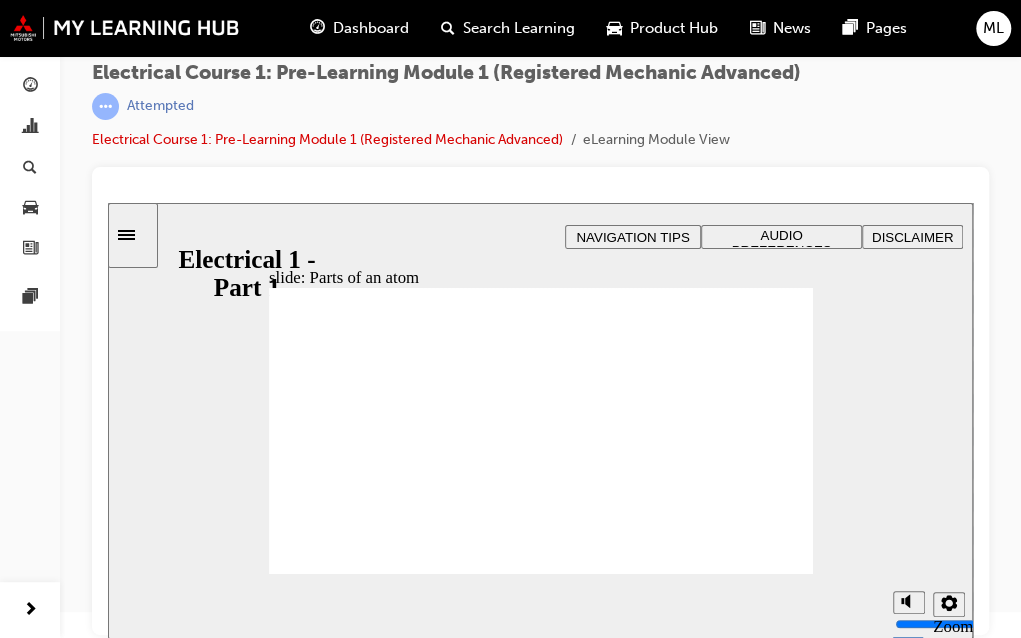 click 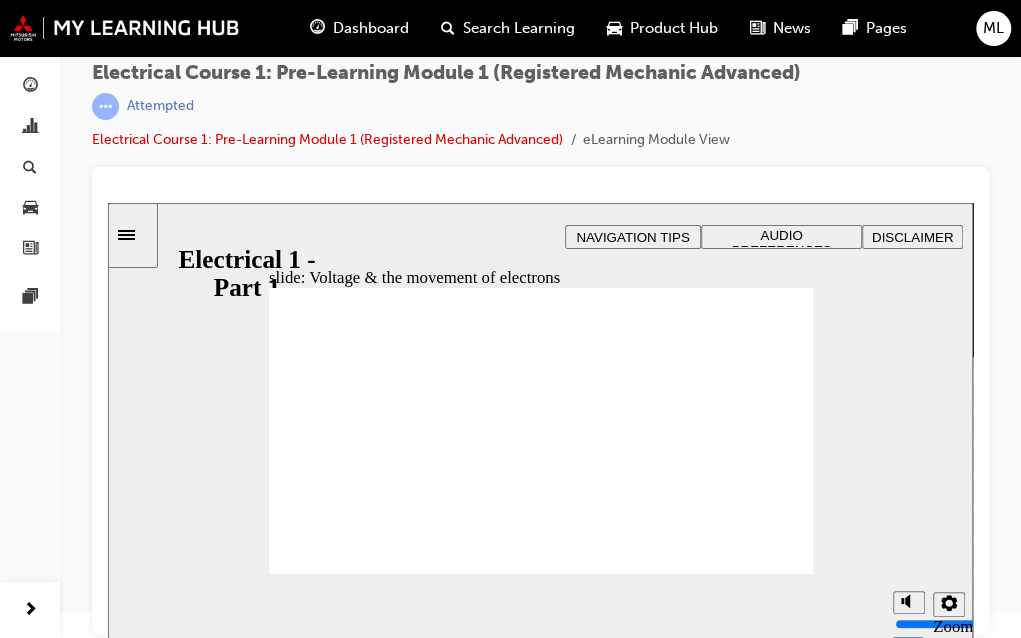 click 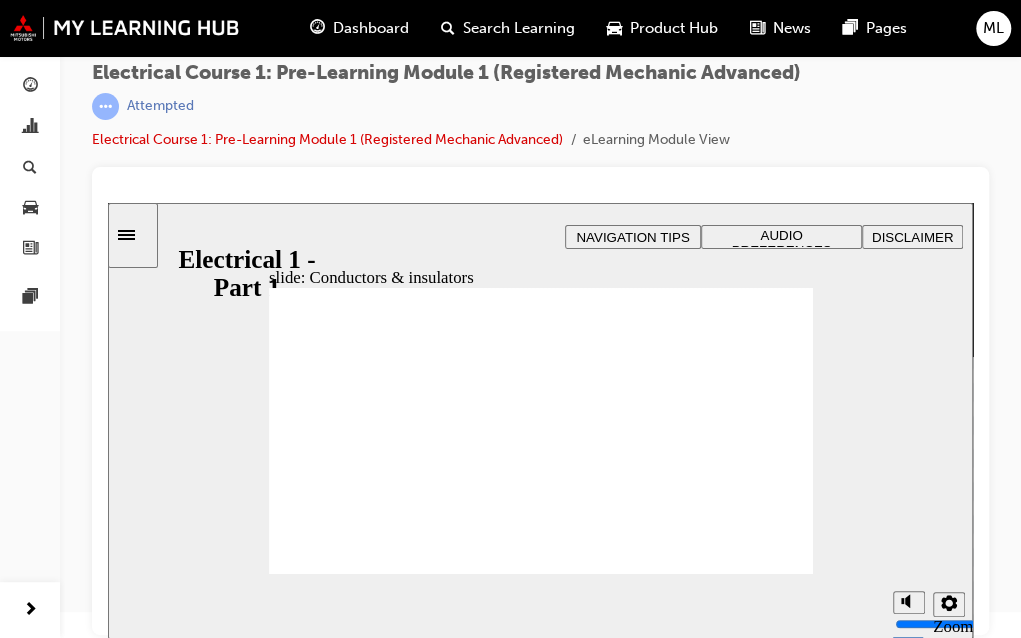 click 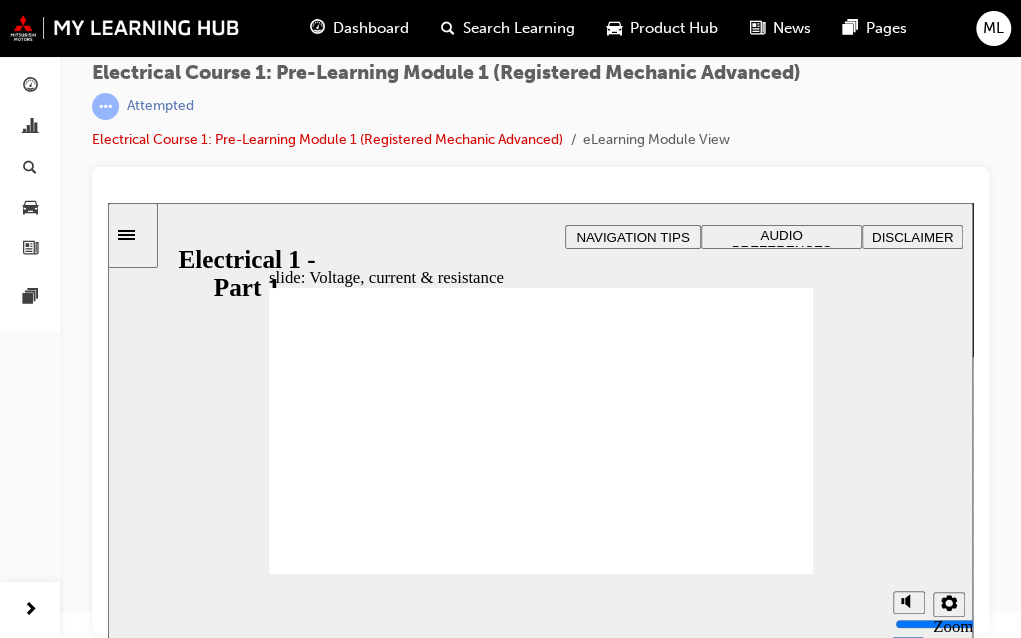 click 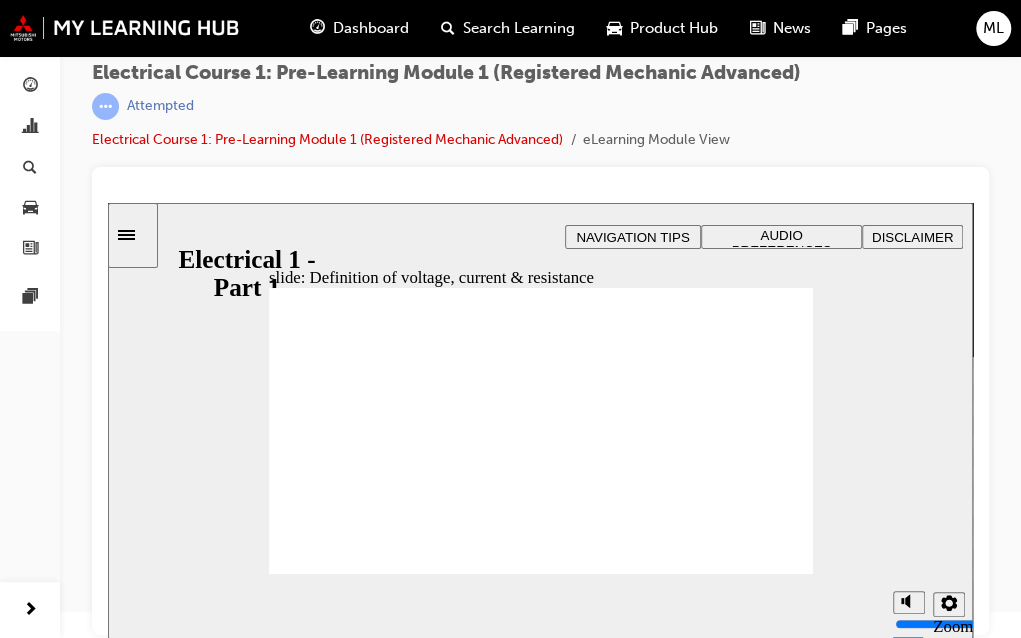 click 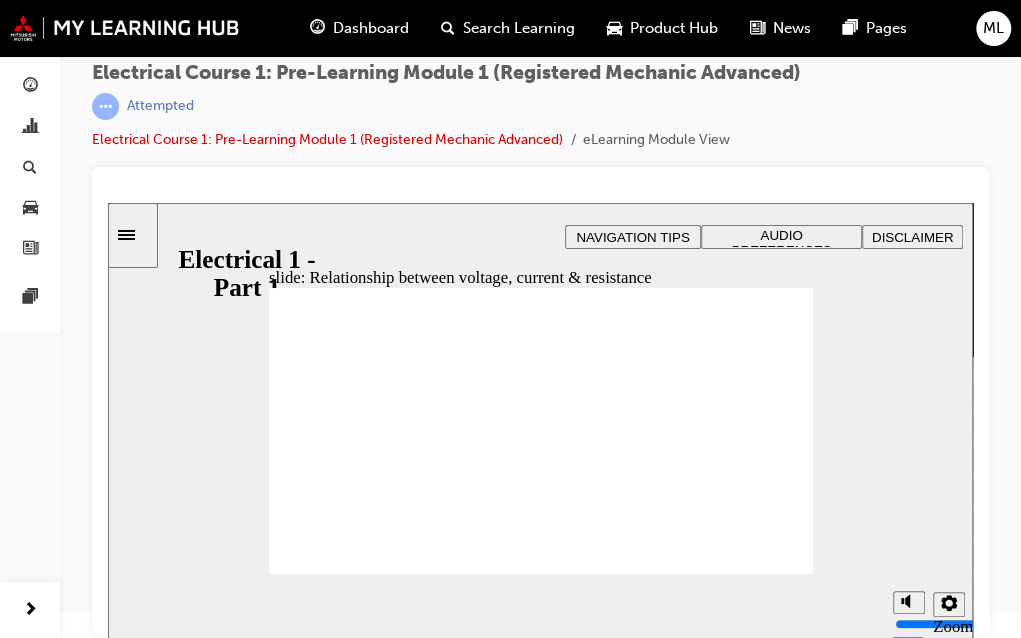 click 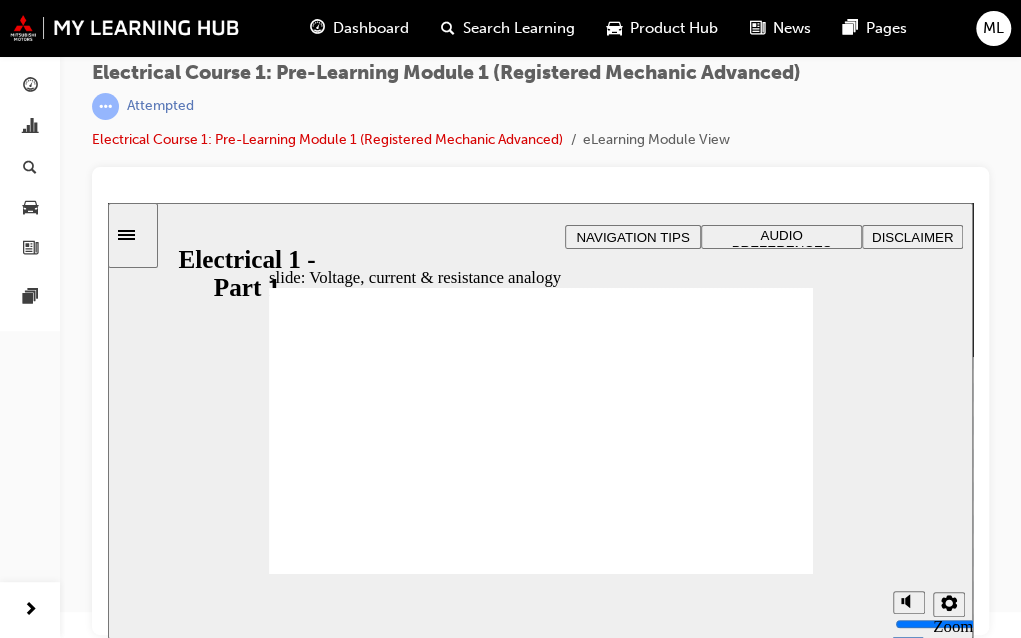 click 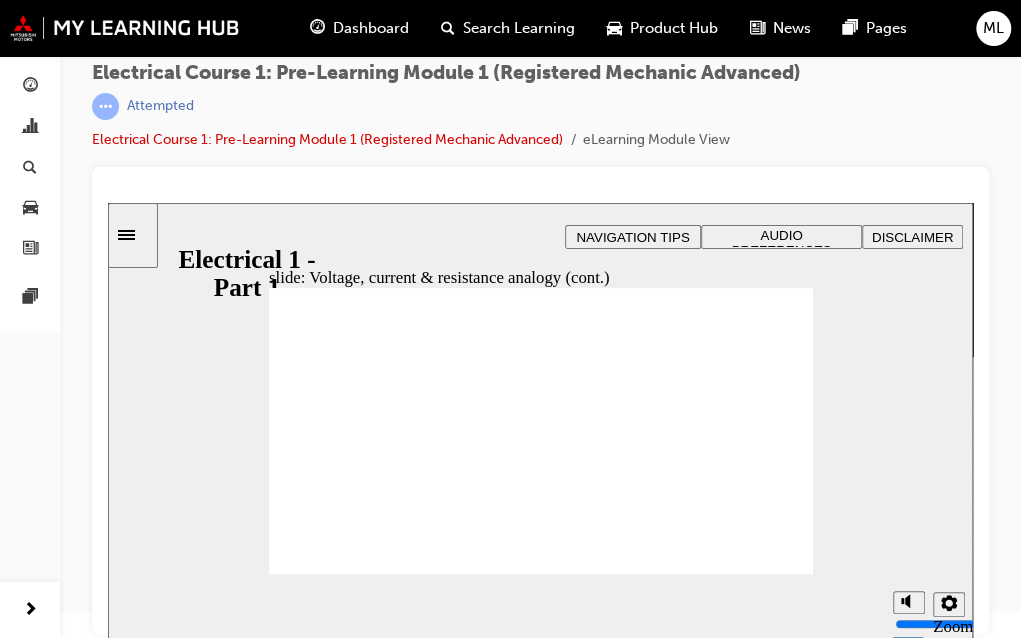 click 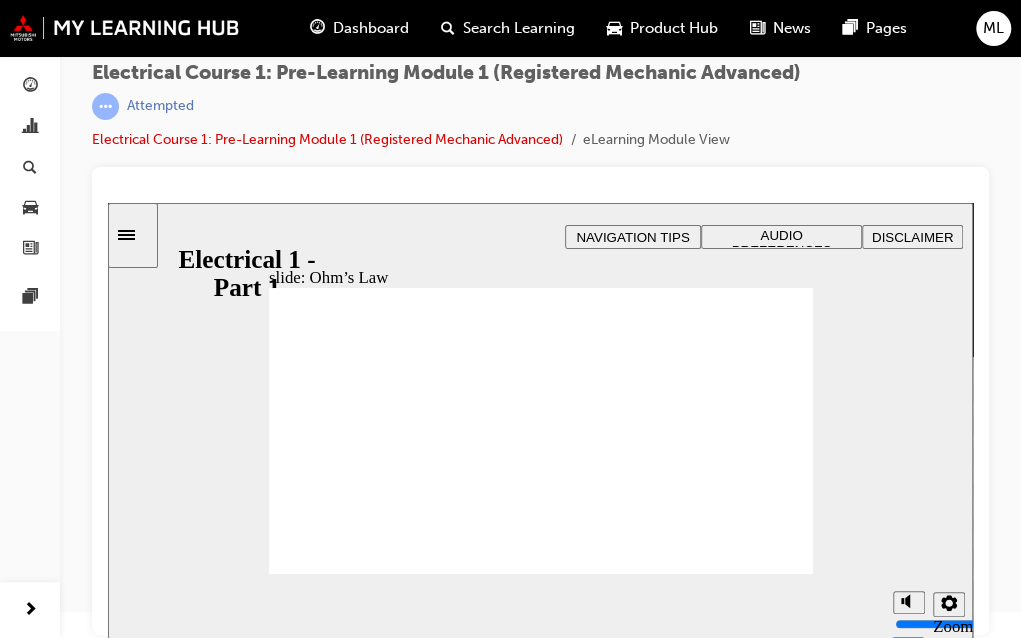 click 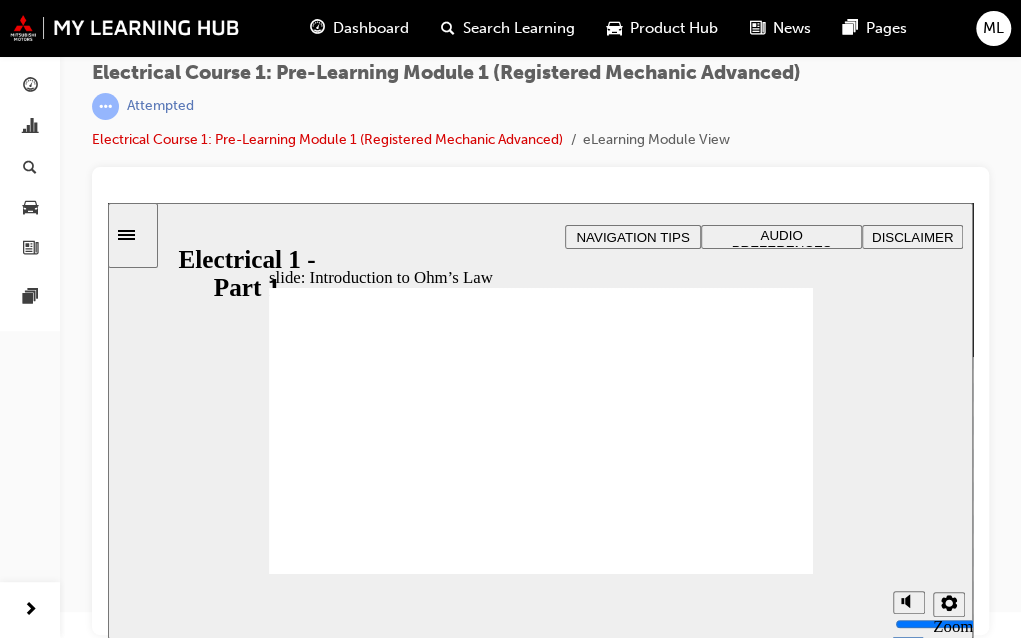 click 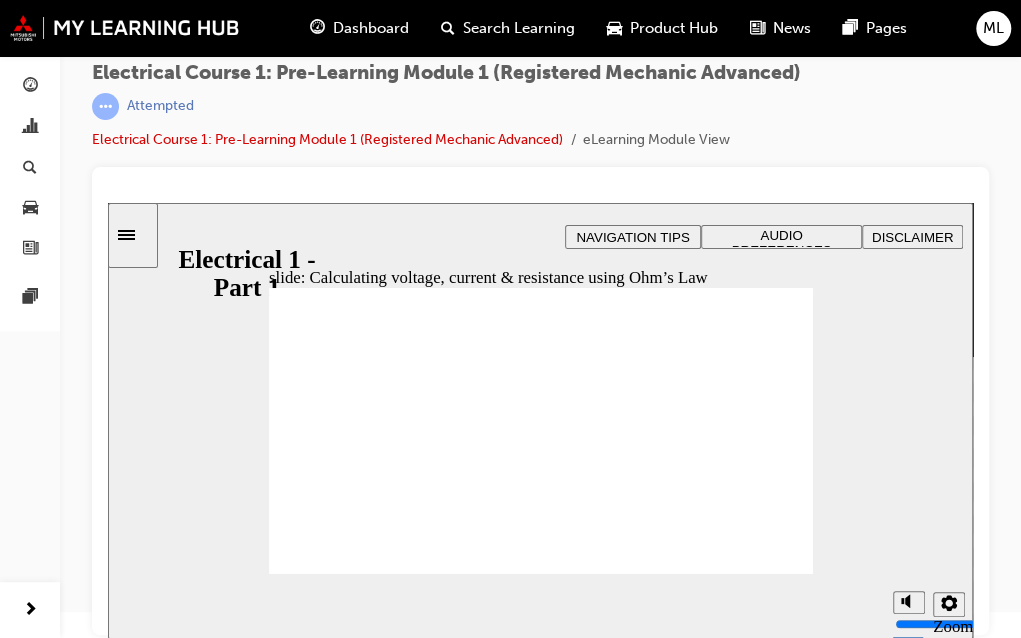 click 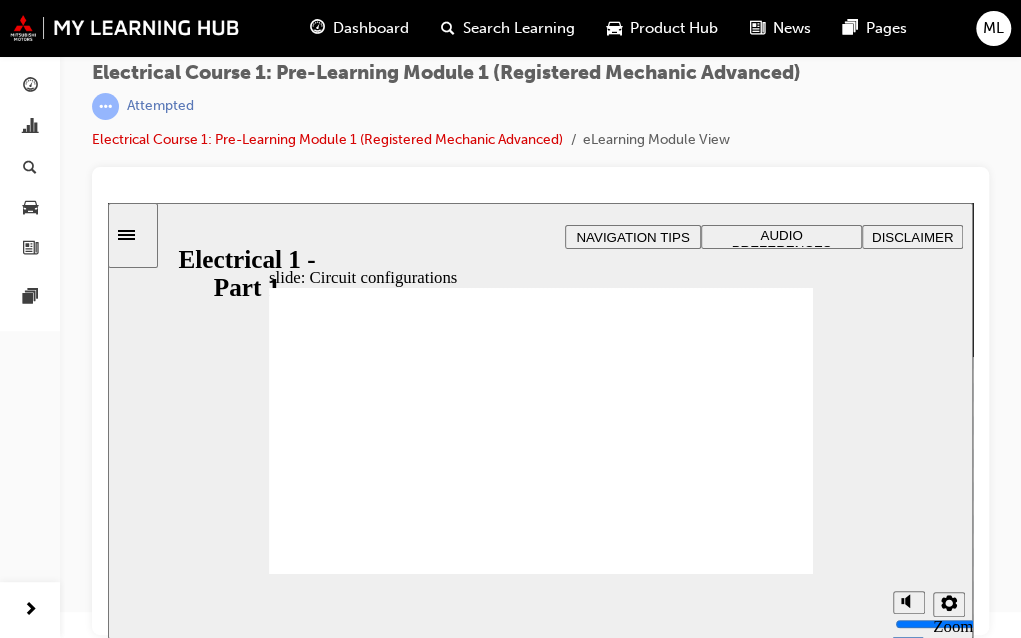 click 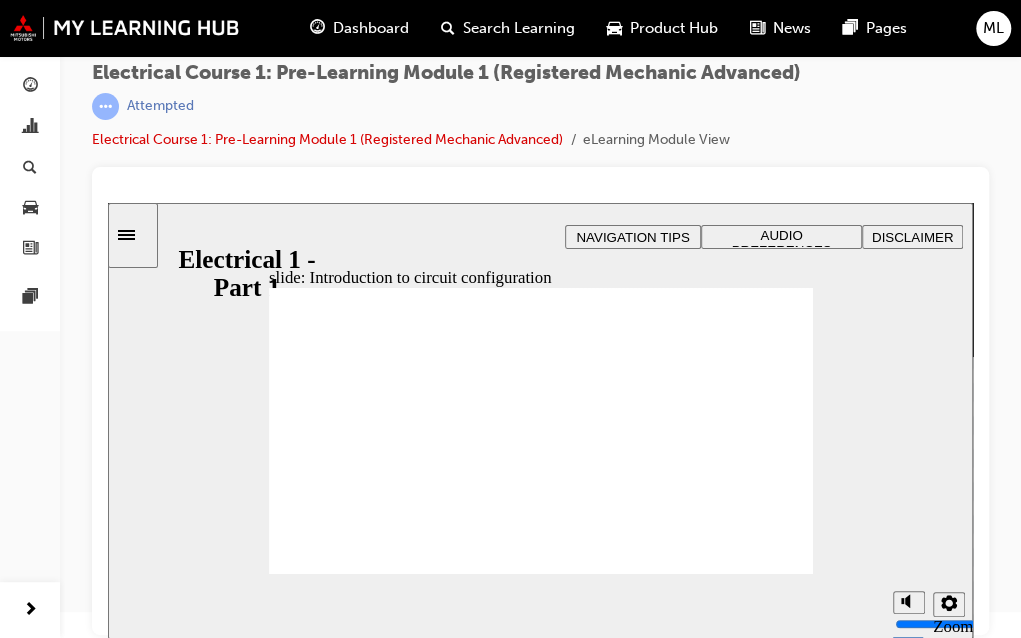 click 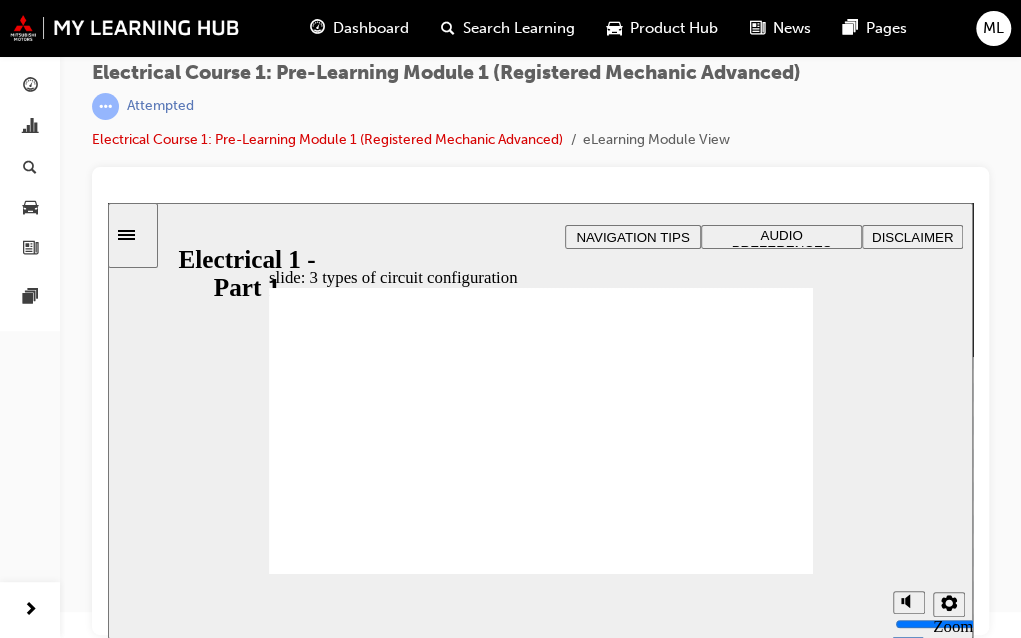 click 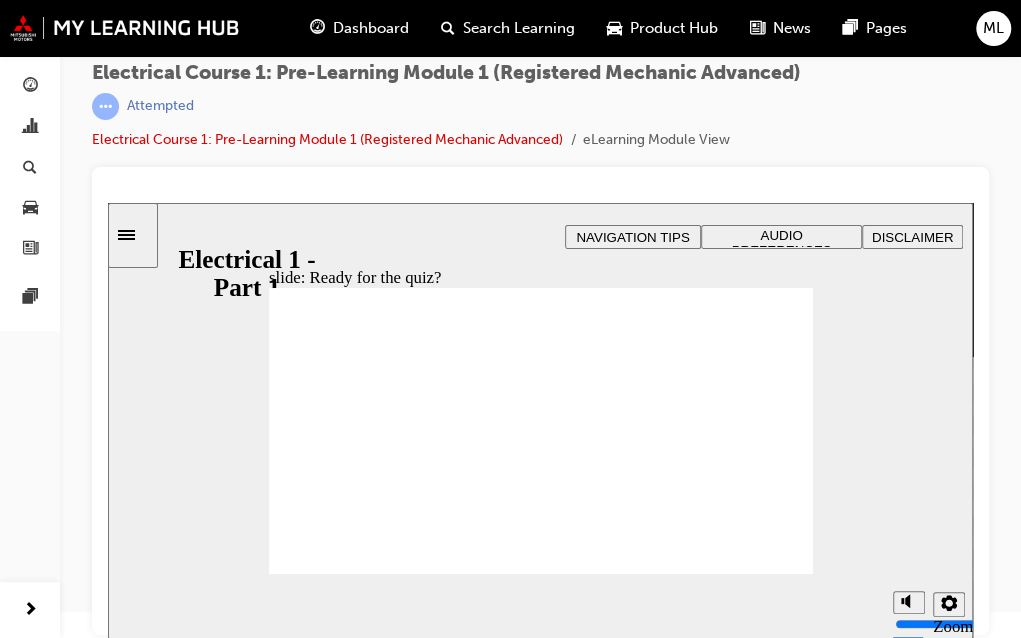 click 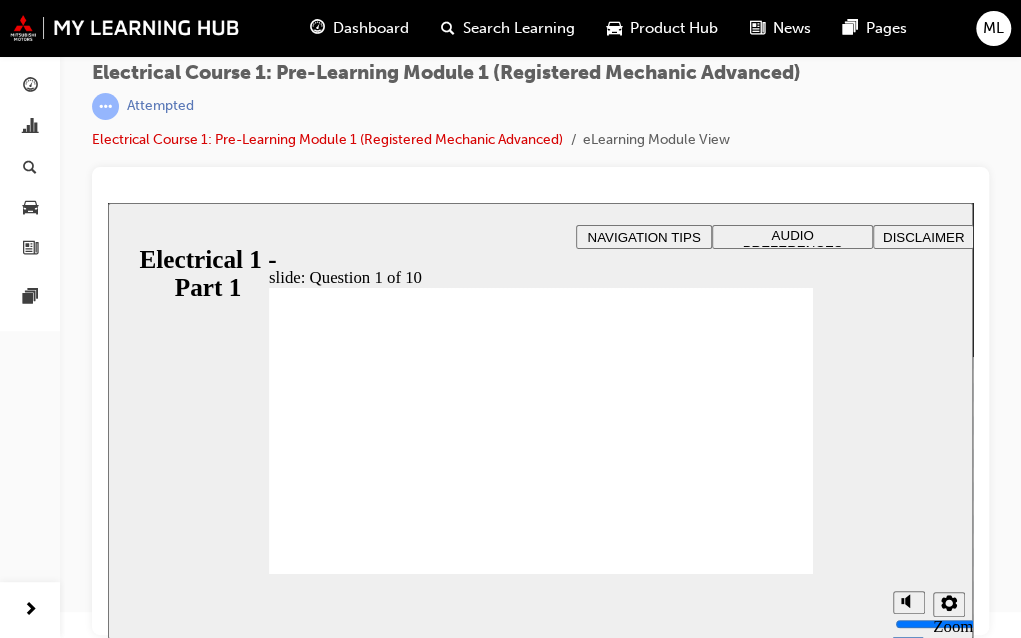 drag, startPoint x: 286, startPoint y: 336, endPoint x: 456, endPoint y: 332, distance: 170.04706 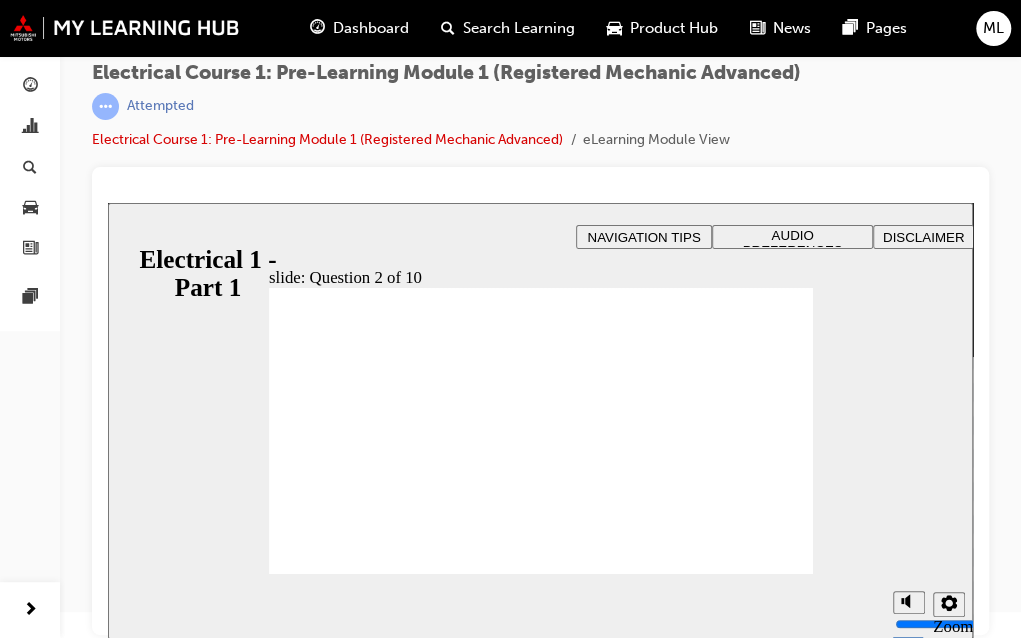 radio on "true" 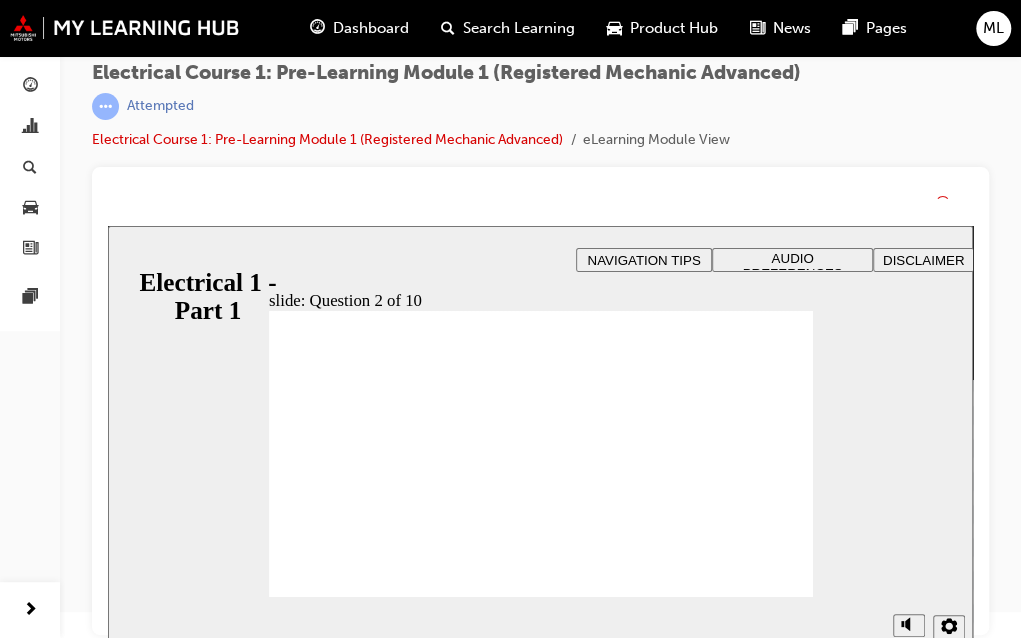 scroll, scrollTop: 26, scrollLeft: 0, axis: vertical 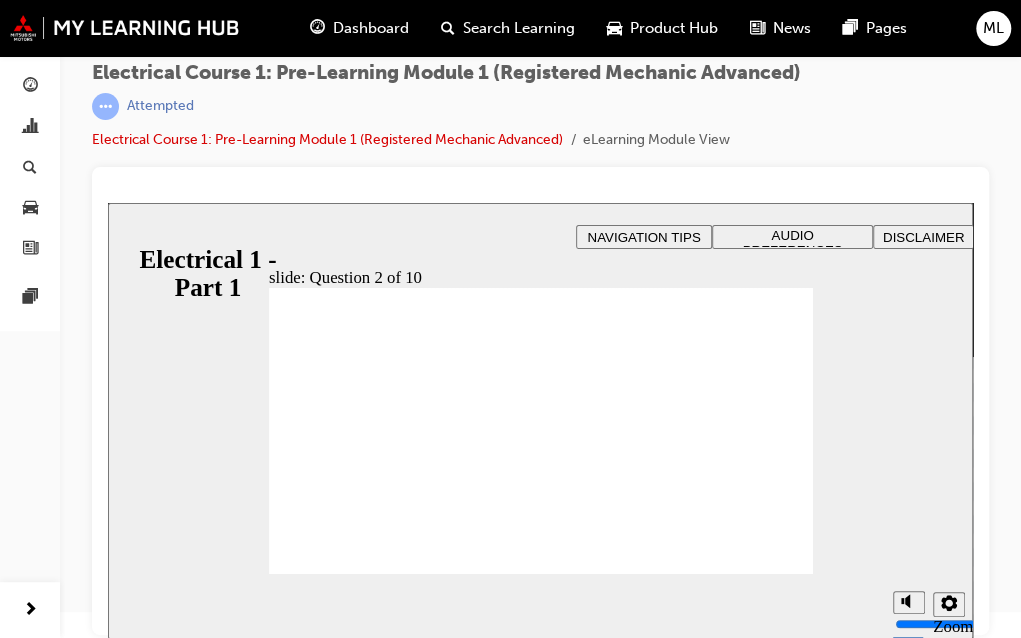 click 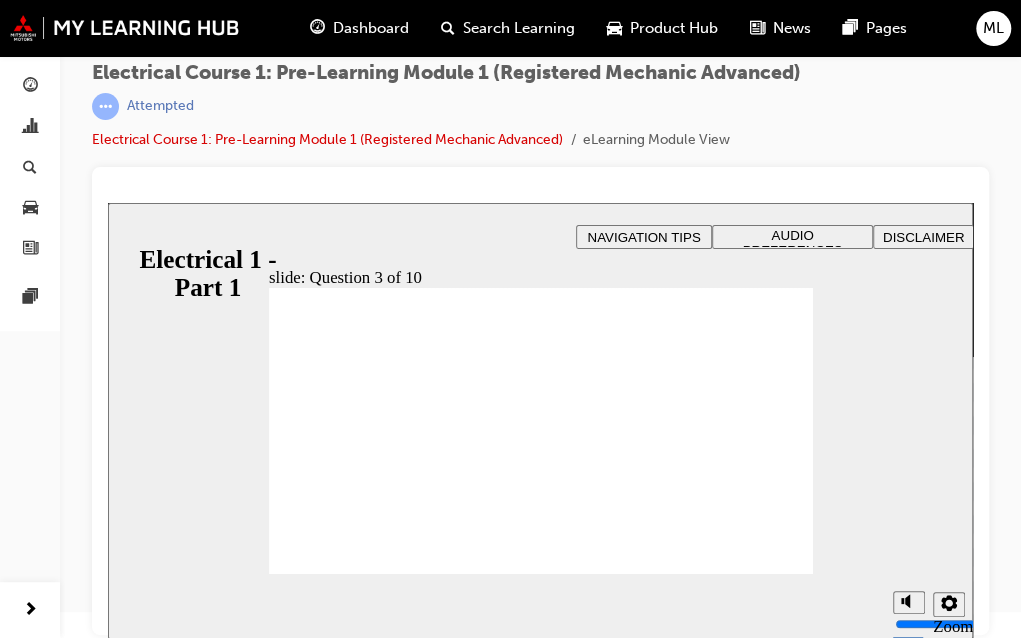 radio on "true" 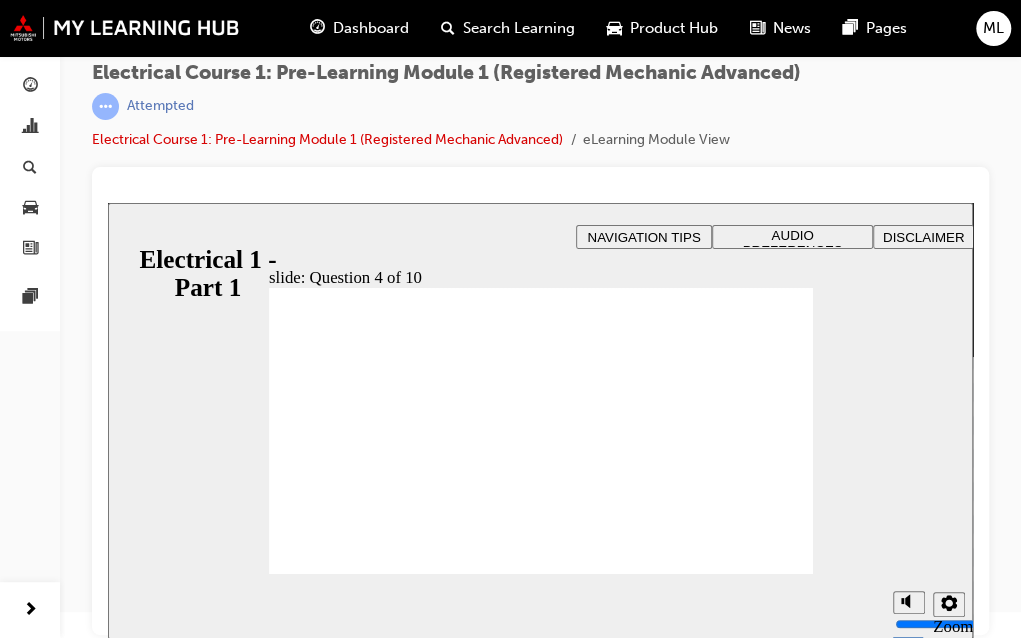 radio on "true" 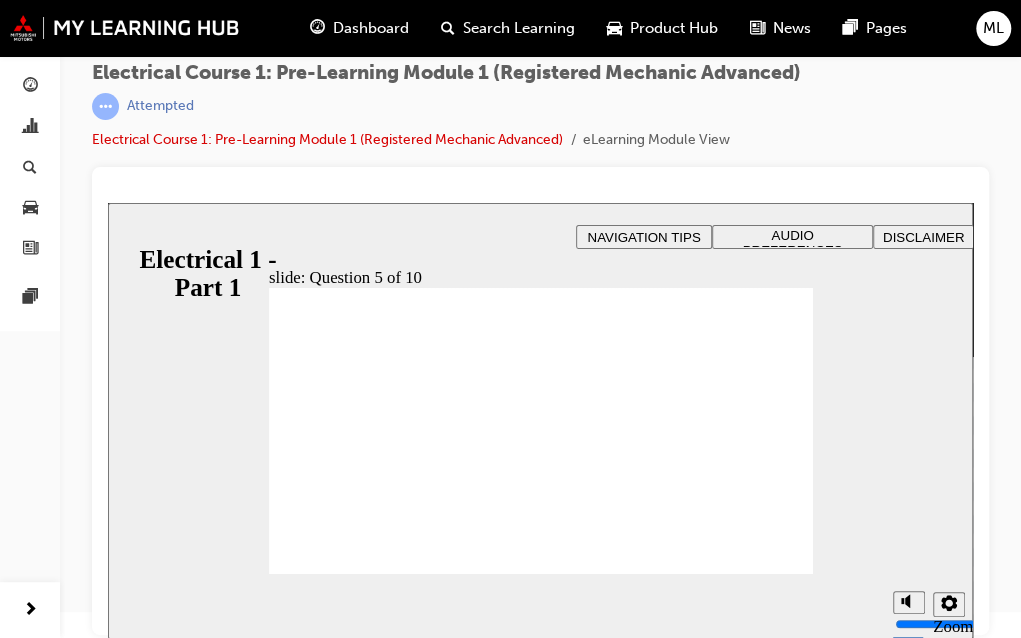 radio on "true" 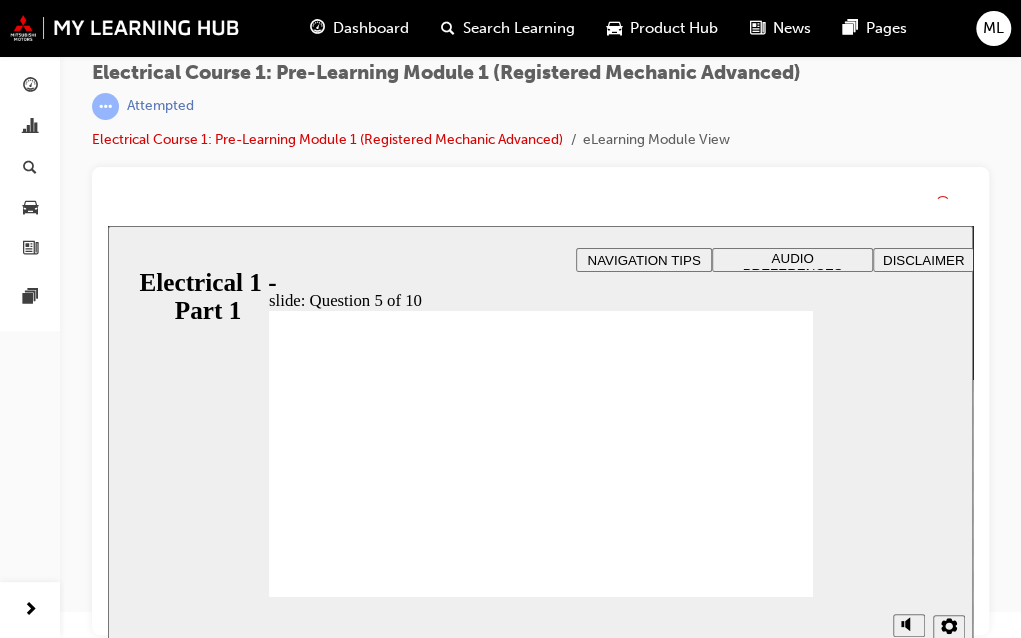 scroll, scrollTop: 26, scrollLeft: 0, axis: vertical 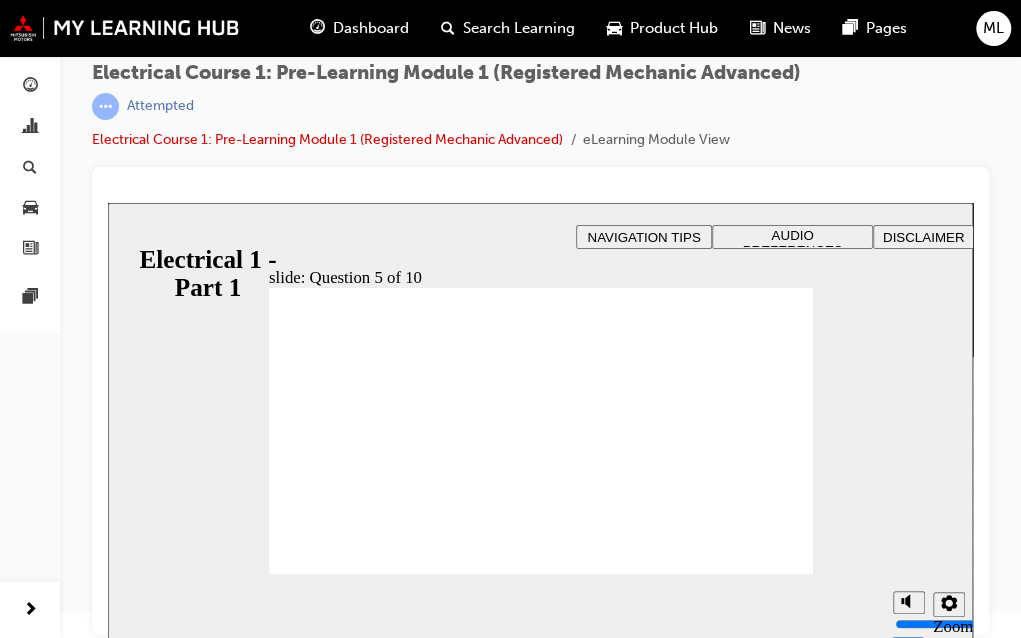click 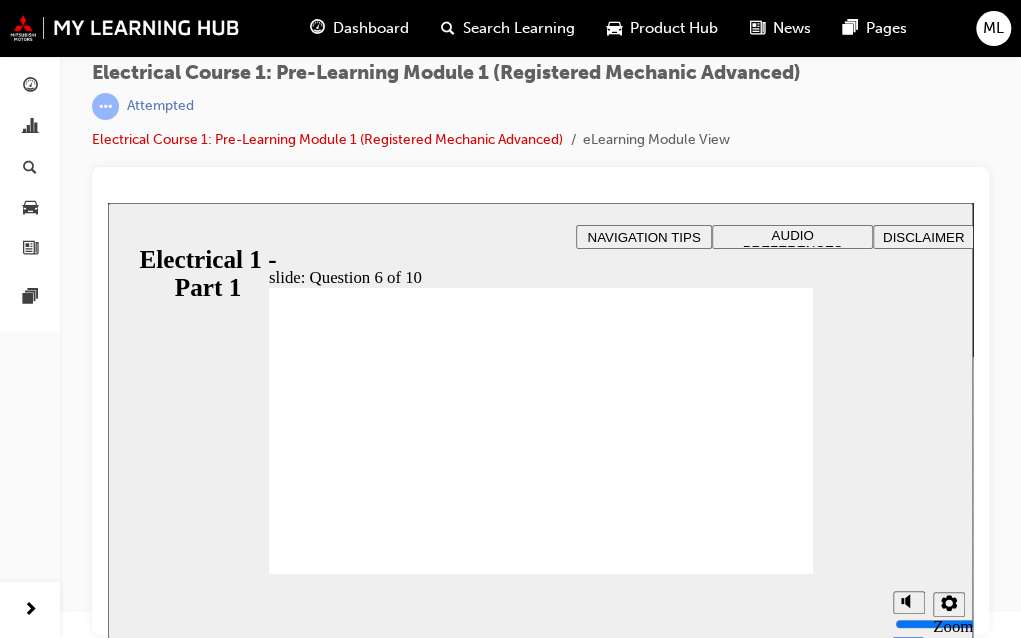 radio on "true" 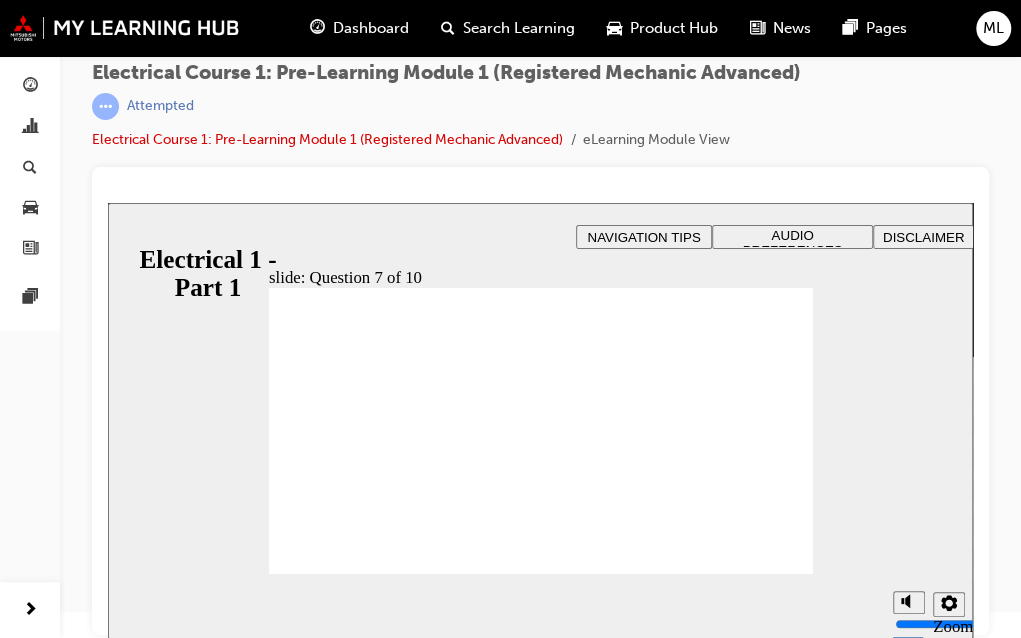 radio on "true" 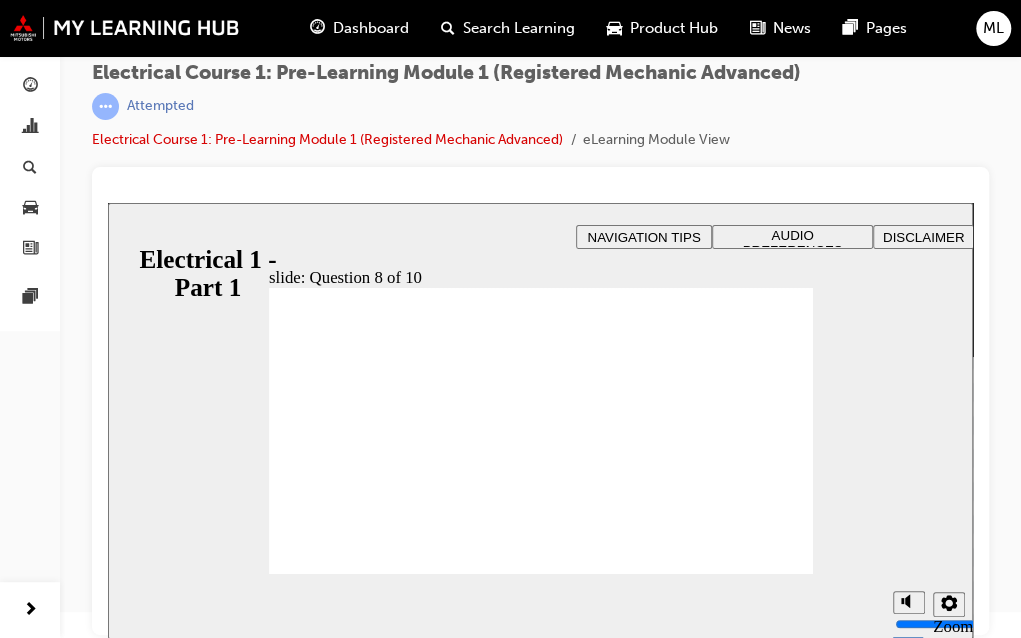 radio on "true" 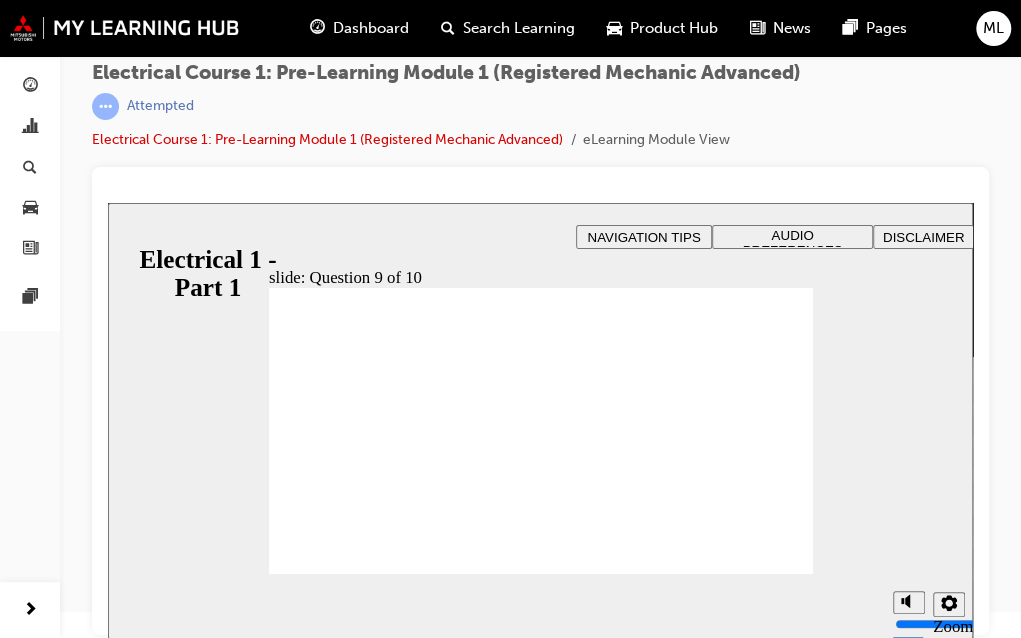 radio on "true" 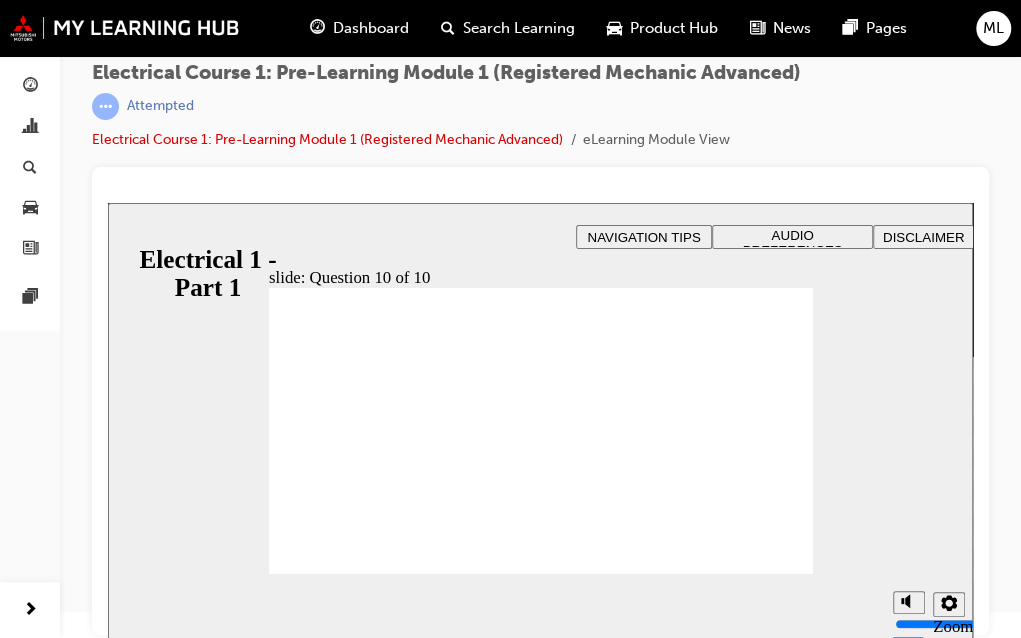radio on "true" 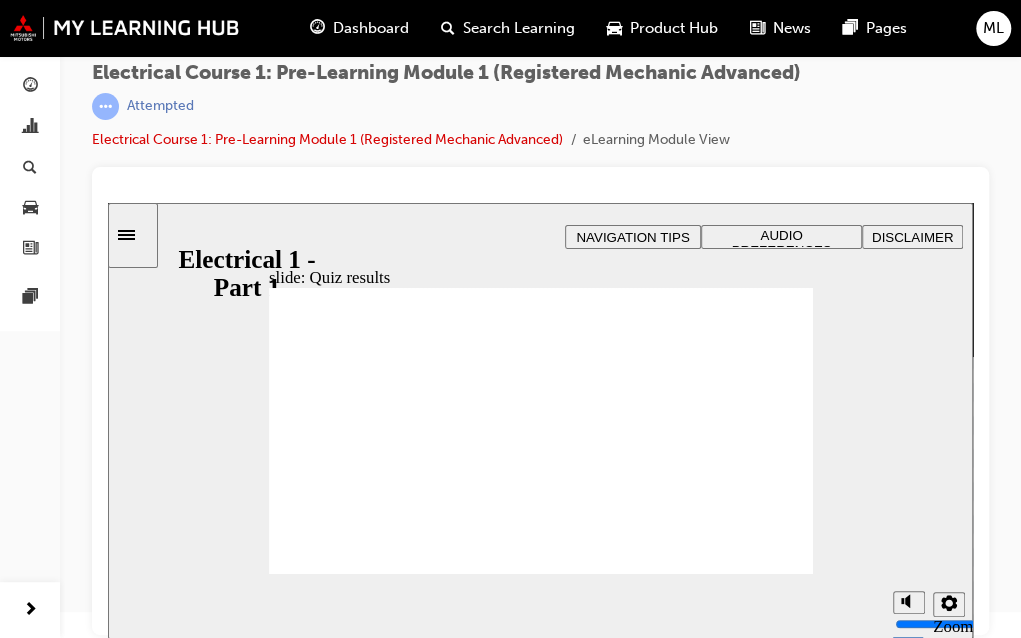 click 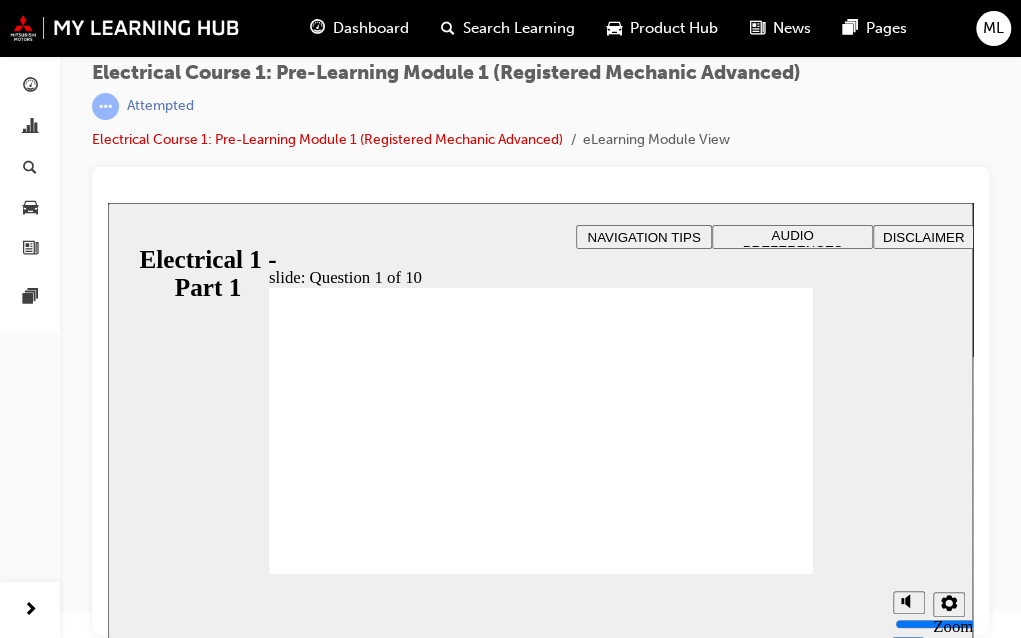checkbox on "true" 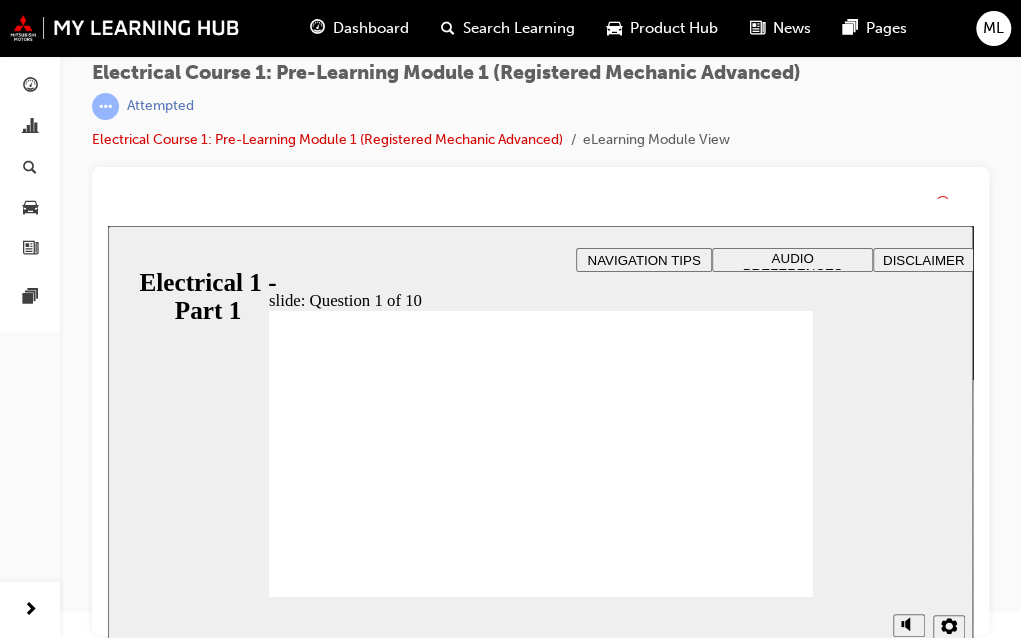 scroll, scrollTop: 26, scrollLeft: 0, axis: vertical 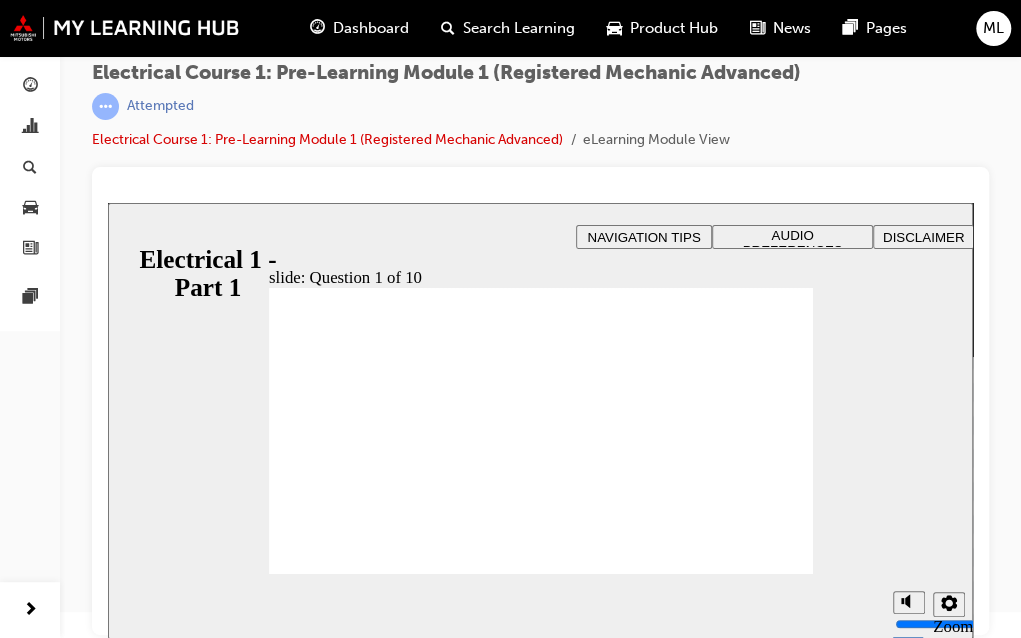 click 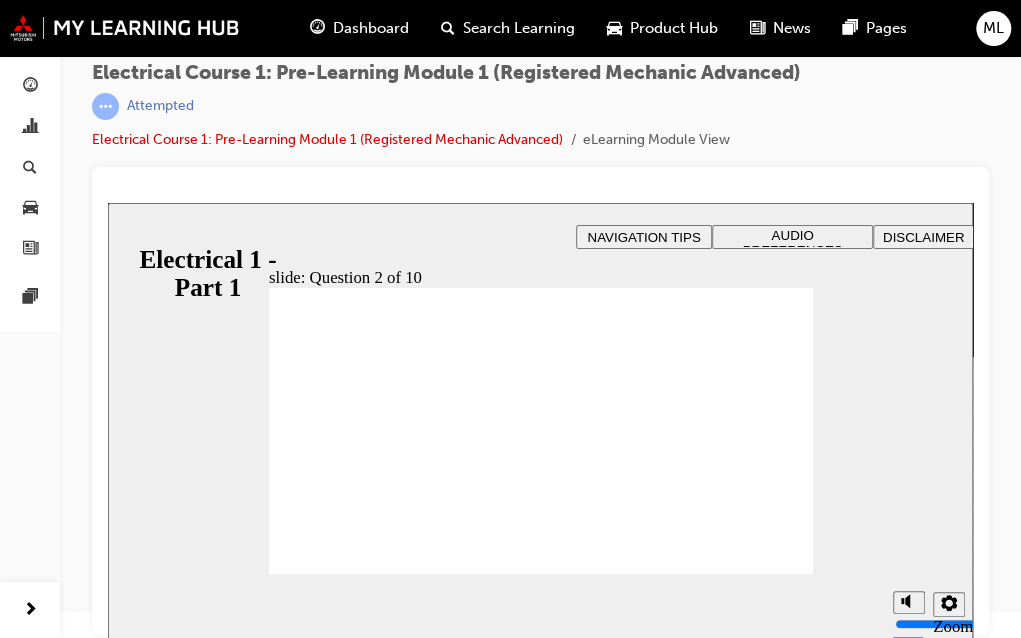 radio on "true" 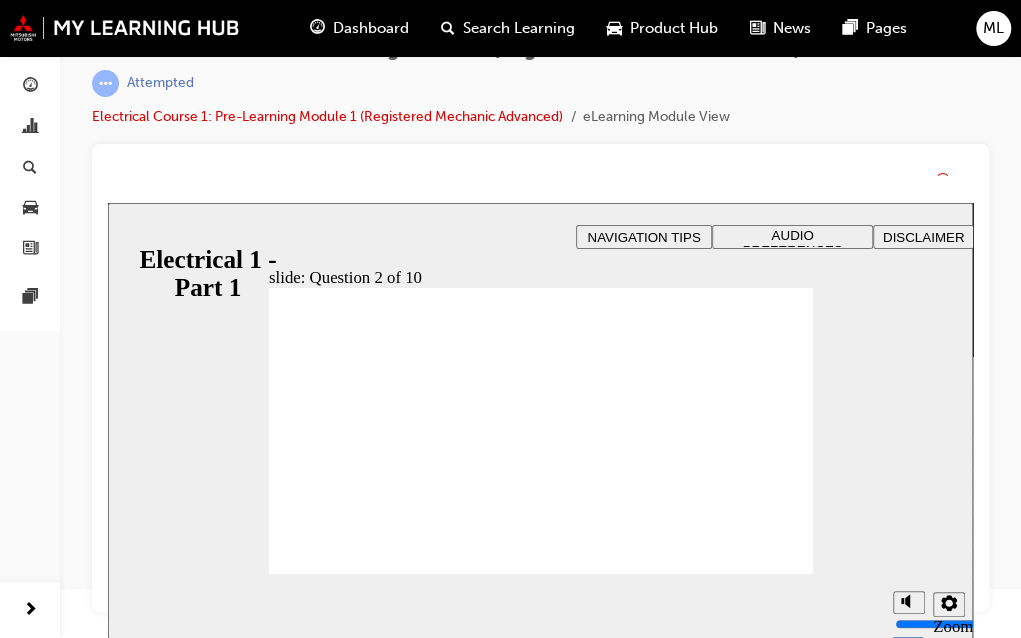 scroll, scrollTop: 26, scrollLeft: 0, axis: vertical 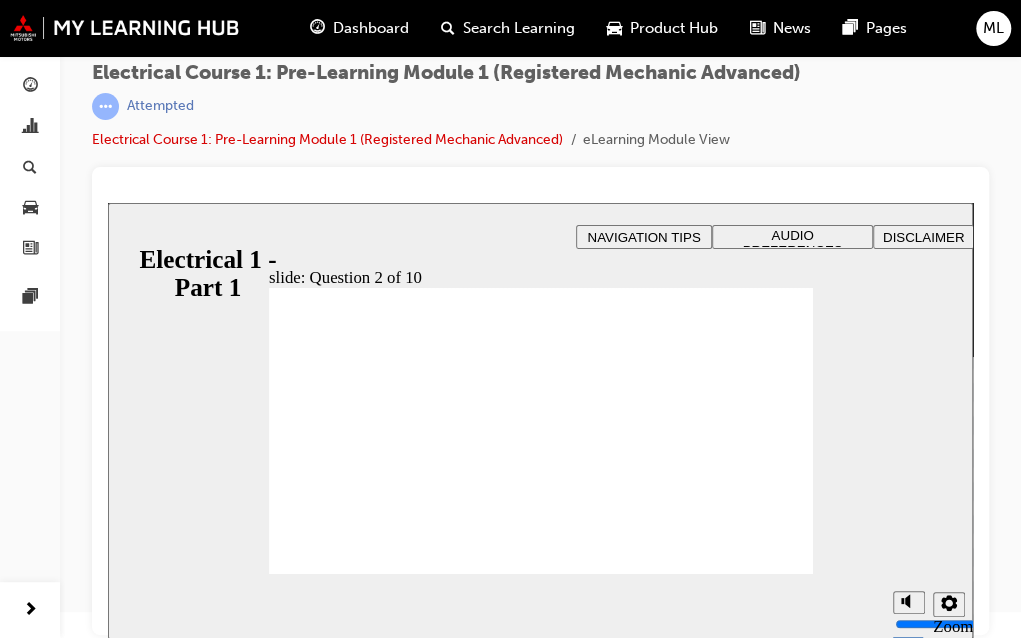 click 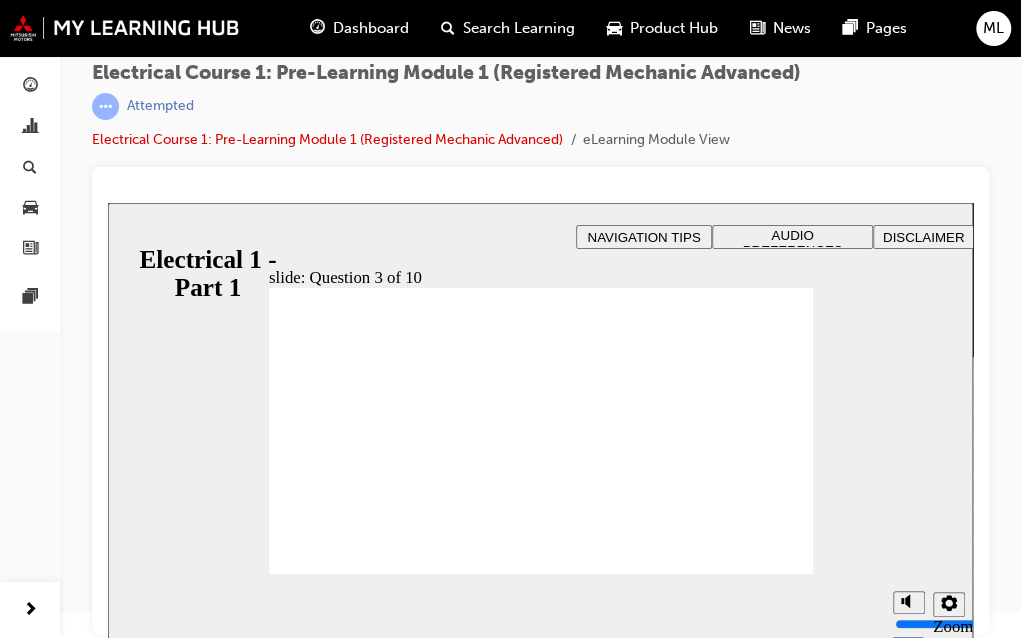 radio on "true" 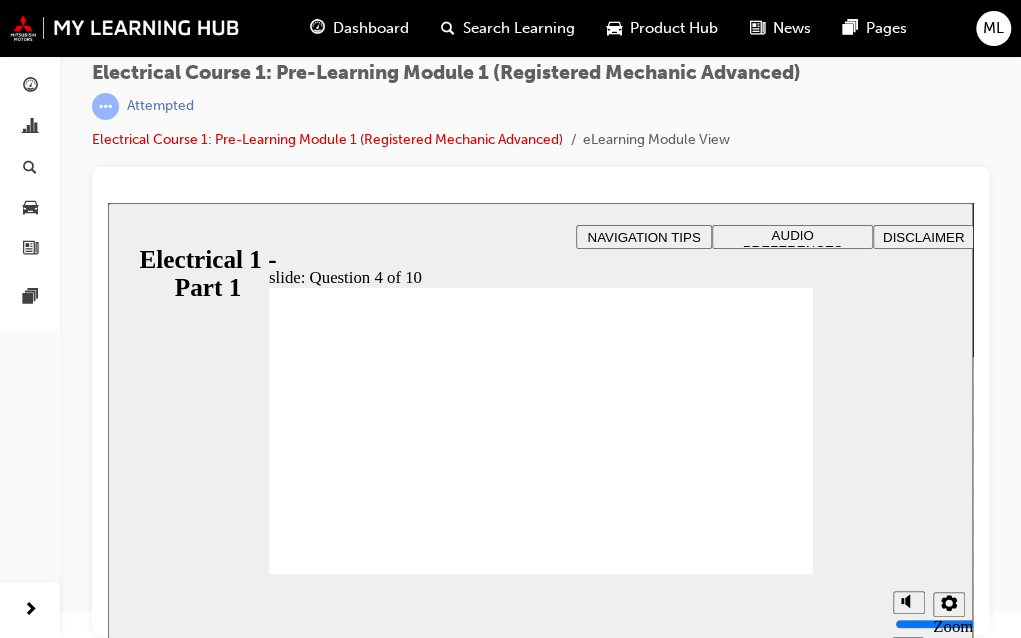 radio on "true" 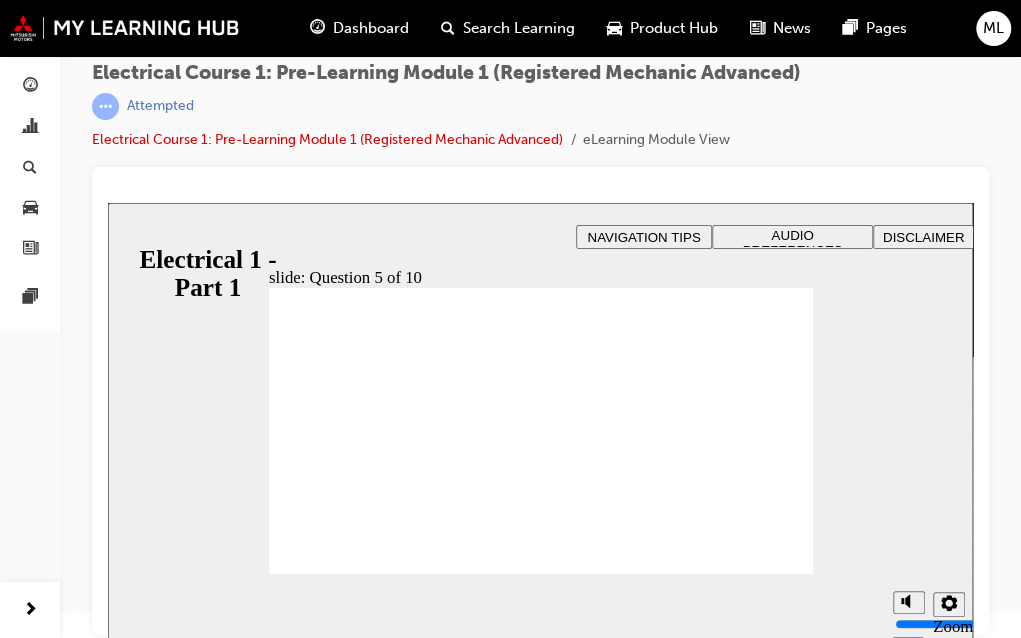 radio on "true" 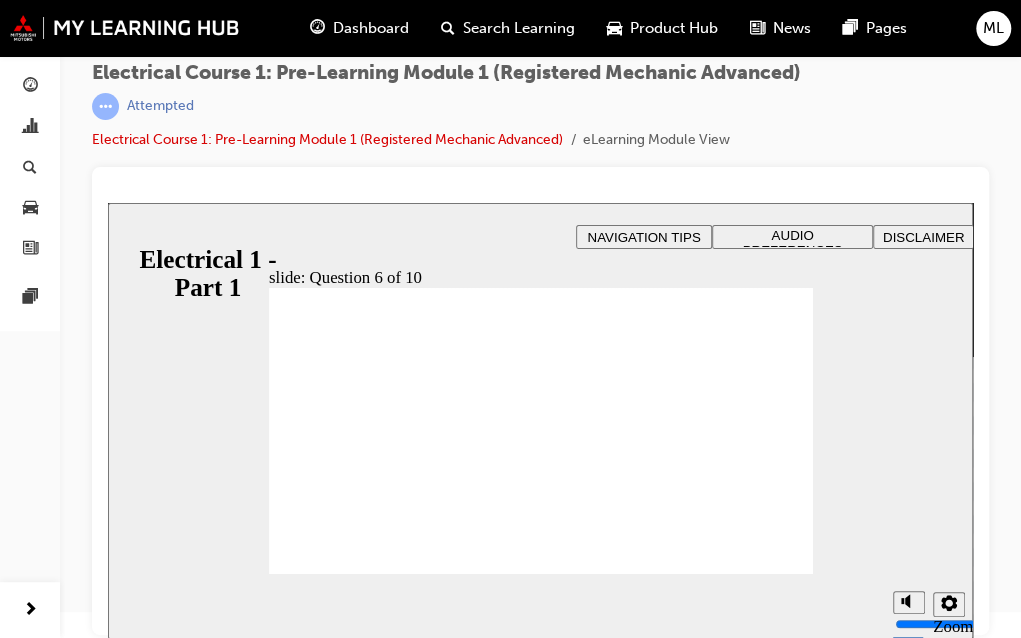 radio on "true" 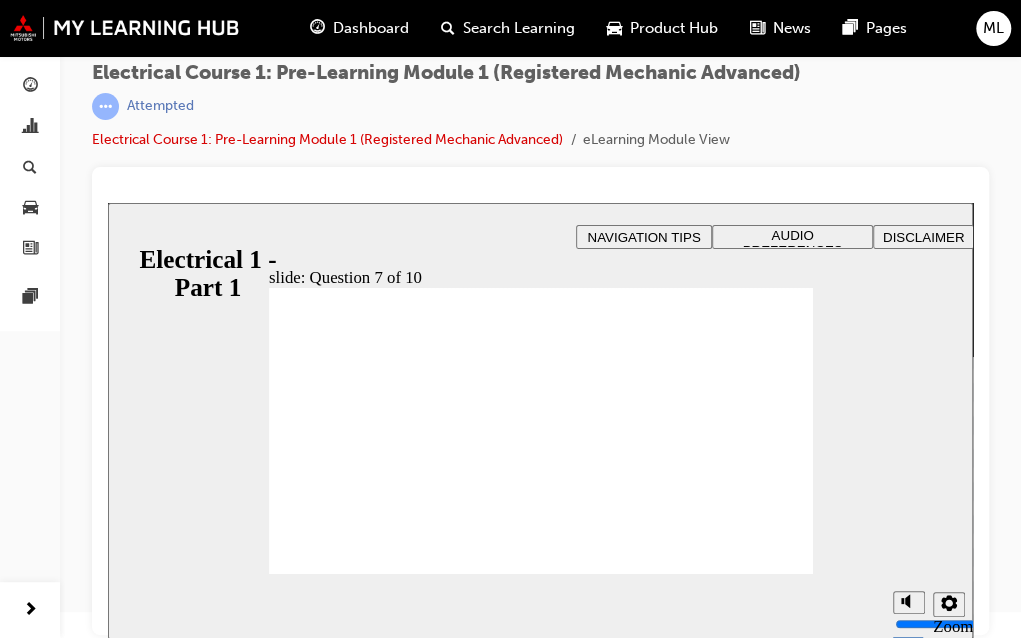 radio on "true" 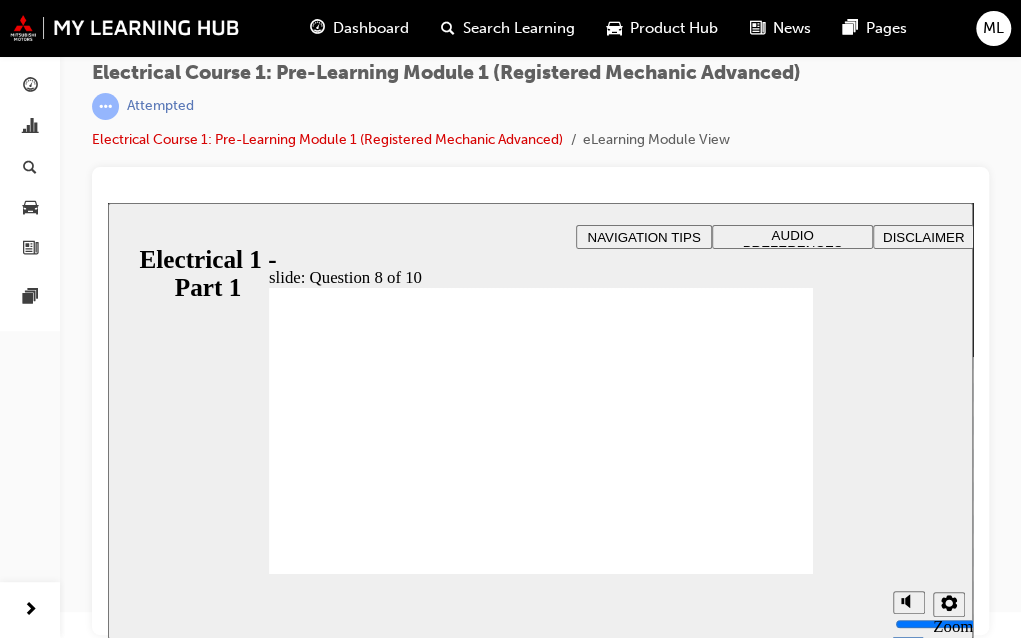 radio on "true" 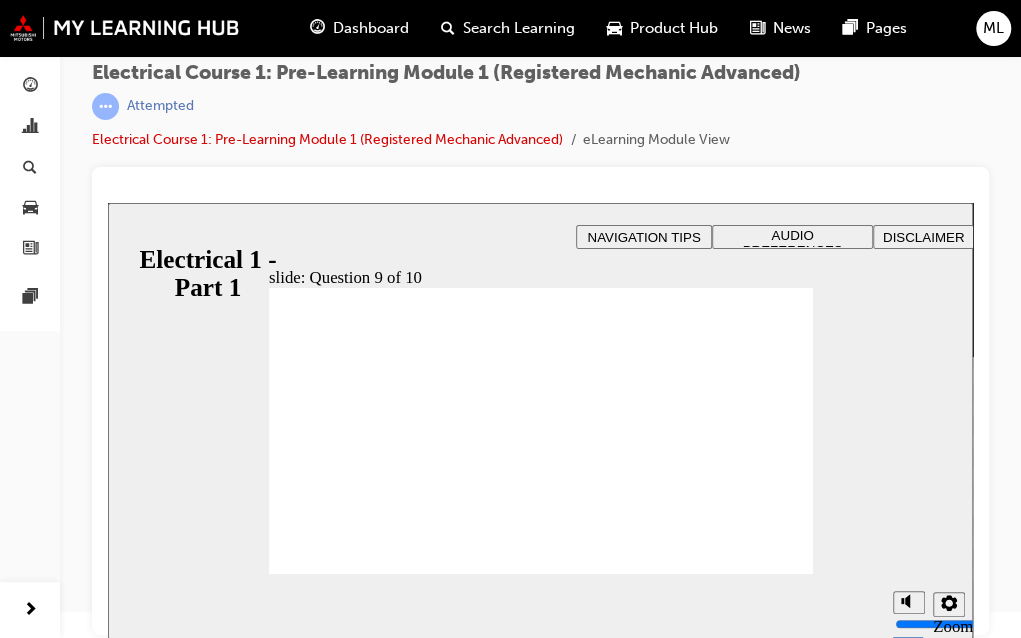 radio on "true" 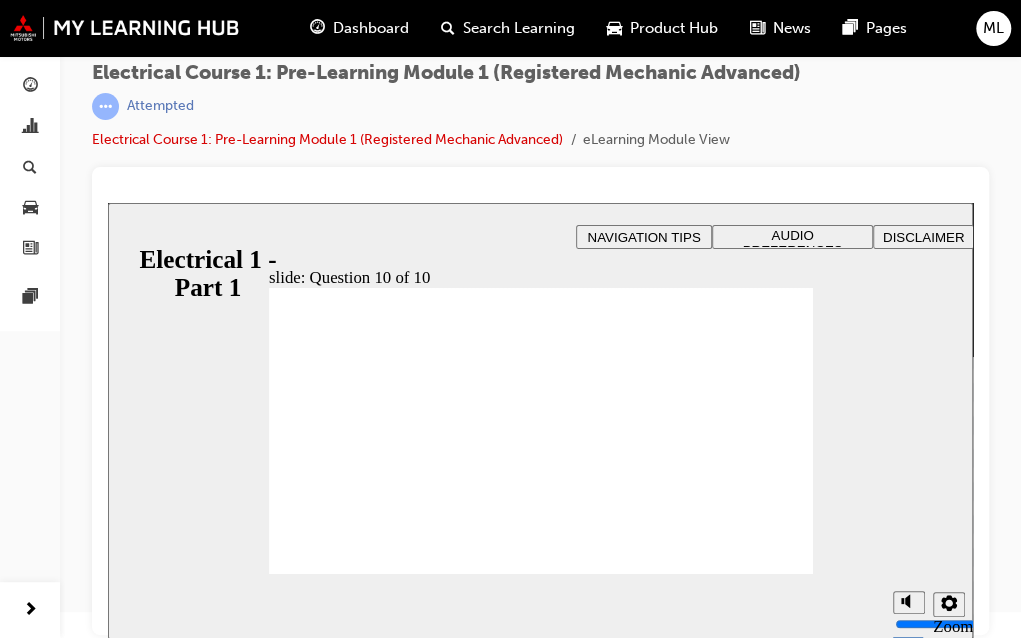 click 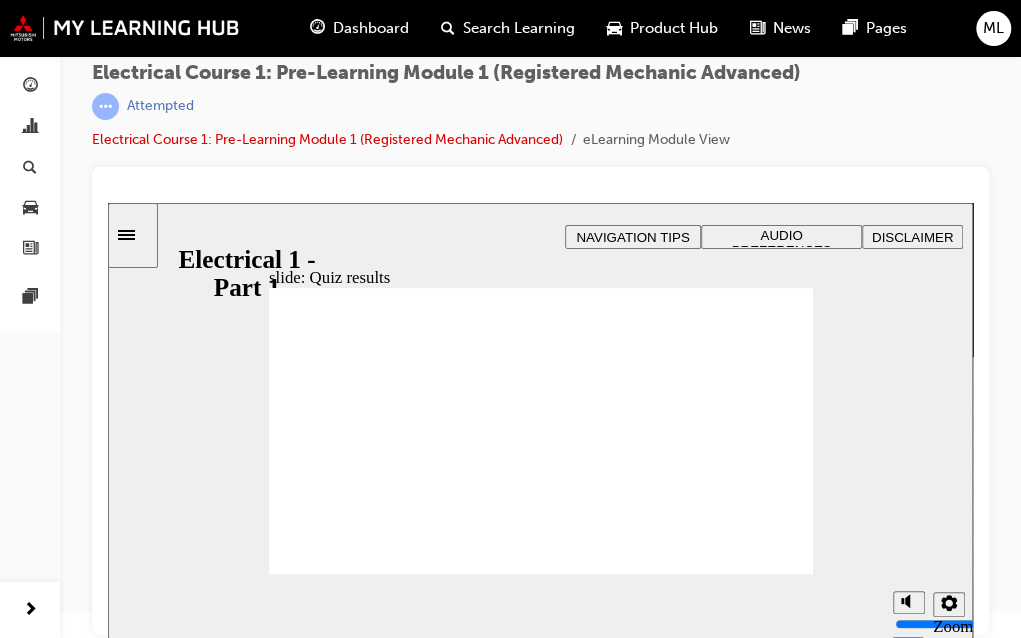 click 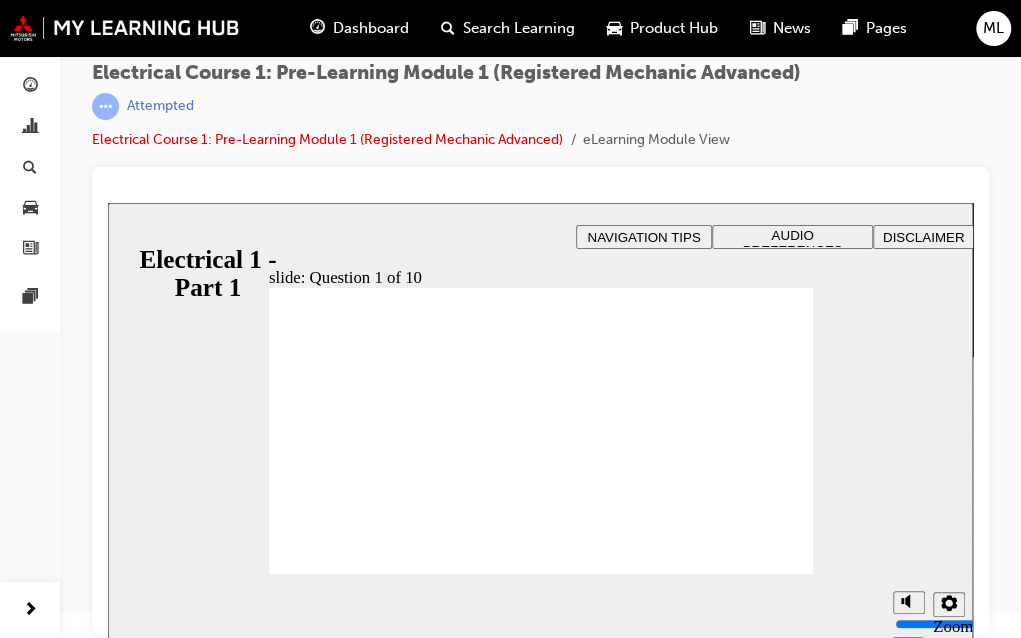 checkbox on "true" 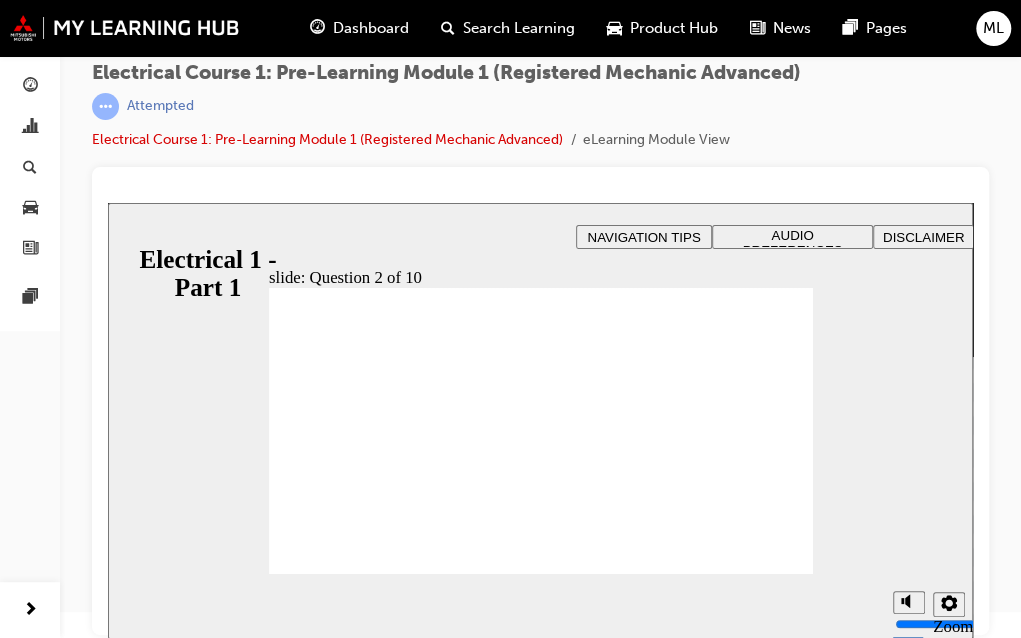 radio on "true" 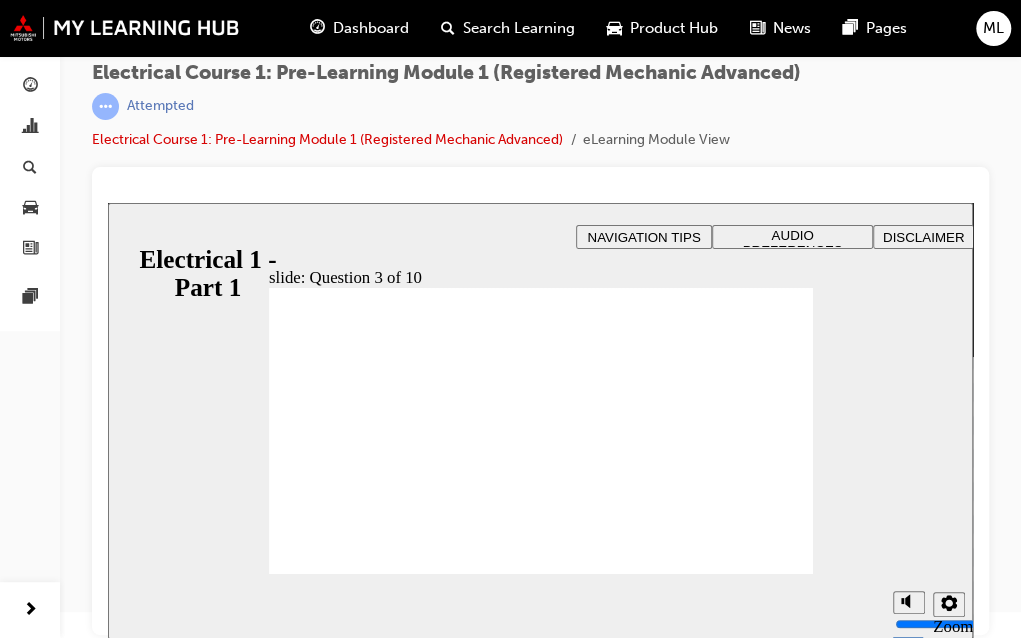 radio on "true" 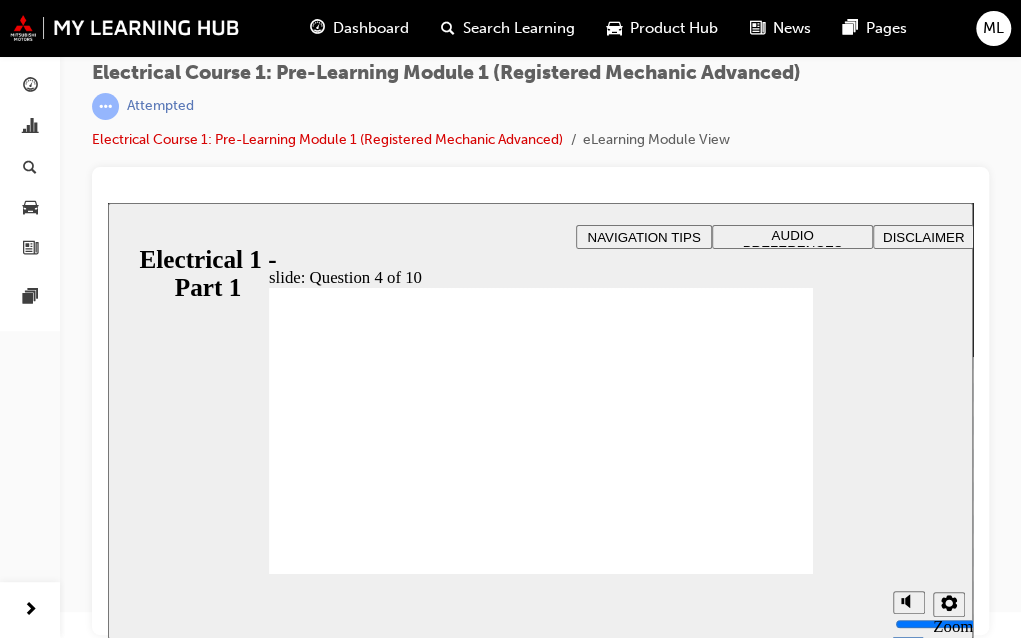 radio on "true" 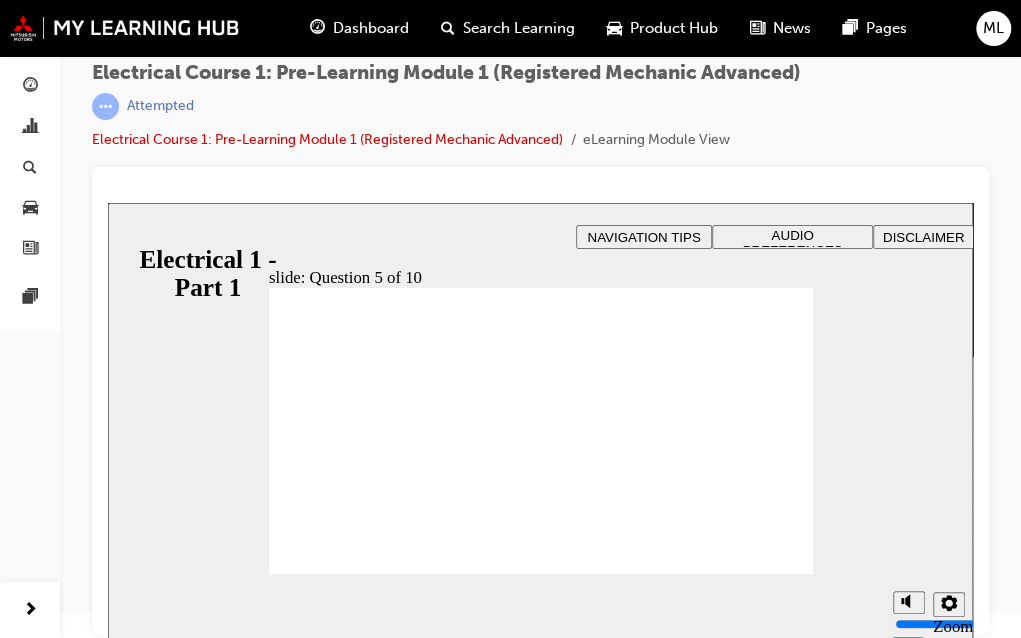 radio on "true" 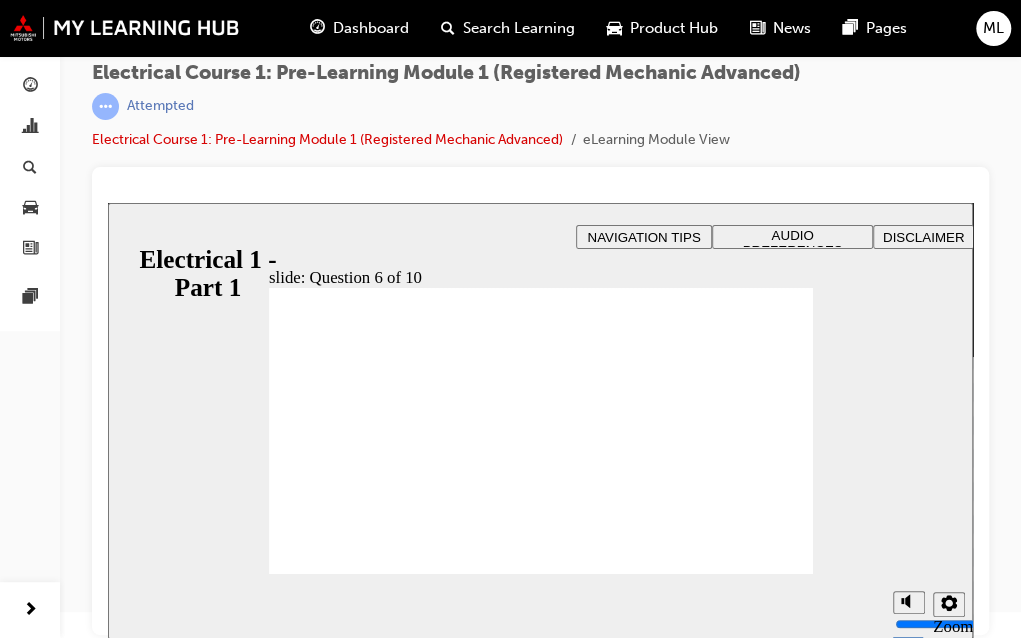 radio on "true" 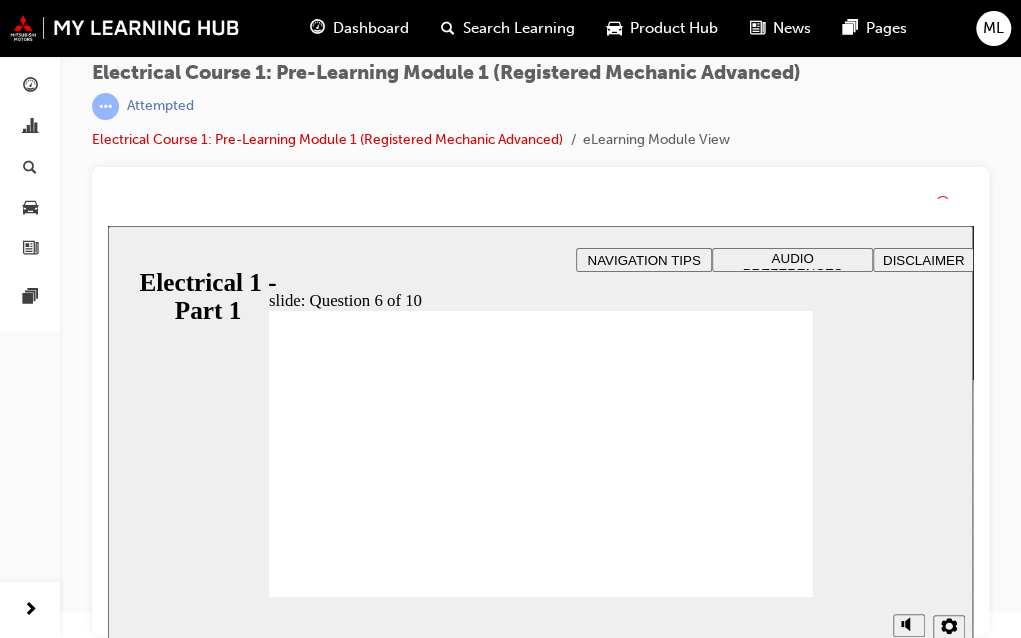 scroll, scrollTop: 26, scrollLeft: 0, axis: vertical 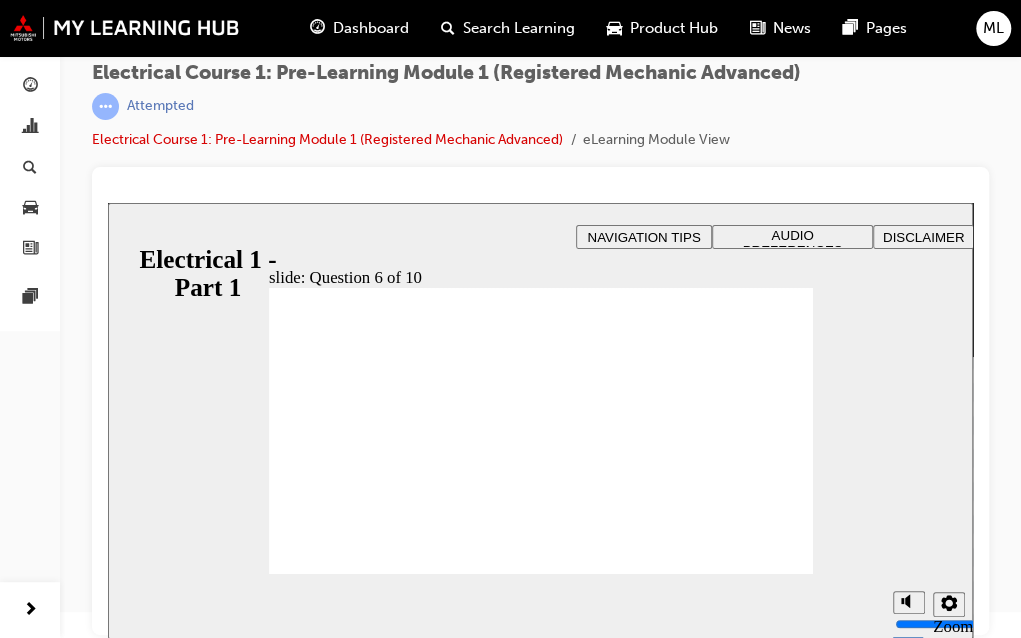 click 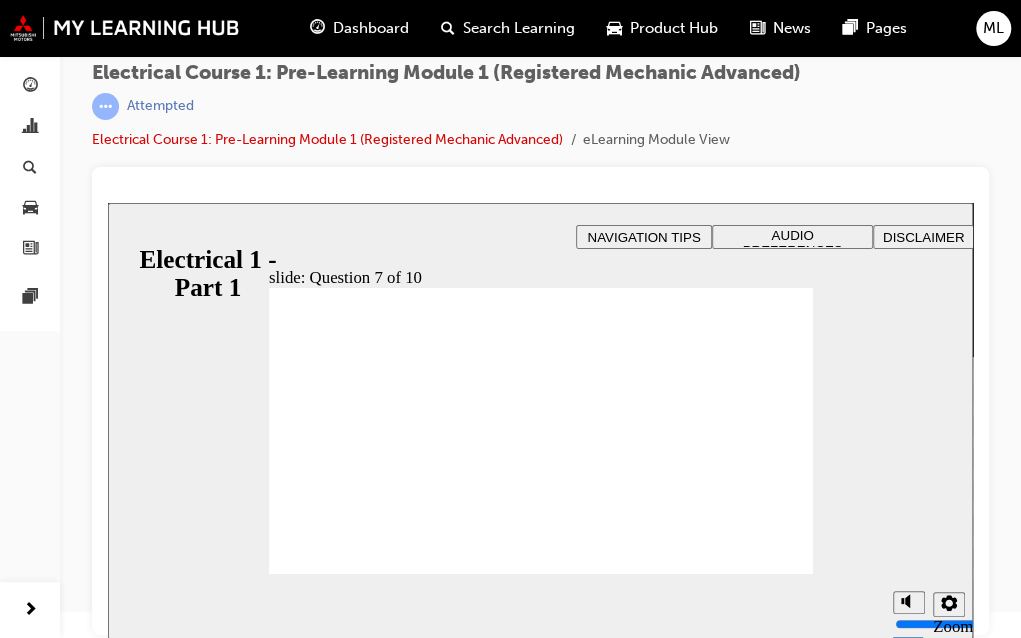 radio on "true" 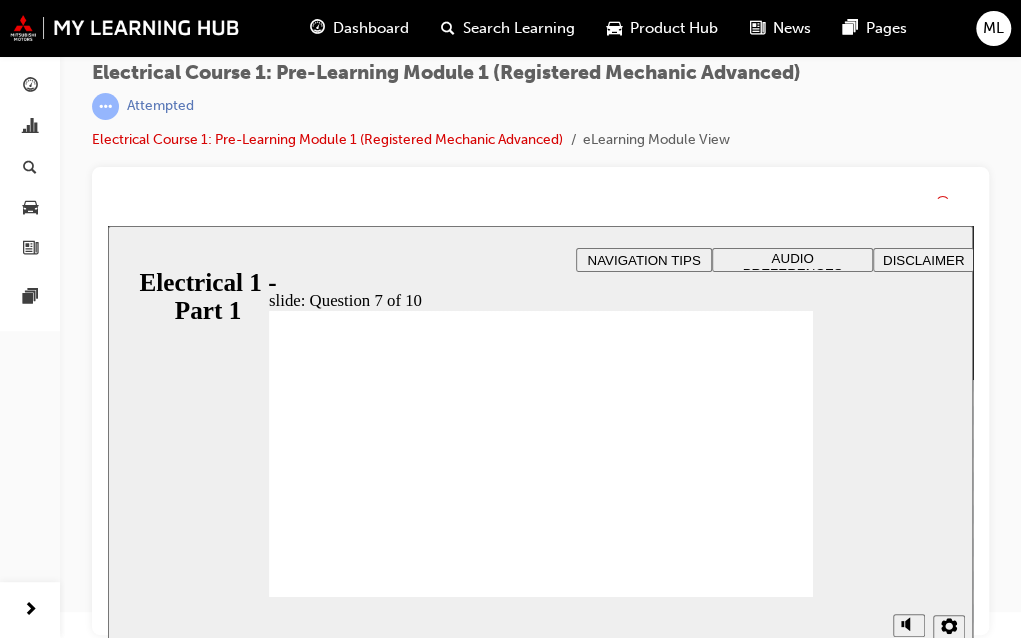 scroll, scrollTop: 26, scrollLeft: 0, axis: vertical 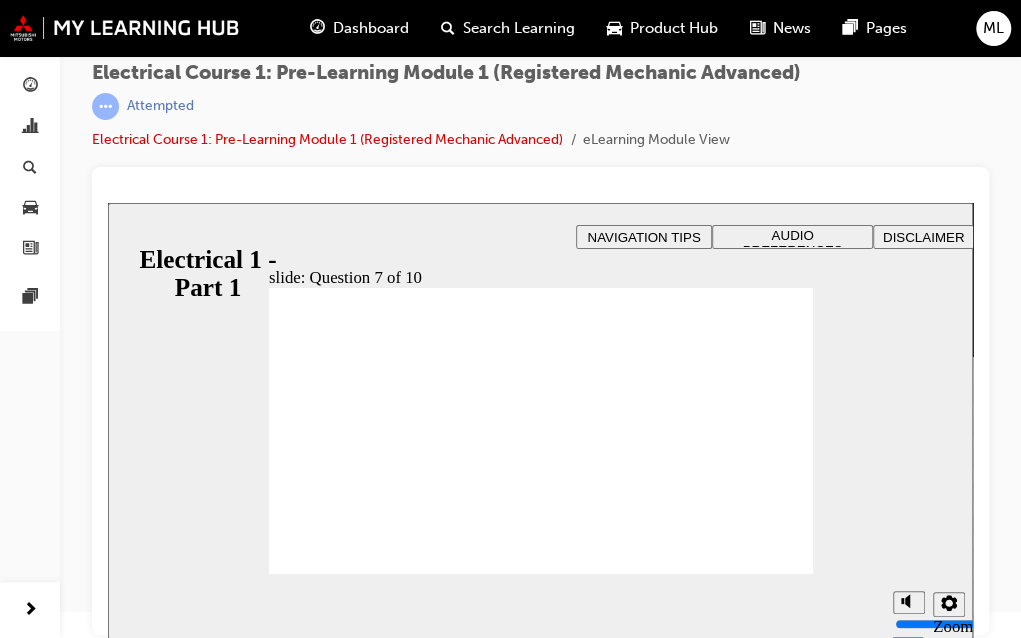 click 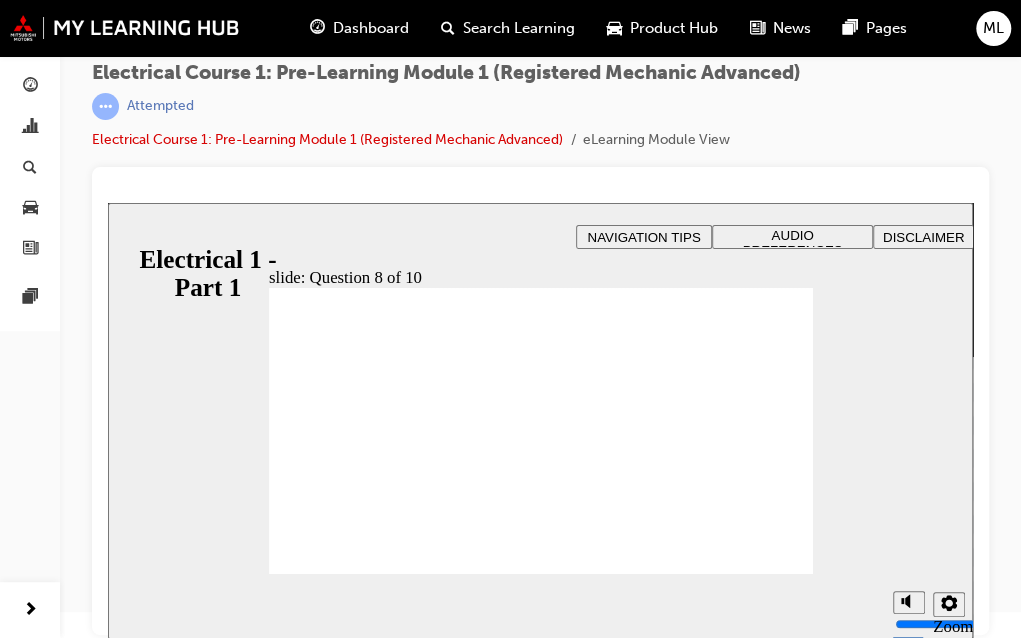 radio on "true" 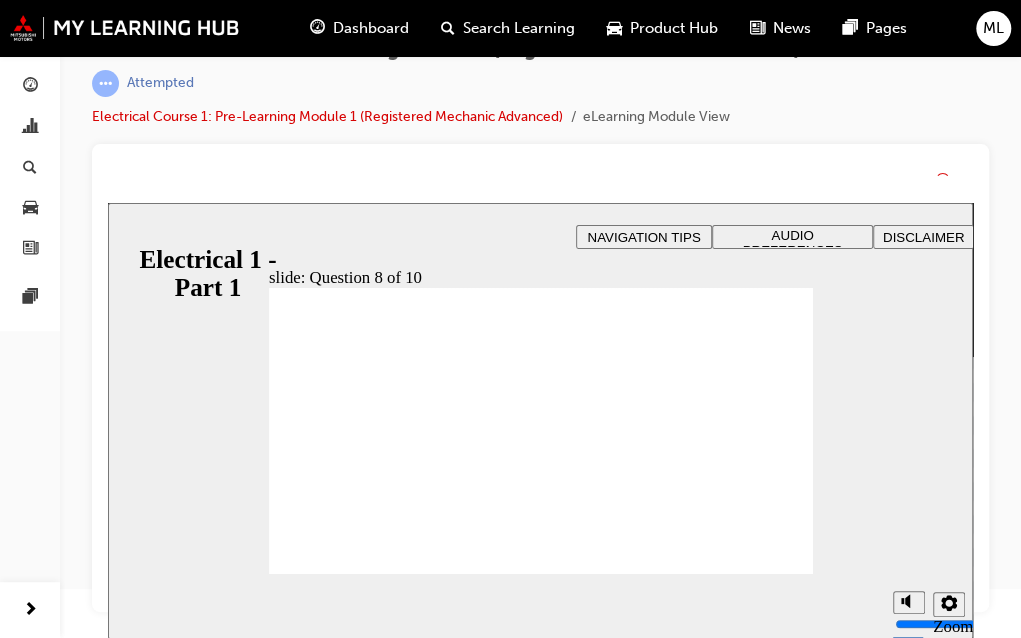 click 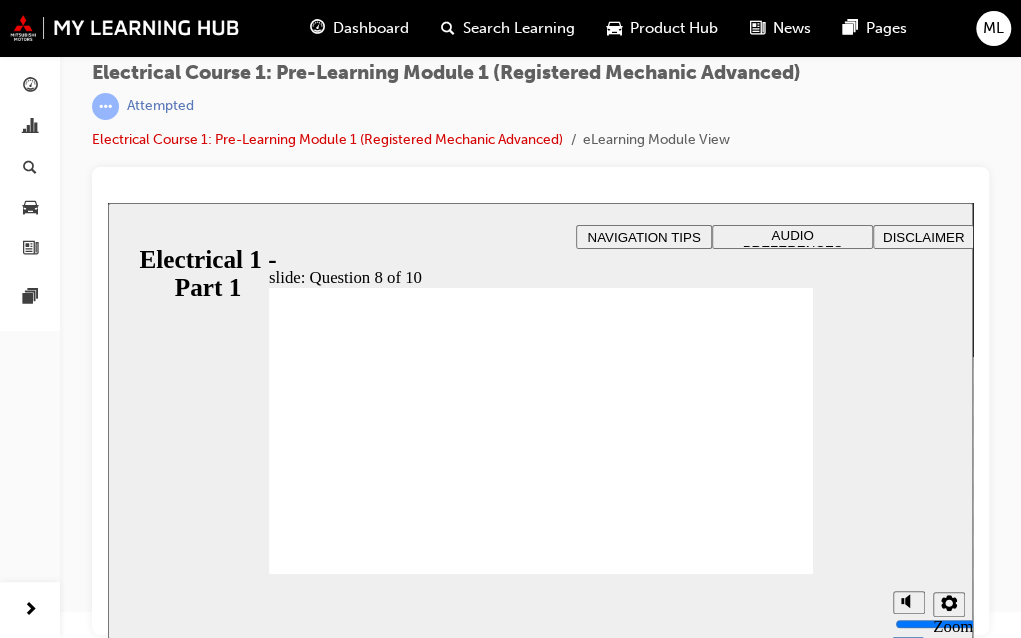 click 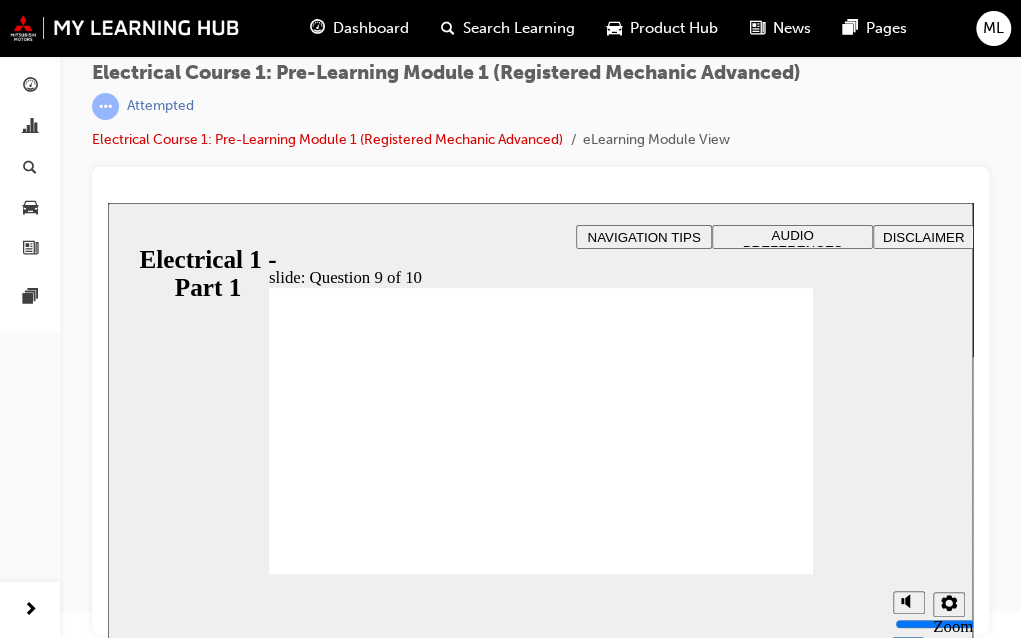 radio on "true" 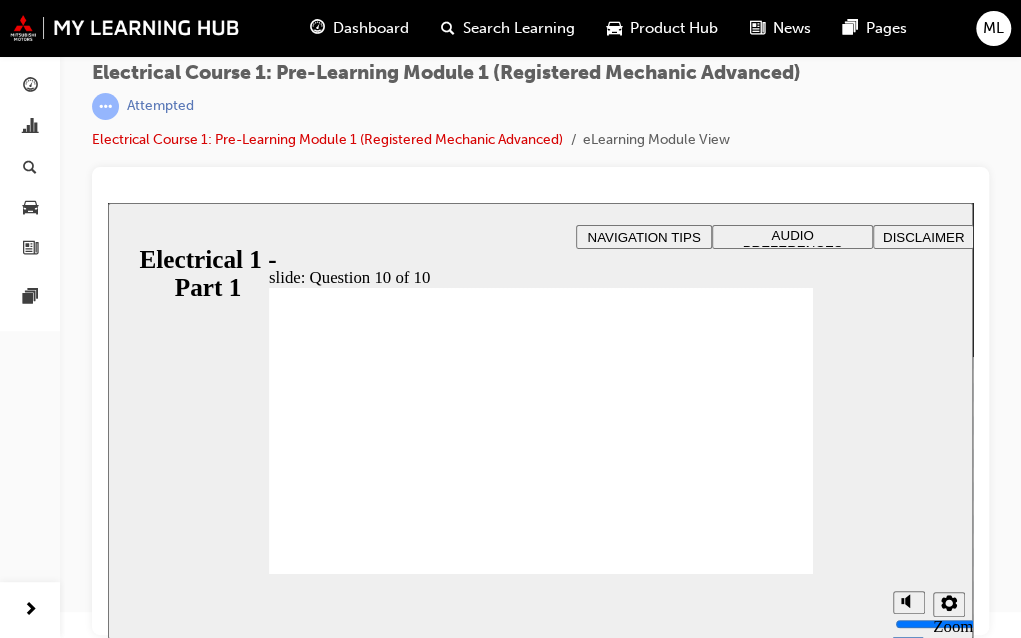 radio on "true" 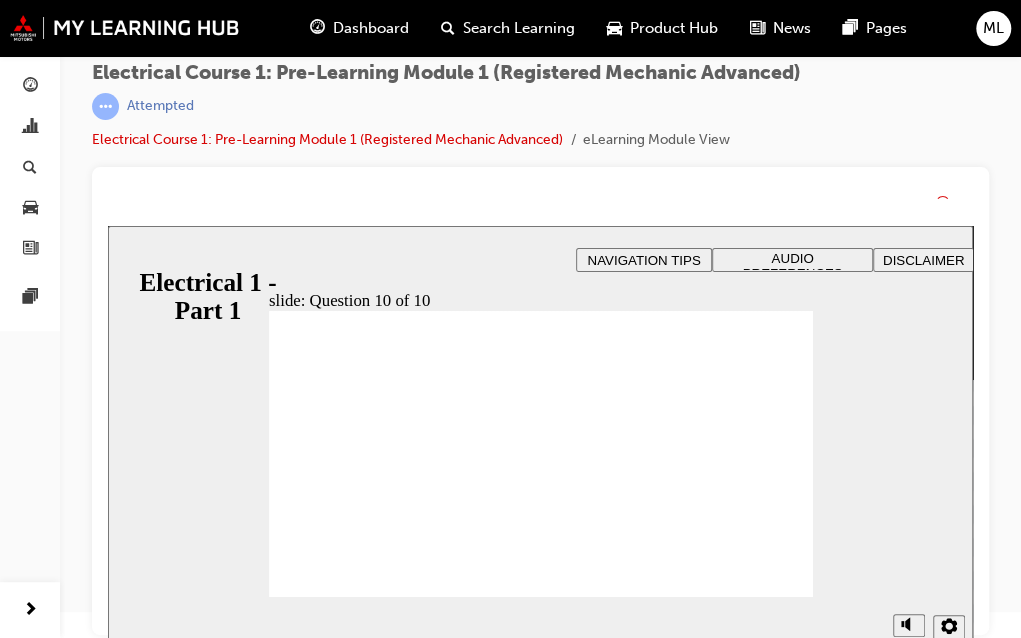 scroll, scrollTop: 26, scrollLeft: 0, axis: vertical 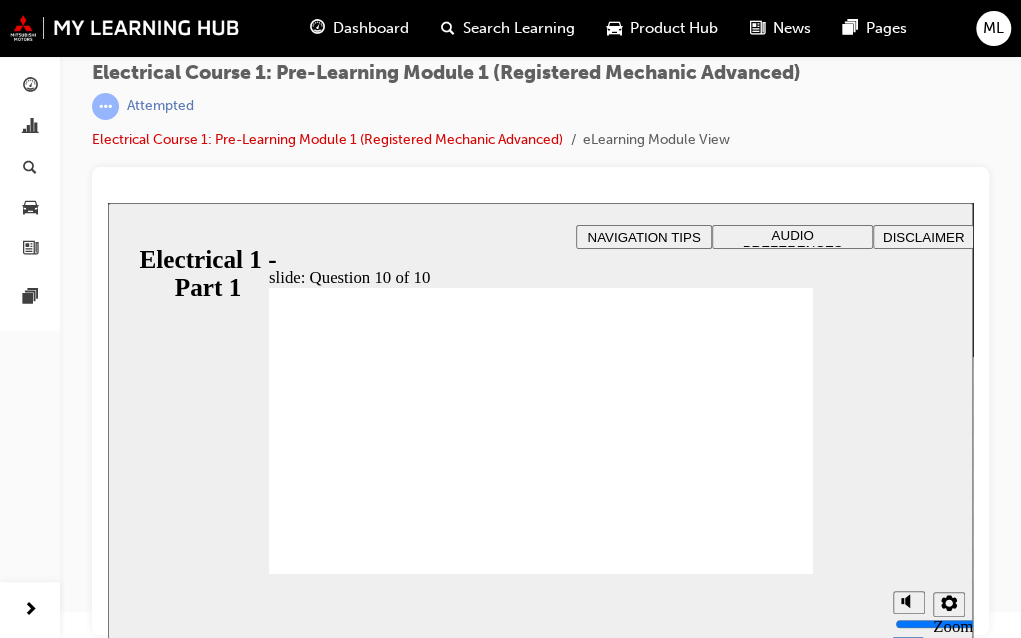 click 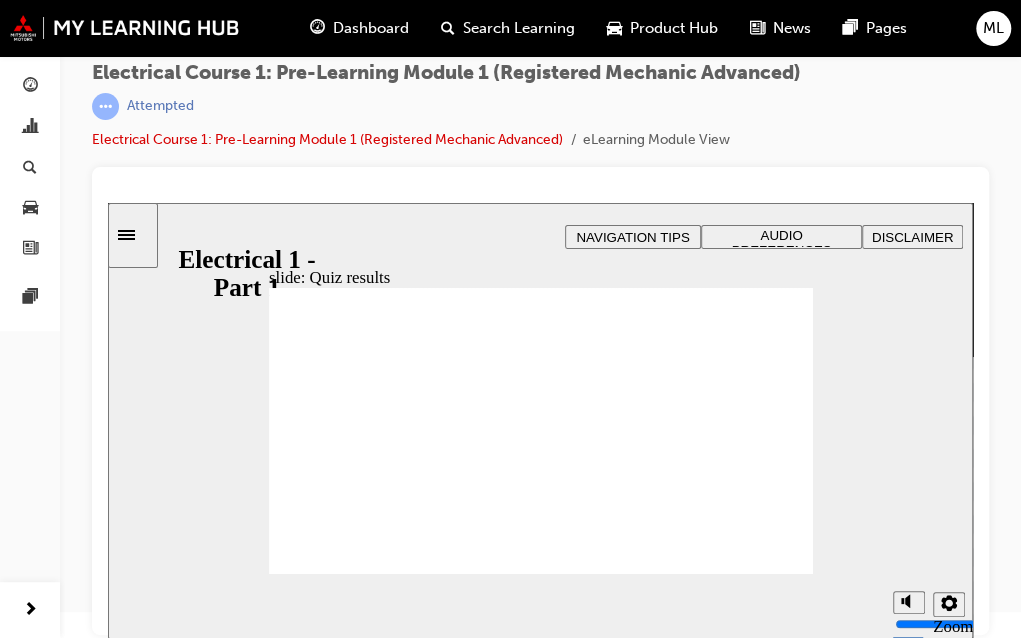 click 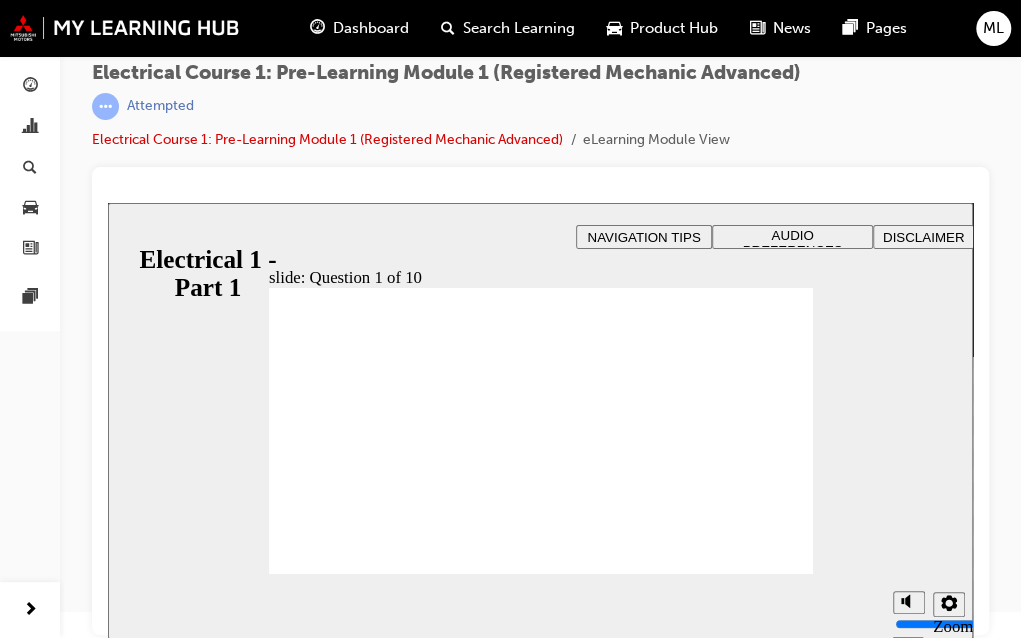 checkbox on "true" 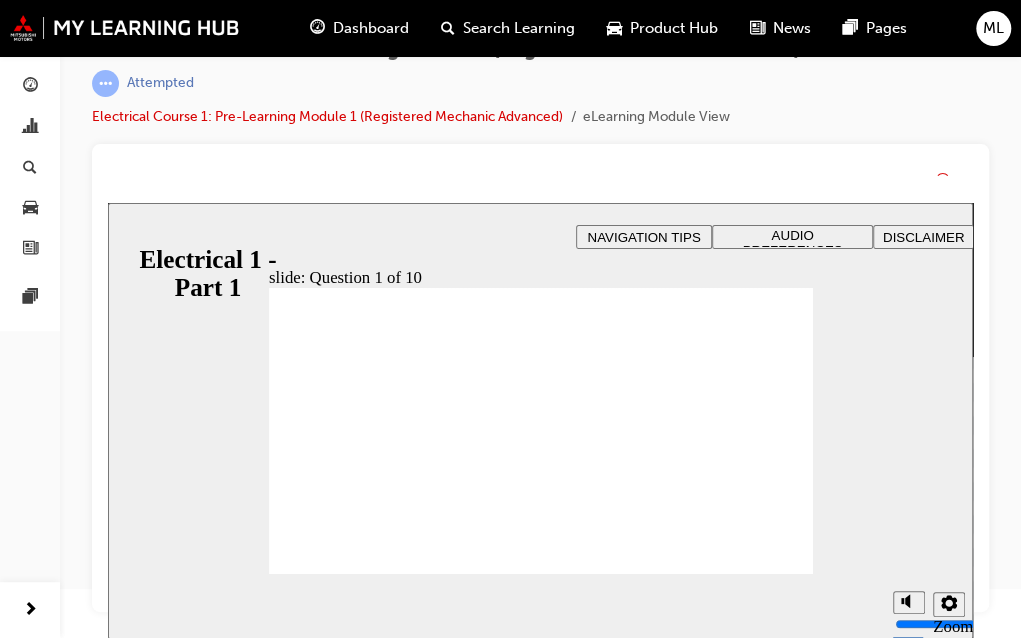 scroll, scrollTop: 26, scrollLeft: 0, axis: vertical 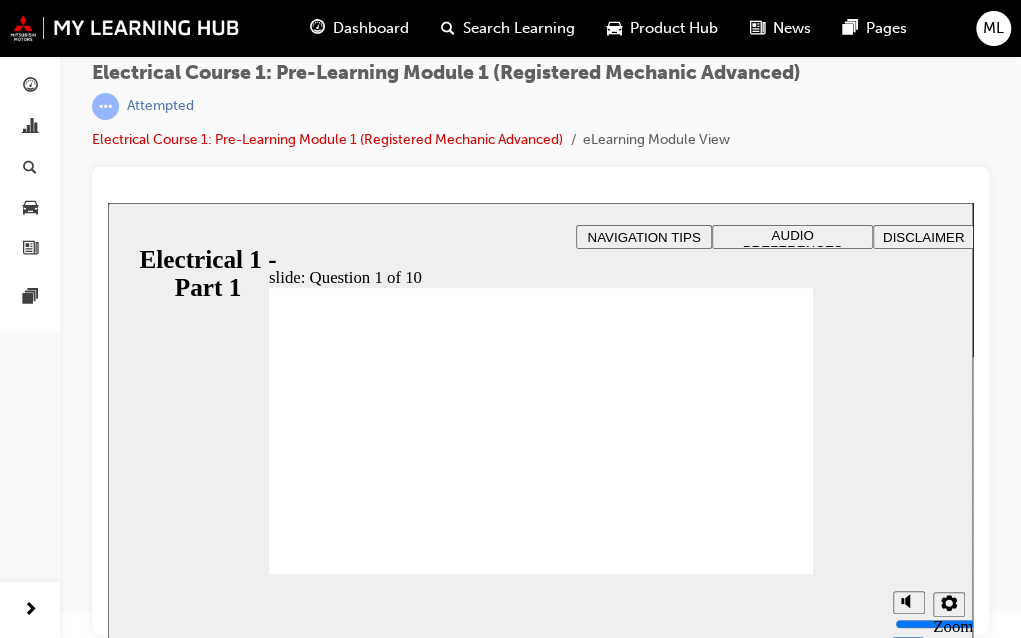 click 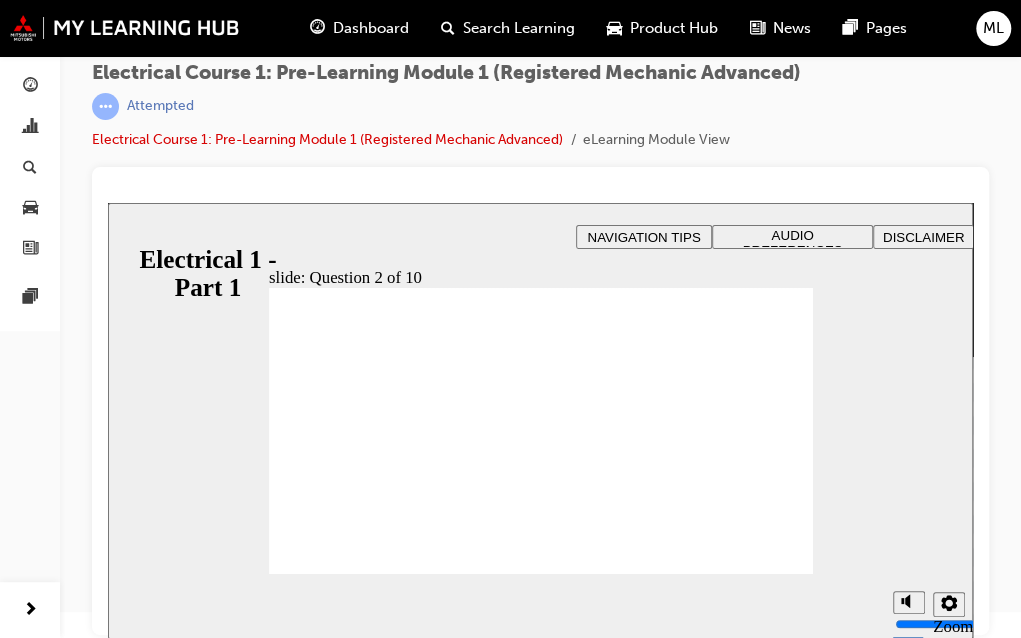 radio on "true" 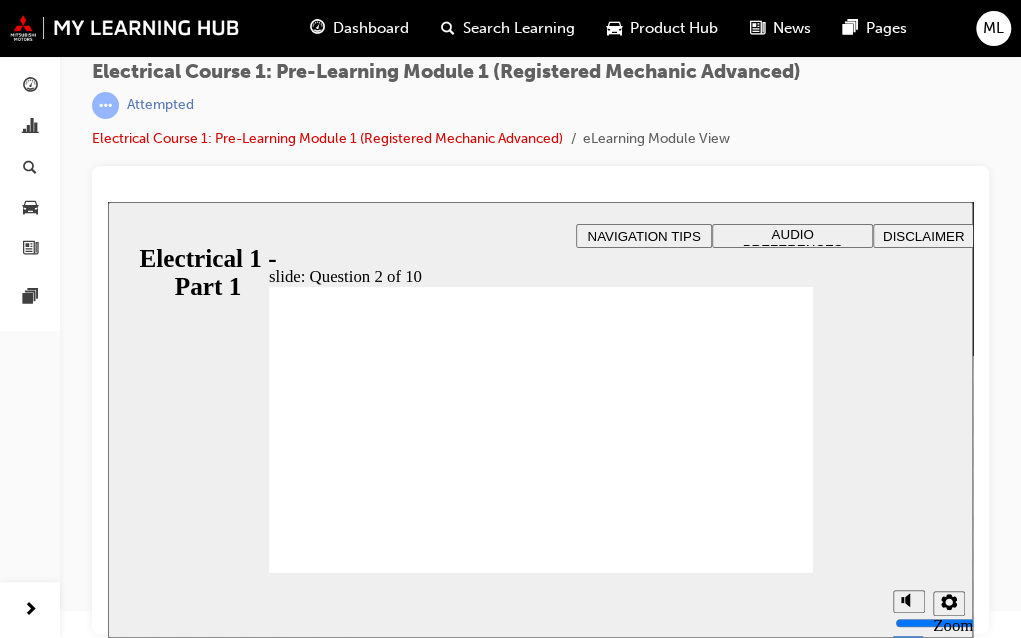 scroll, scrollTop: 26, scrollLeft: 0, axis: vertical 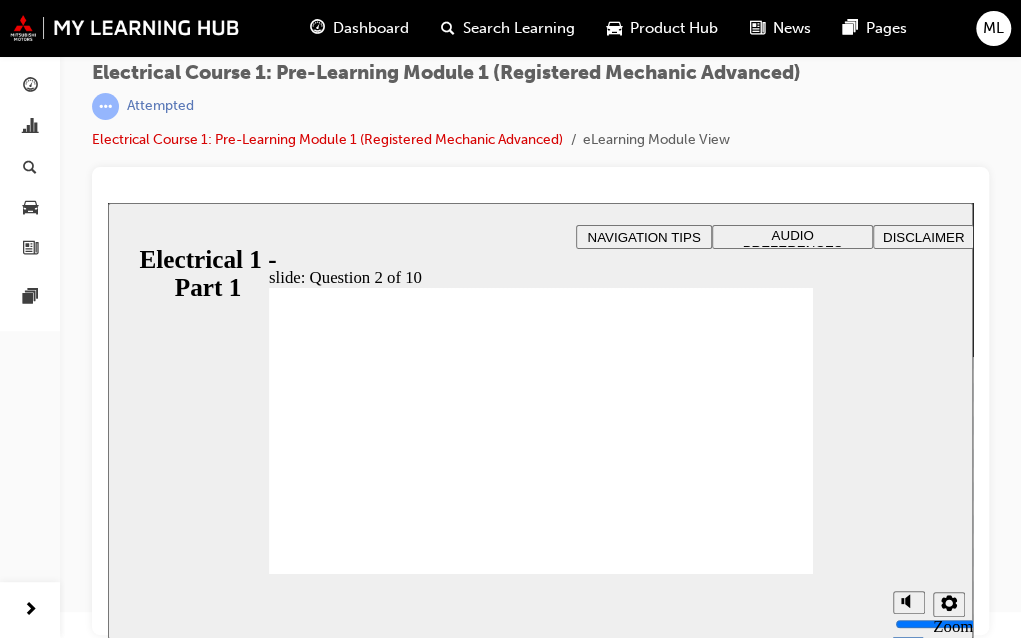 click 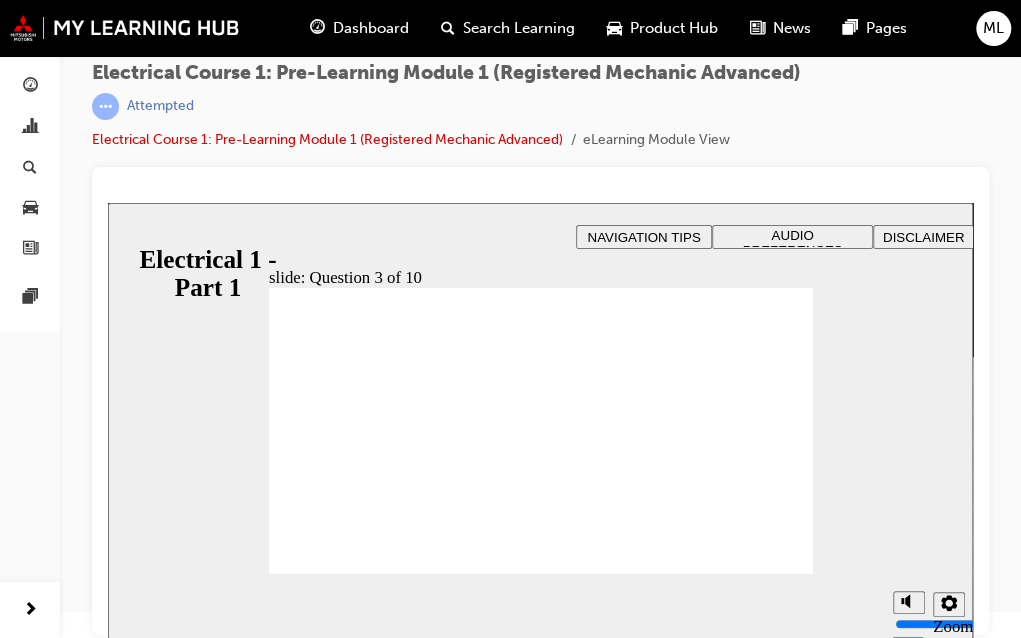 drag, startPoint x: 361, startPoint y: 344, endPoint x: 329, endPoint y: 344, distance: 32 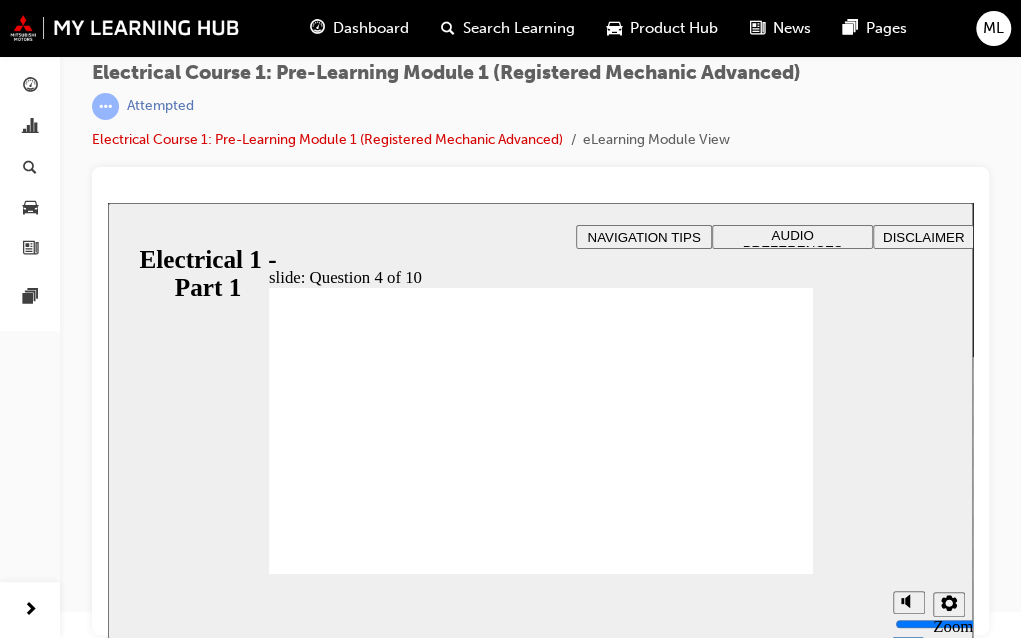 radio on "false" 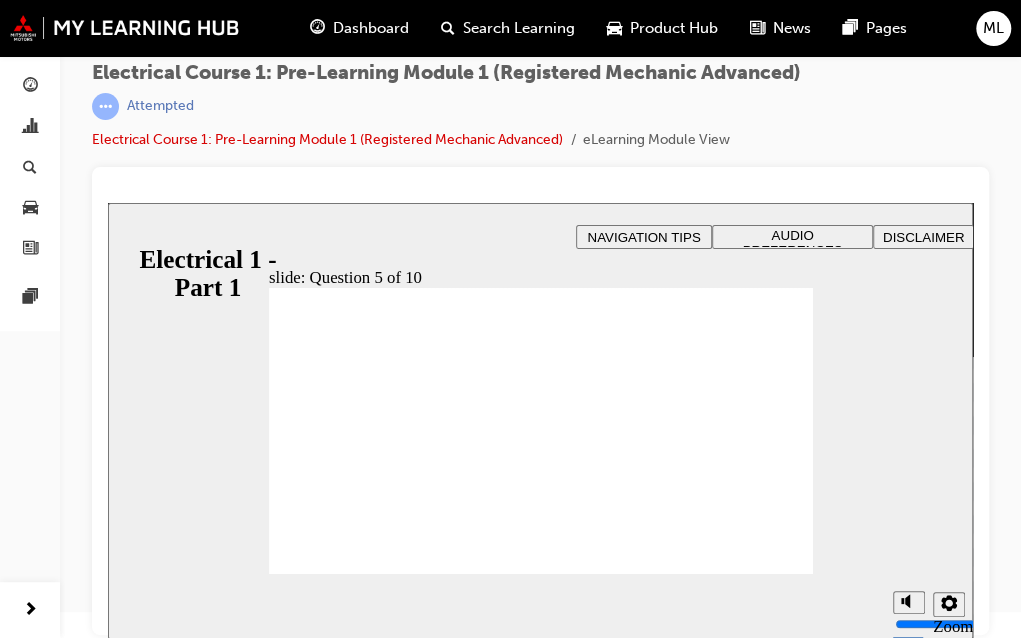 radio on "true" 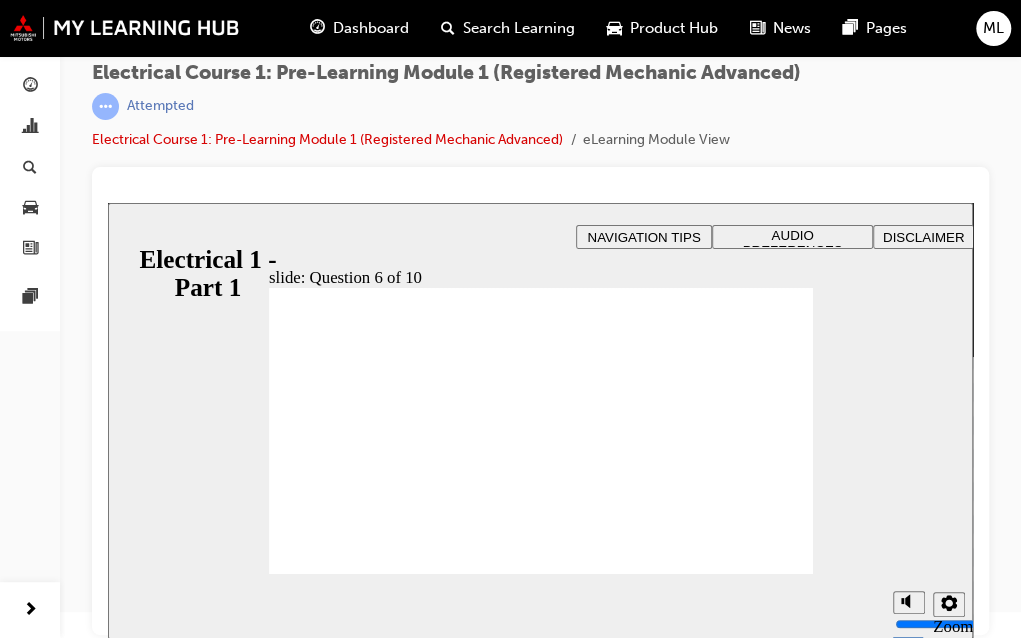 radio on "true" 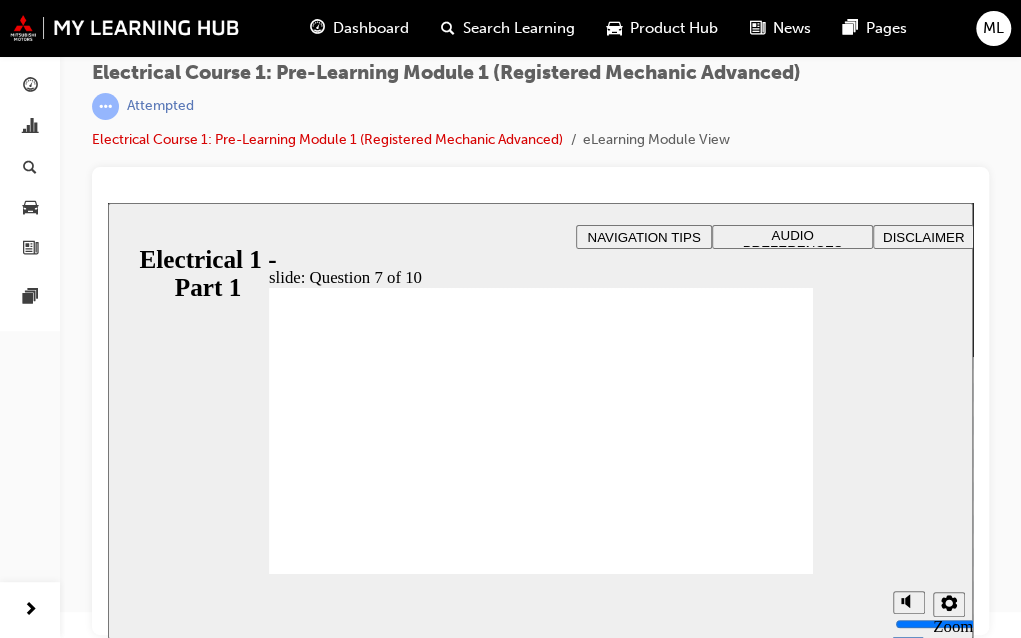 radio on "true" 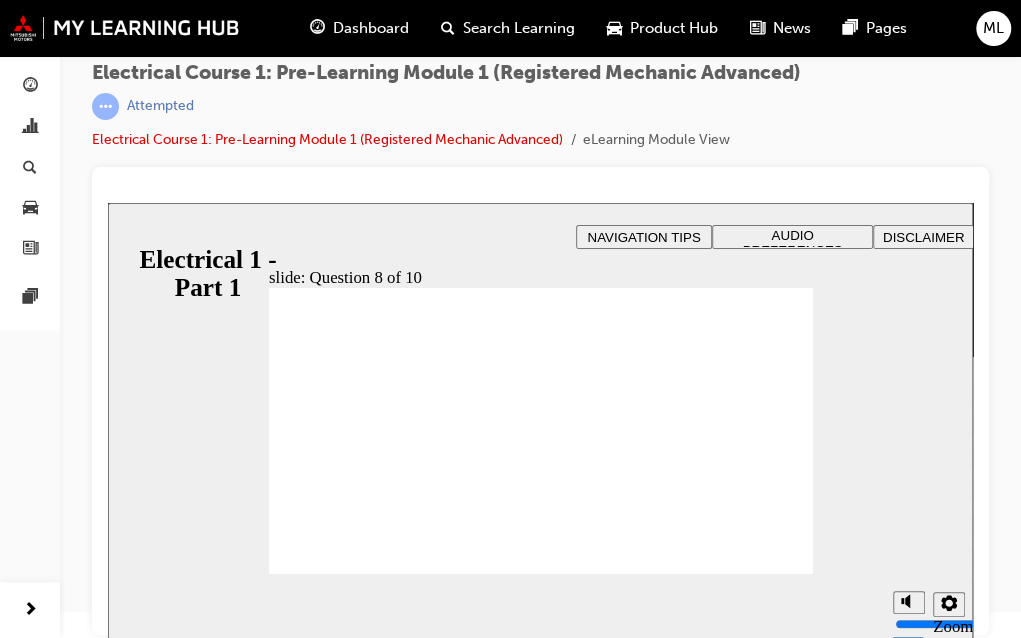 radio on "true" 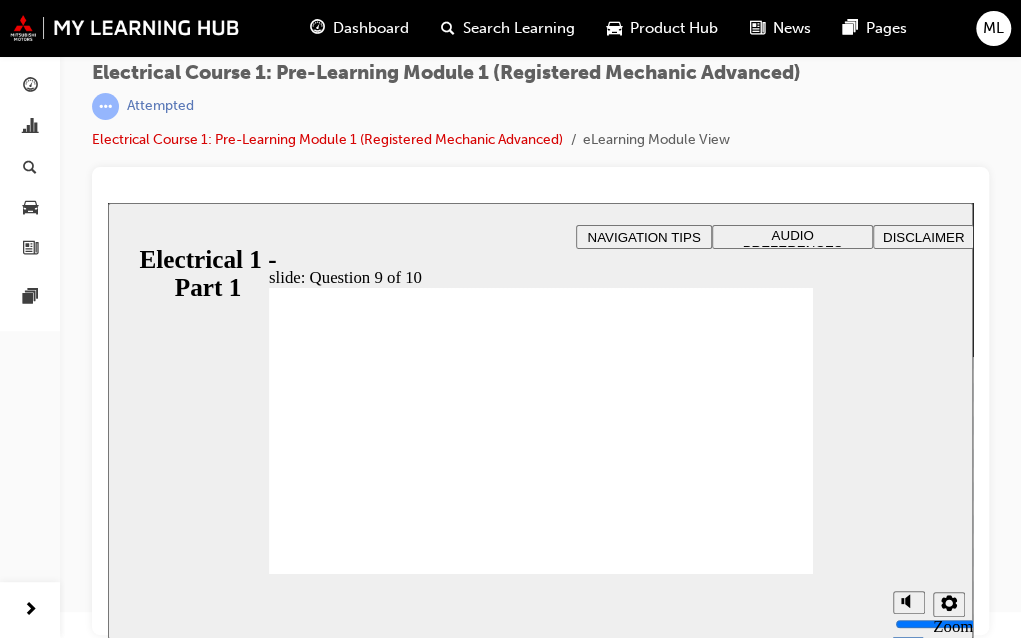 radio on "false" 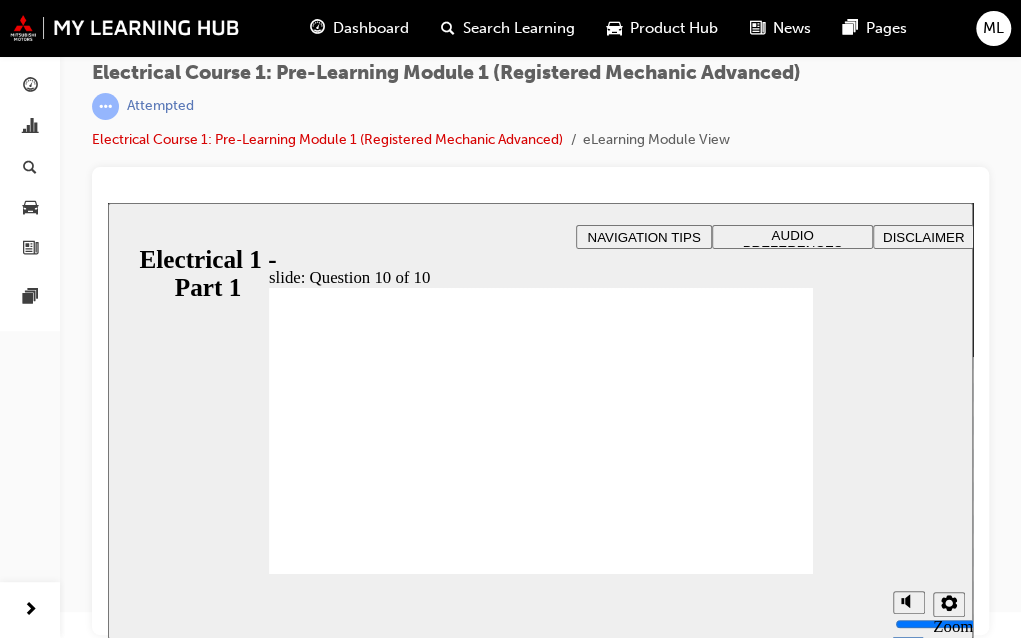 radio on "true" 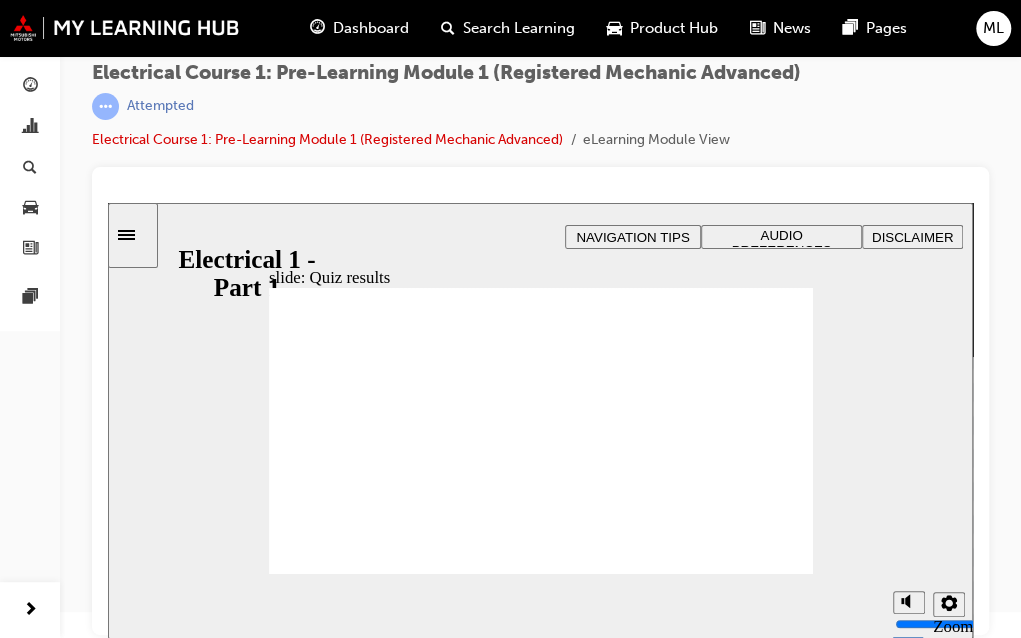 click 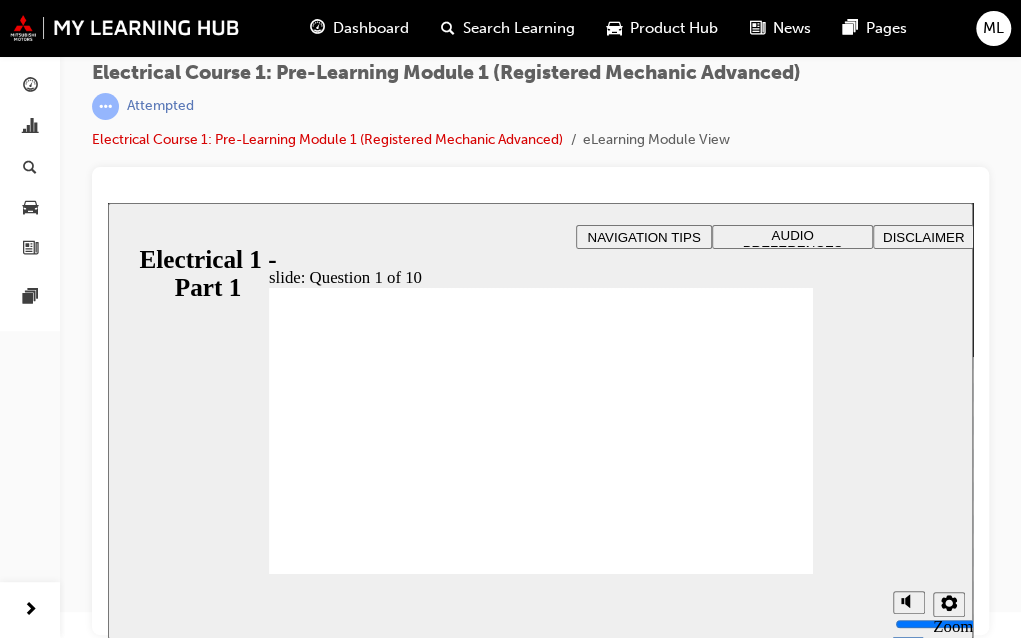 checkbox on "true" 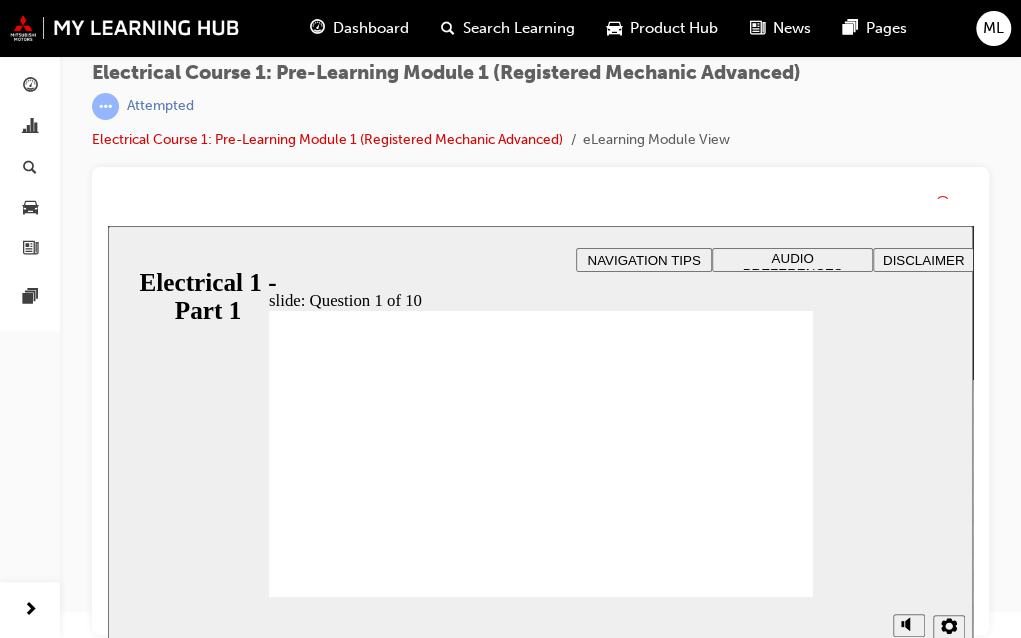 scroll, scrollTop: 26, scrollLeft: 0, axis: vertical 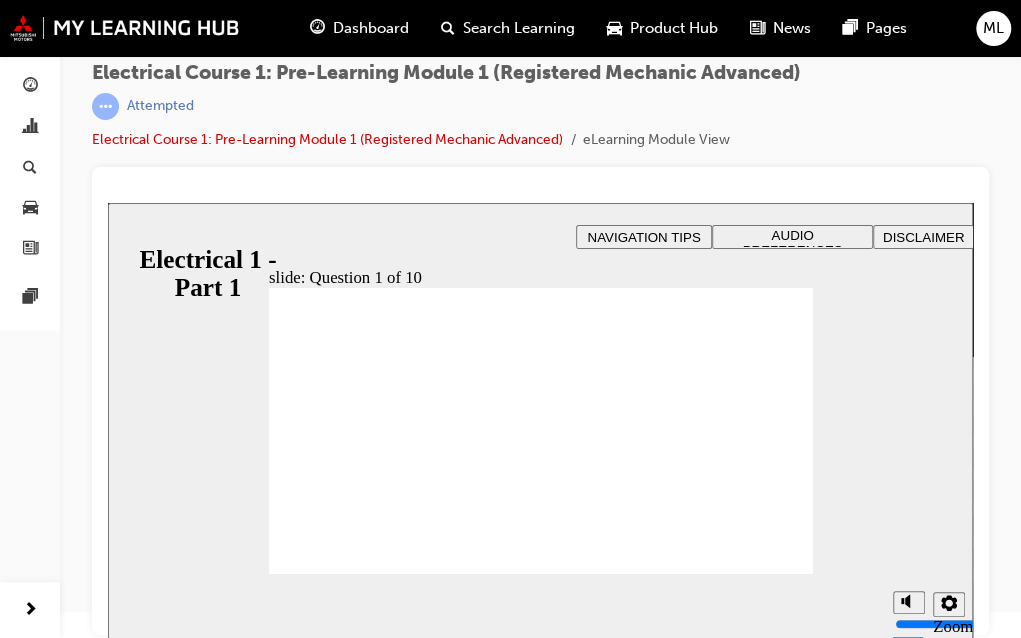 click 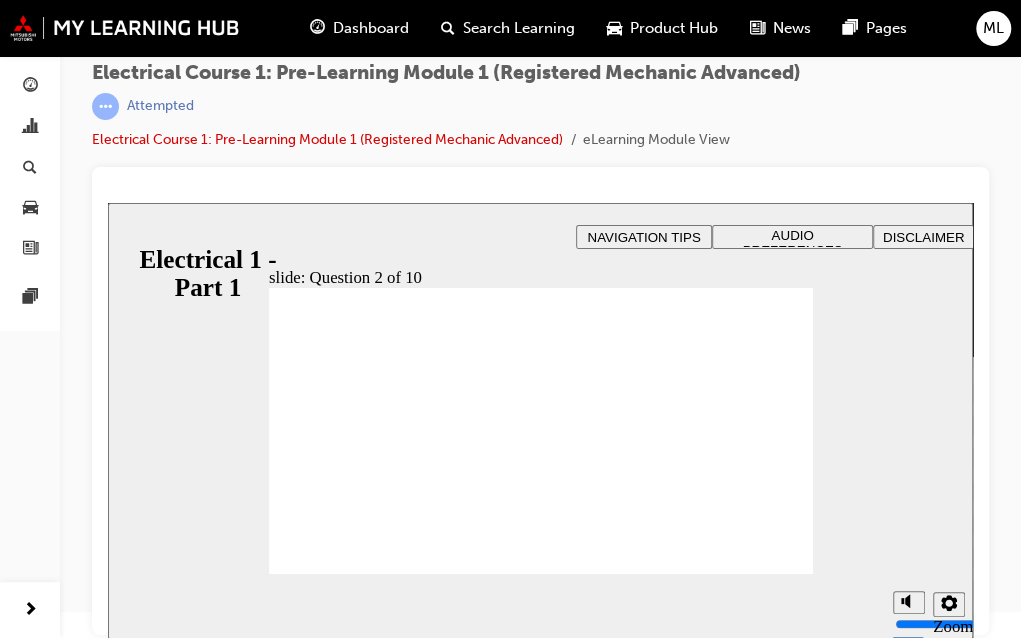 radio on "false" 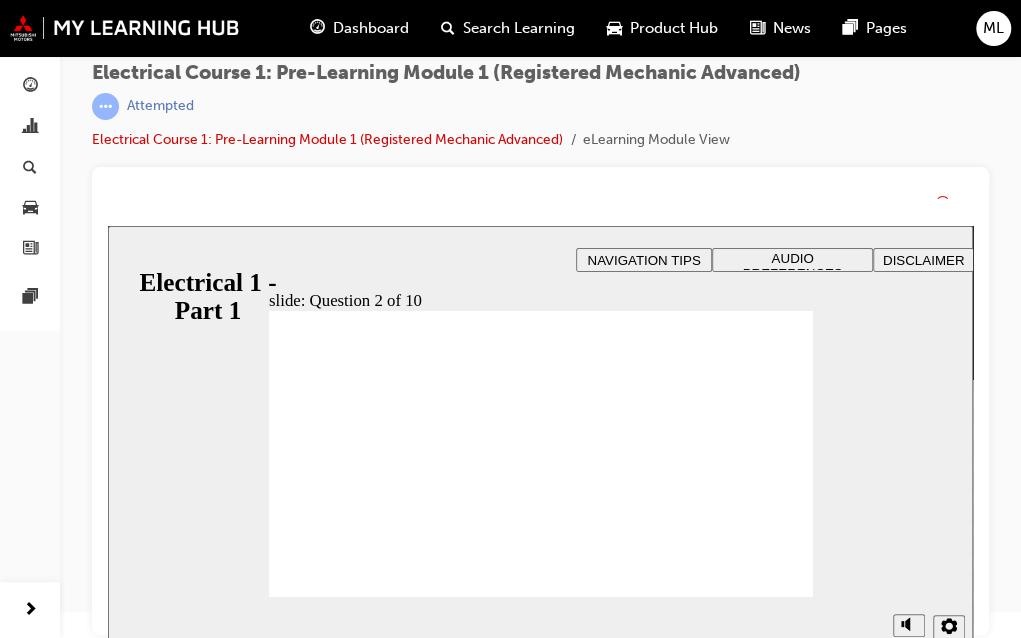 scroll, scrollTop: 26, scrollLeft: 0, axis: vertical 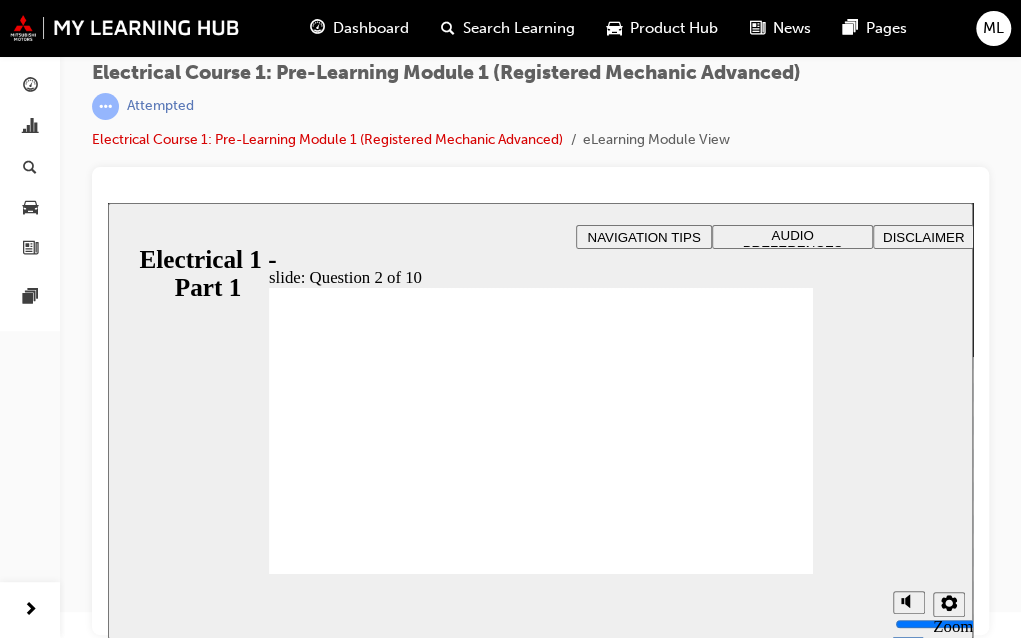 click on "Playback Speed
2
1.75
1.5
1.25" at bounding box center (540, 606) 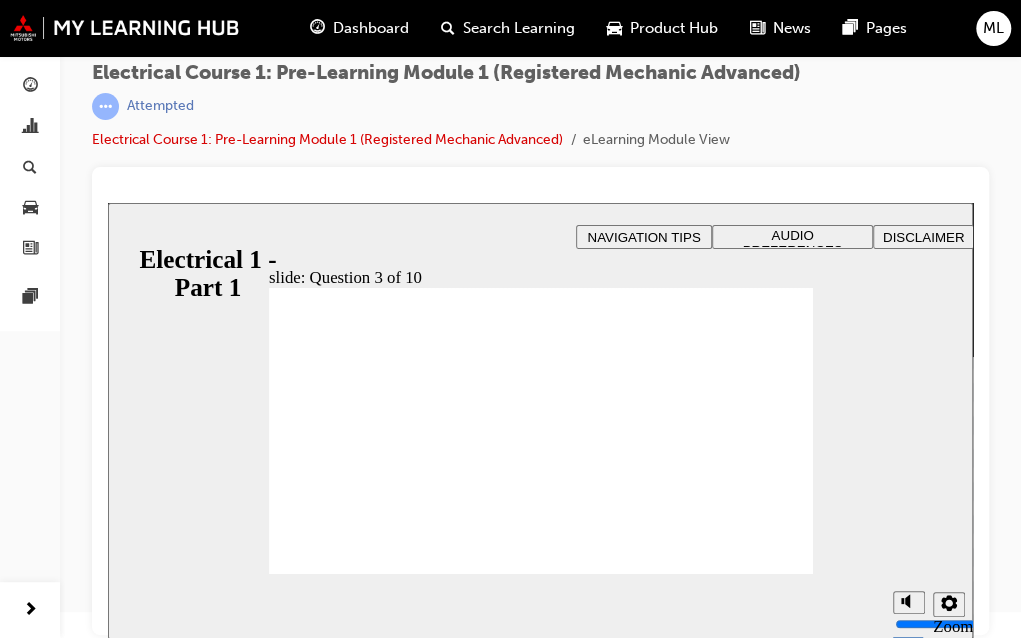 radio on "true" 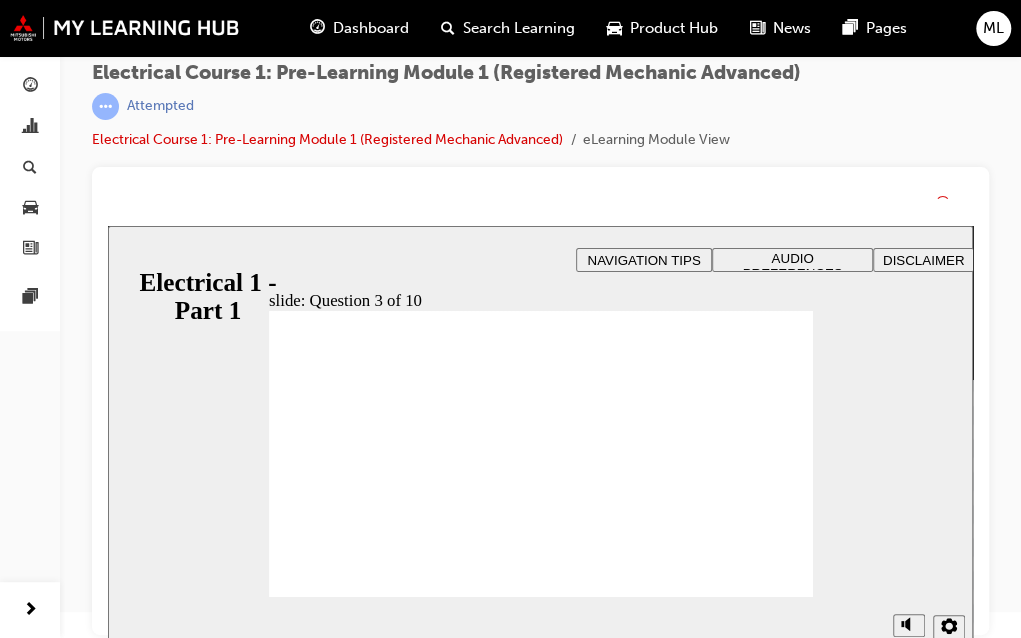 scroll, scrollTop: 26, scrollLeft: 0, axis: vertical 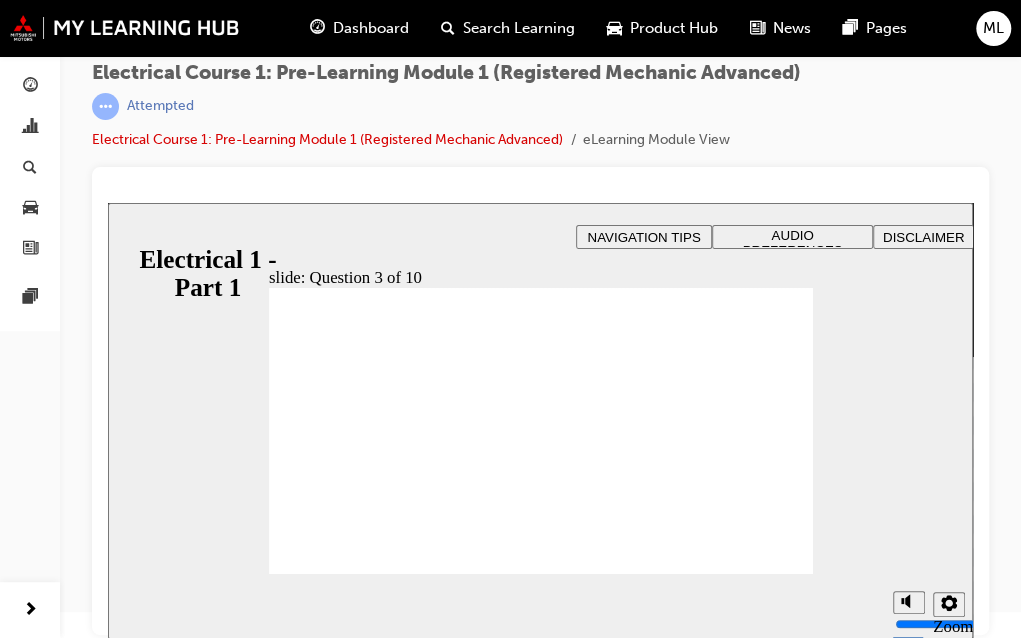 click 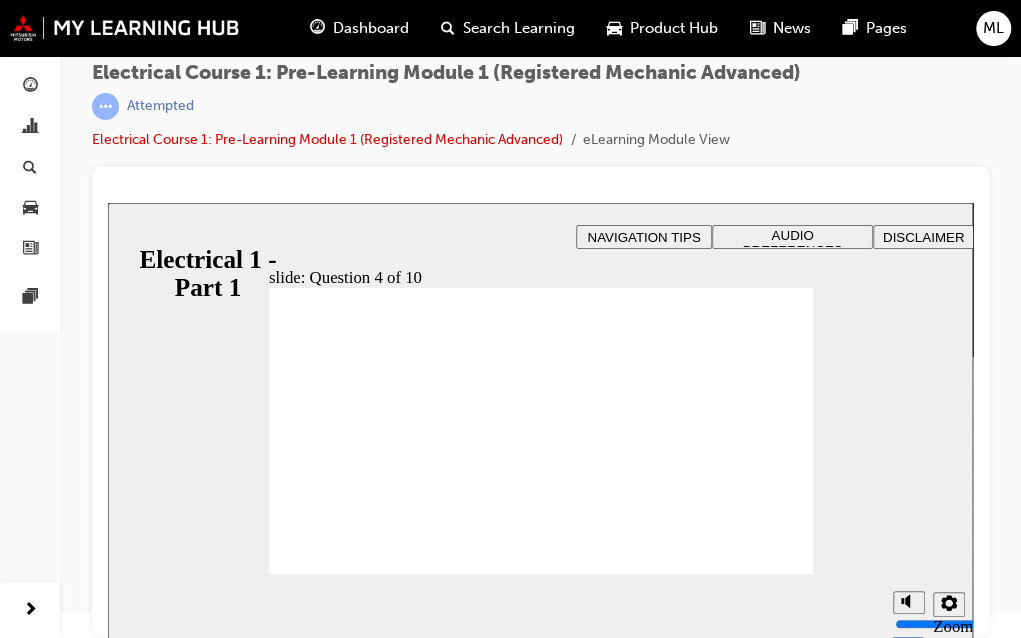 radio on "true" 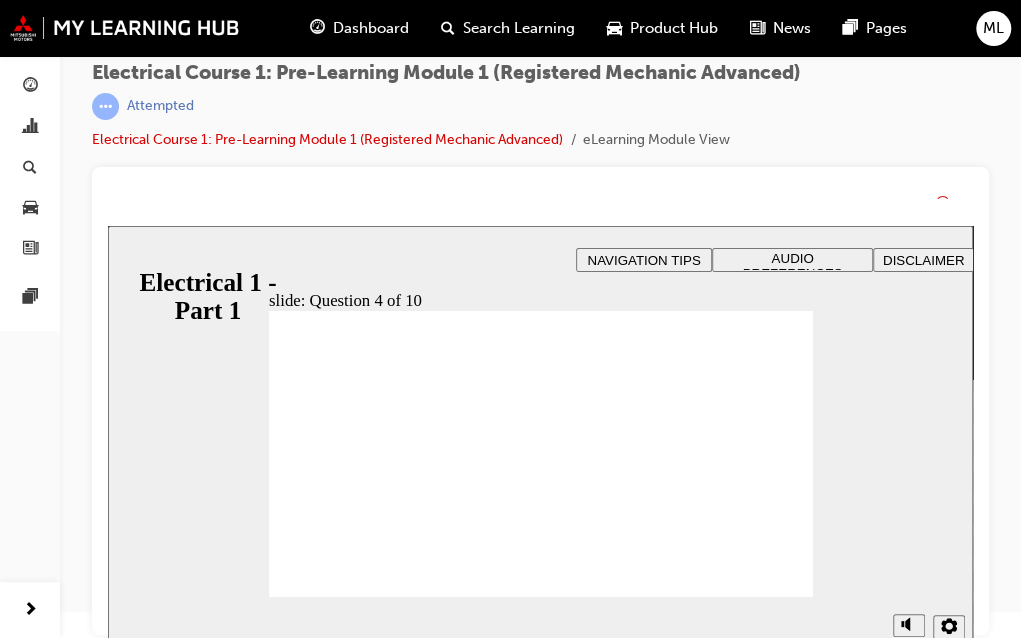 scroll, scrollTop: 26, scrollLeft: 0, axis: vertical 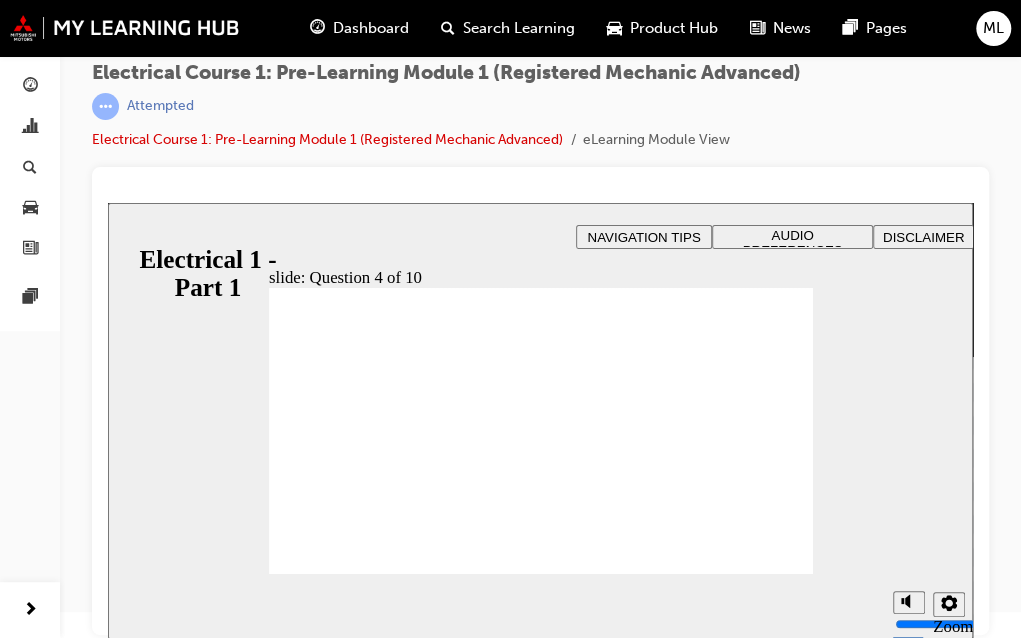 click 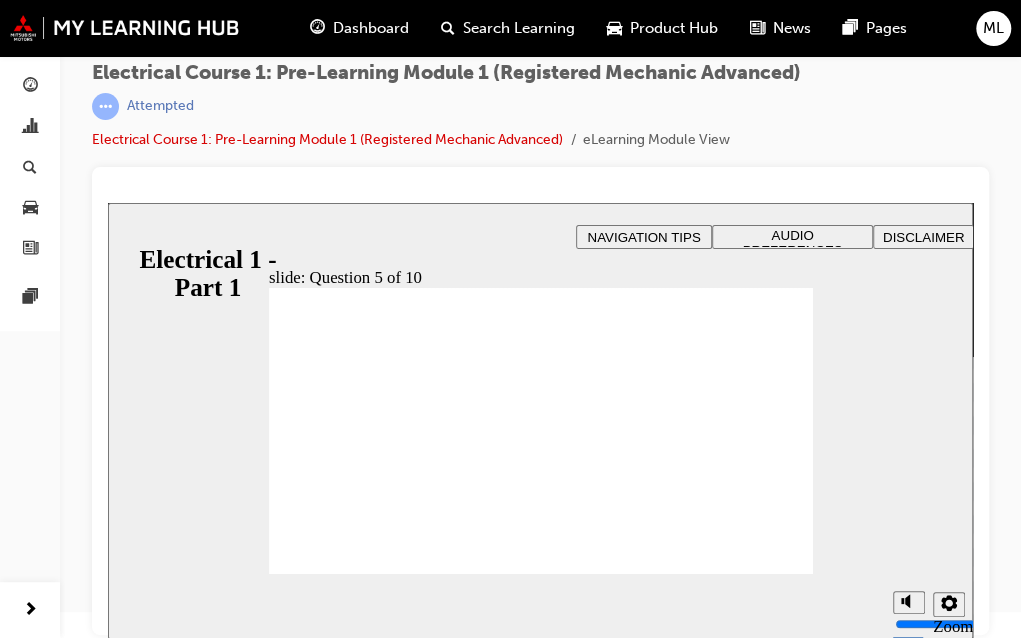 radio on "false" 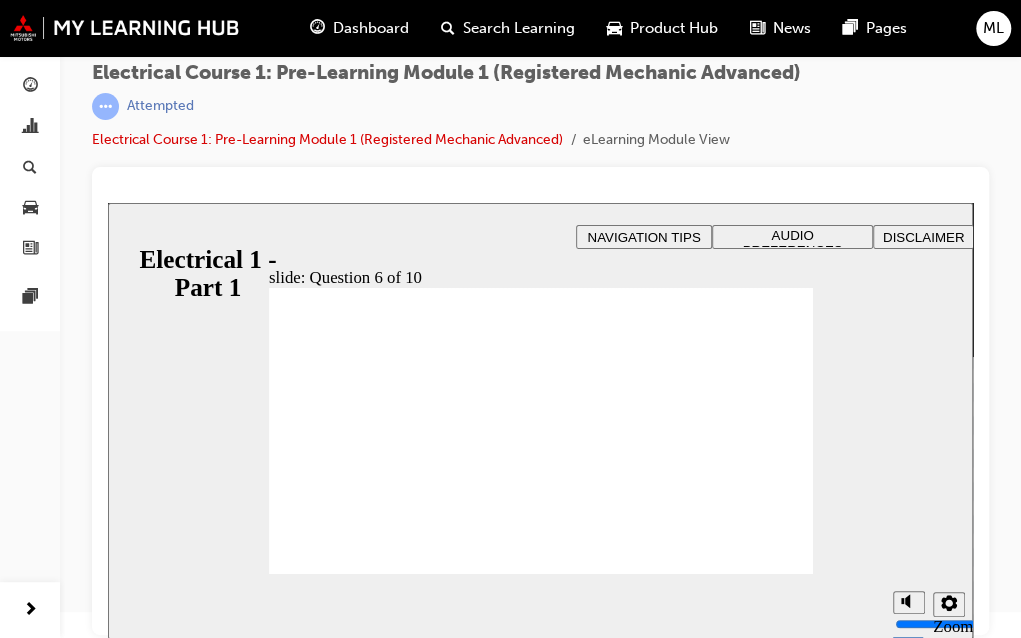 radio on "true" 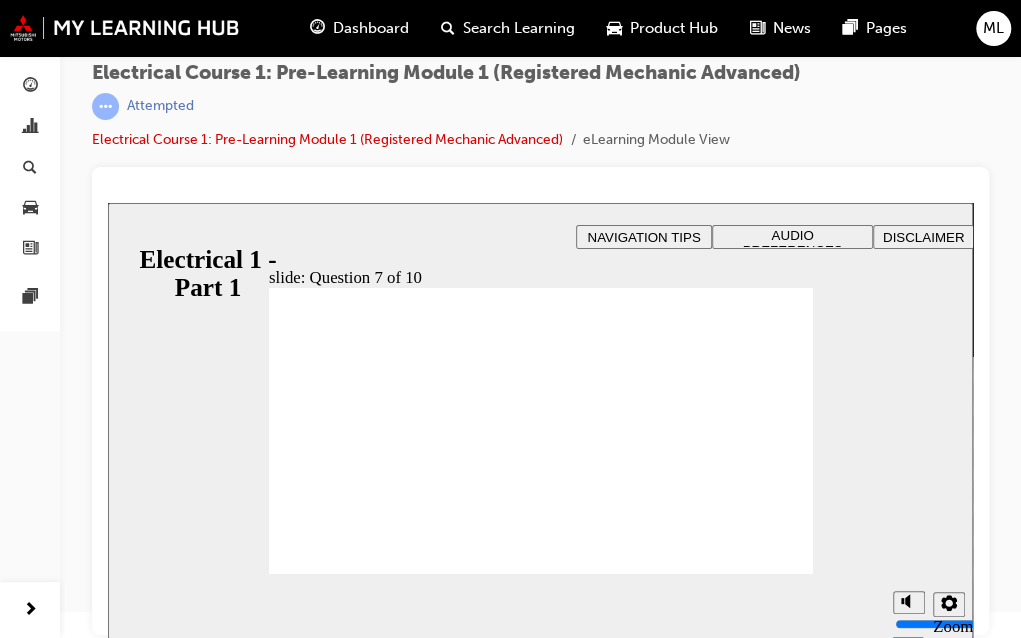 radio on "true" 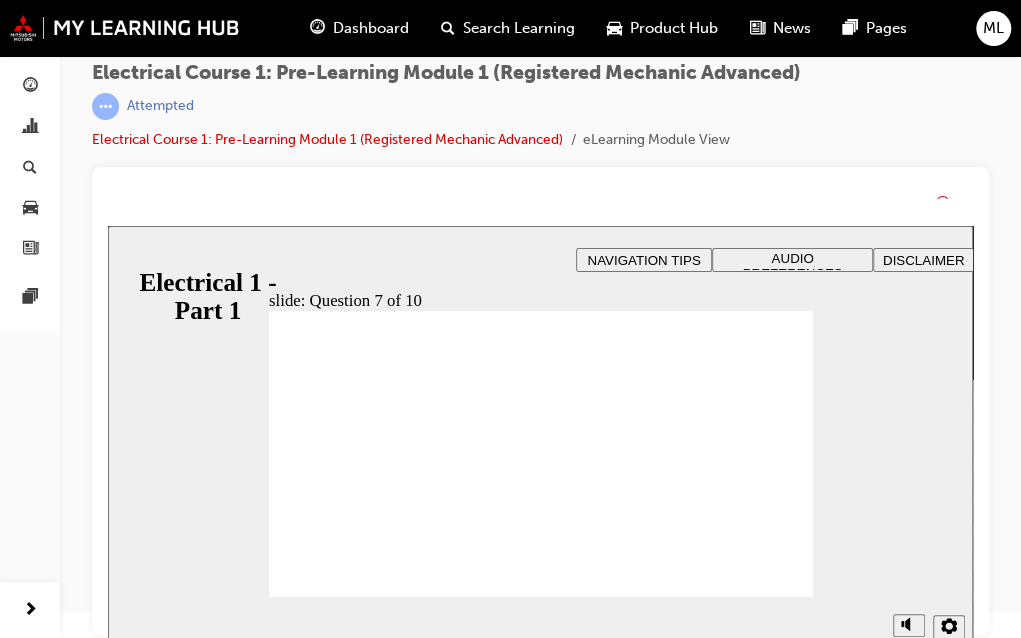 scroll, scrollTop: 26, scrollLeft: 0, axis: vertical 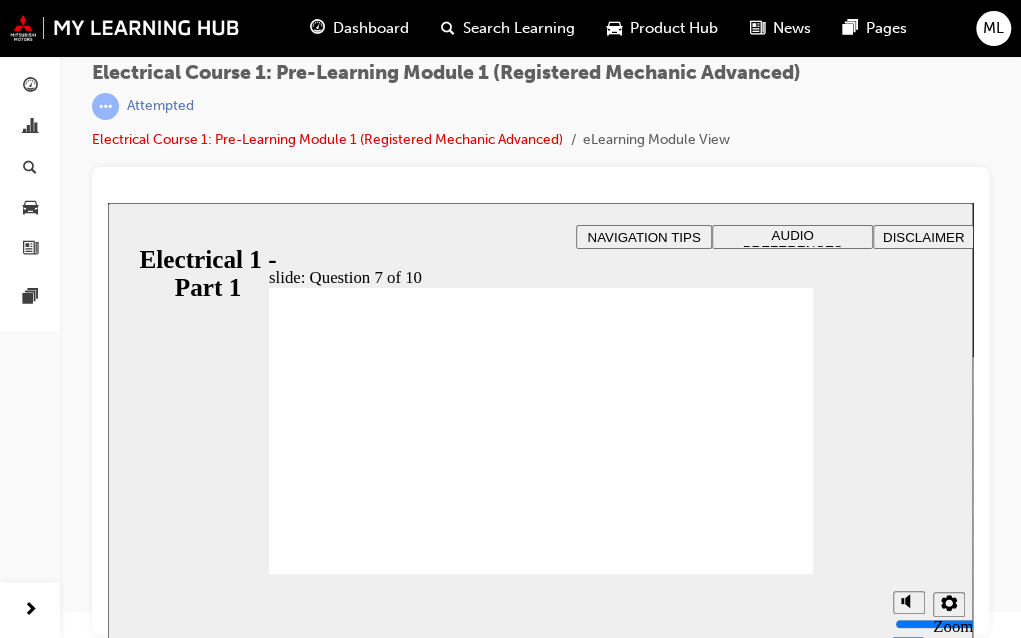 click 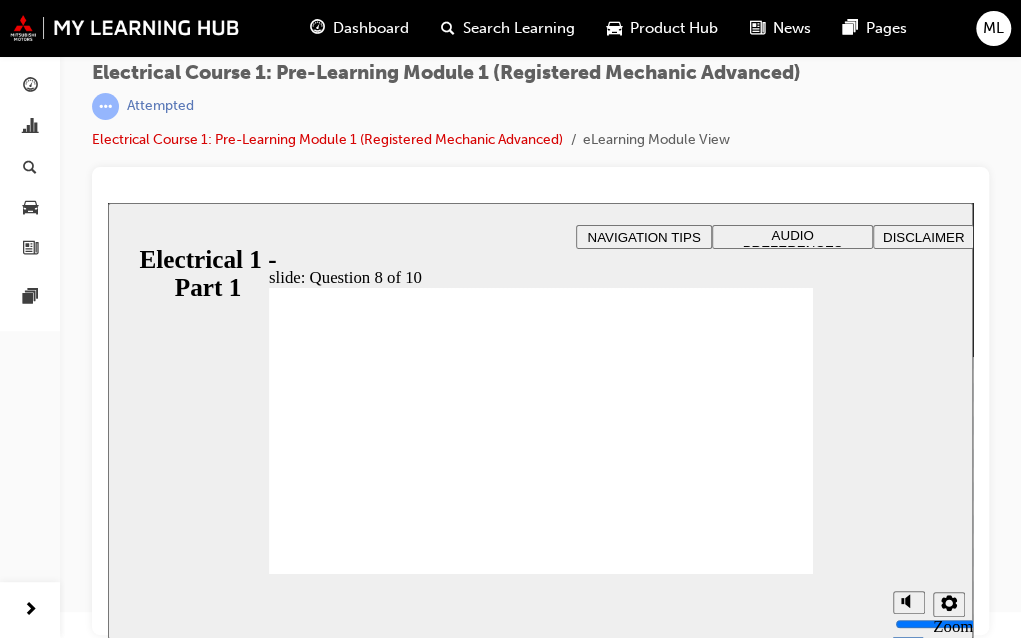 radio on "true" 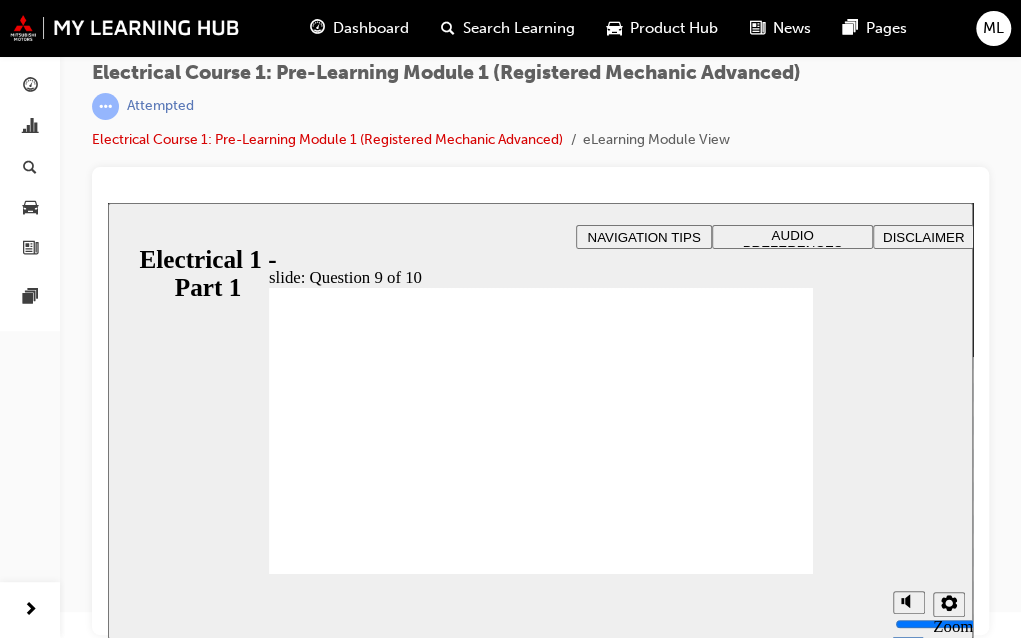 radio on "true" 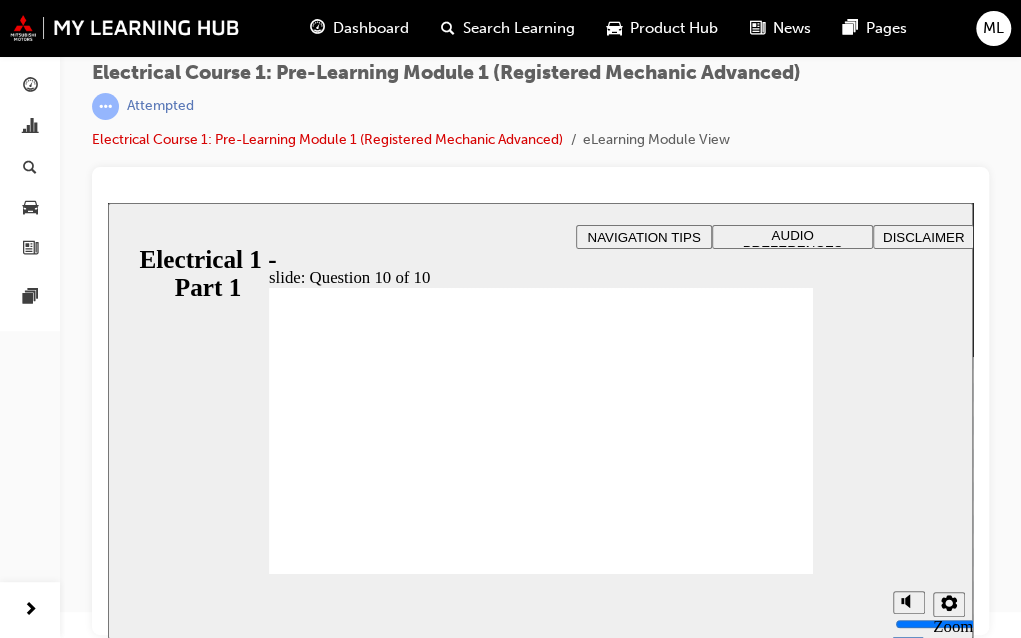 radio on "true" 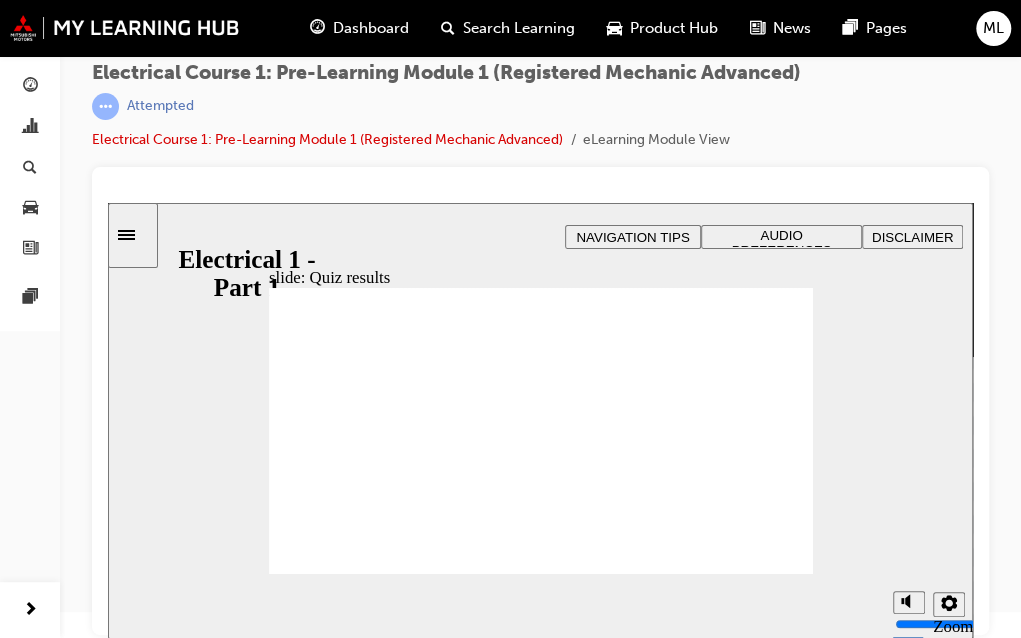 click 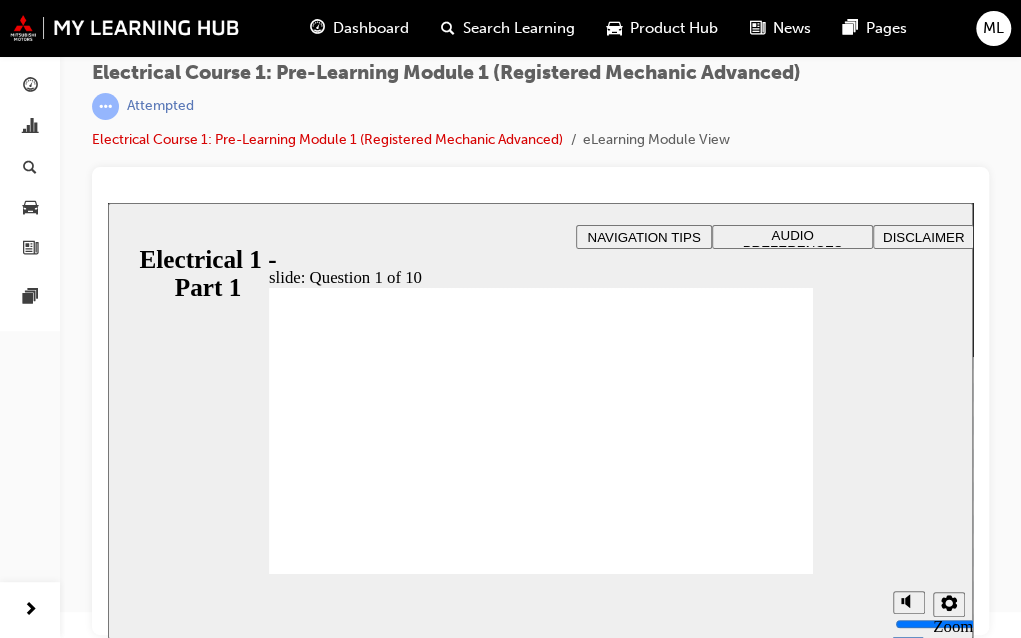 checkbox on "true" 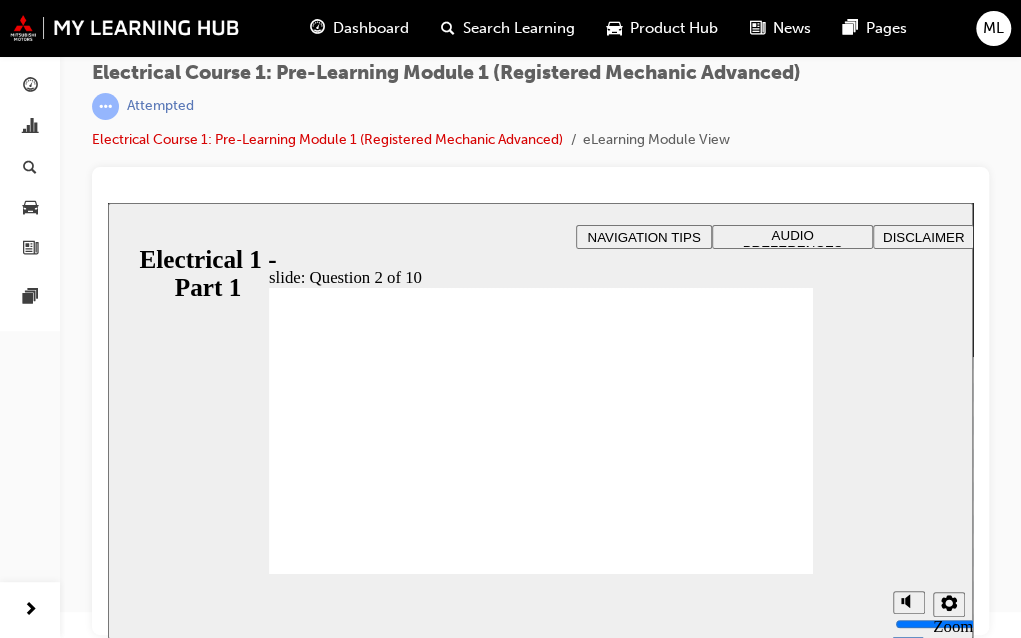 radio on "true" 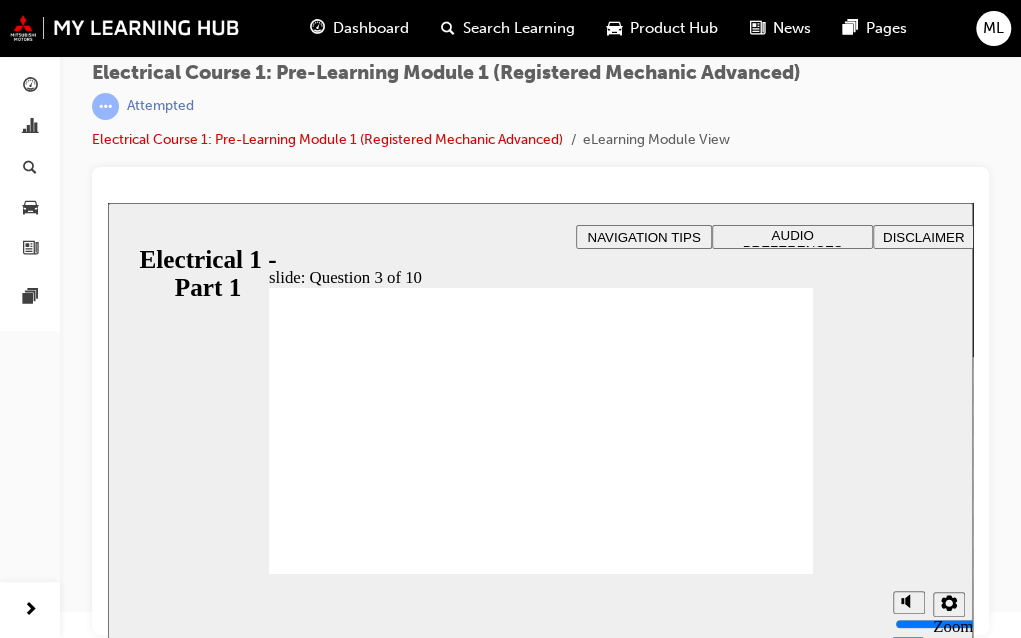 radio on "true" 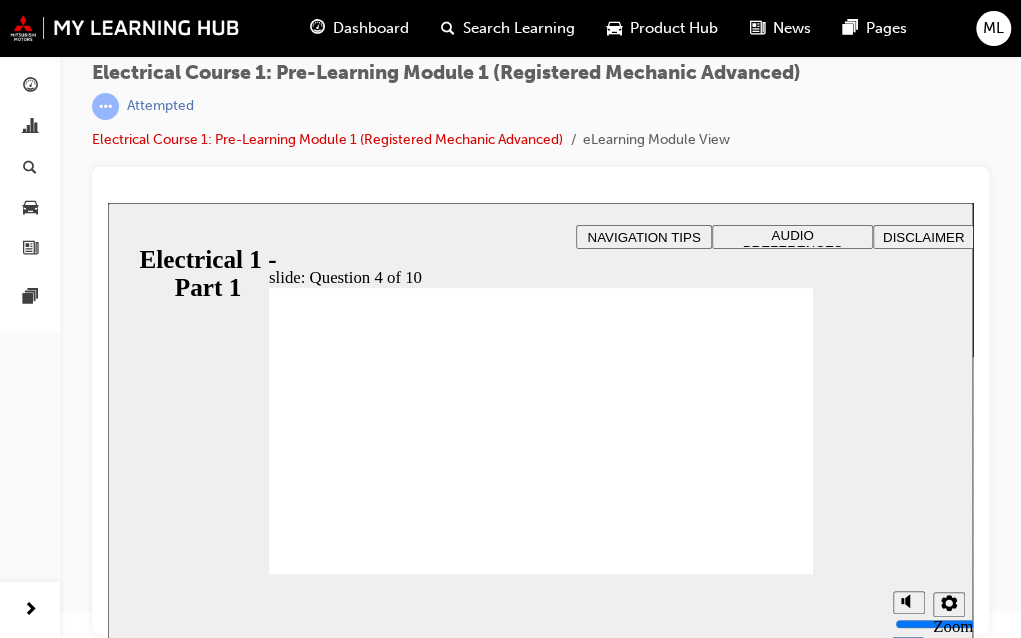click at bounding box center [541, 1156] 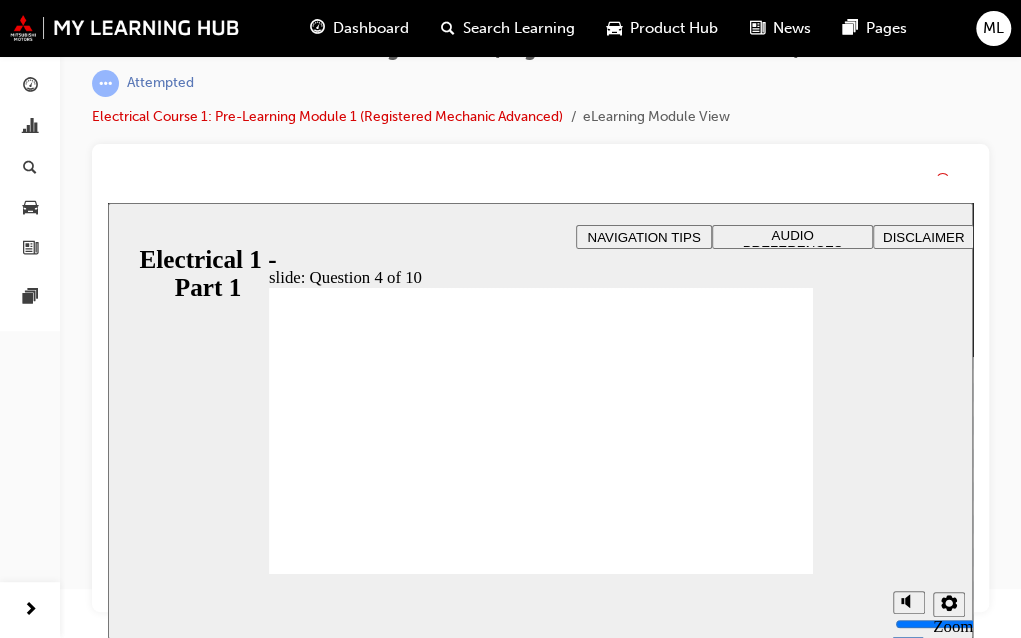 scroll, scrollTop: 26, scrollLeft: 0, axis: vertical 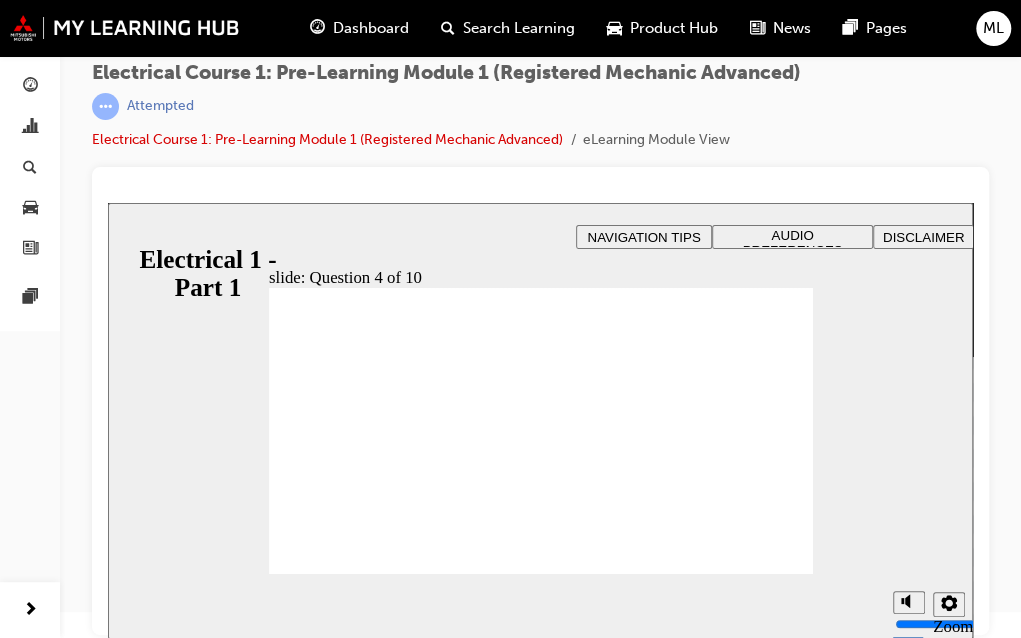 click 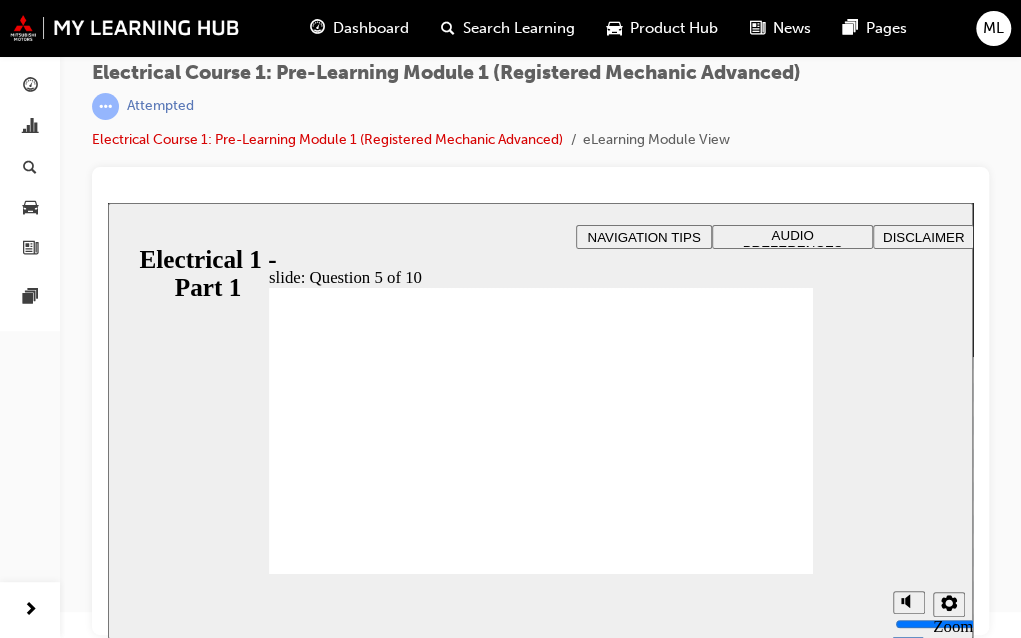 radio on "true" 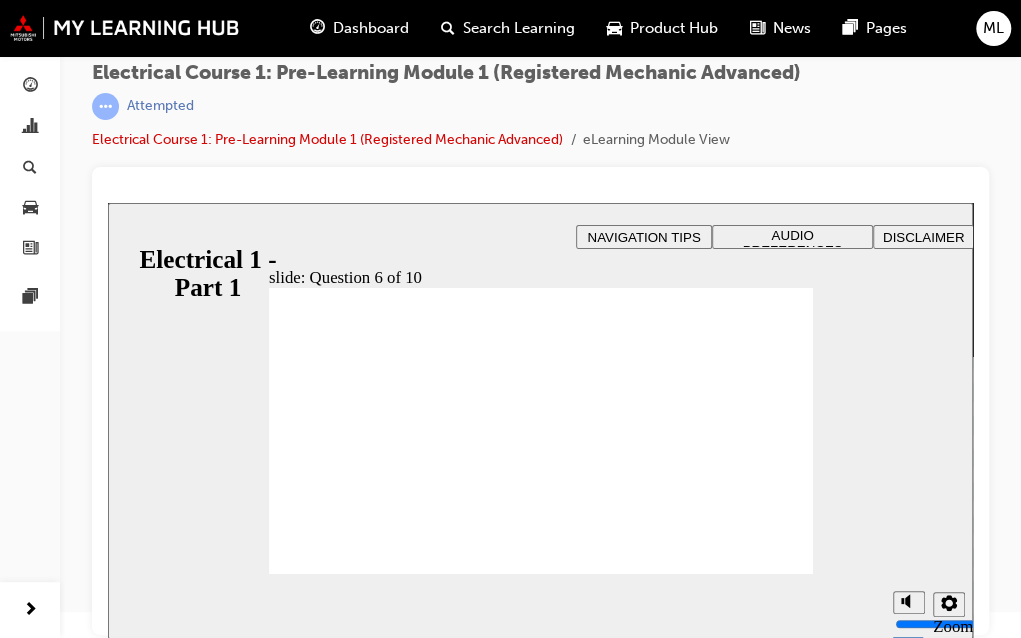 radio on "true" 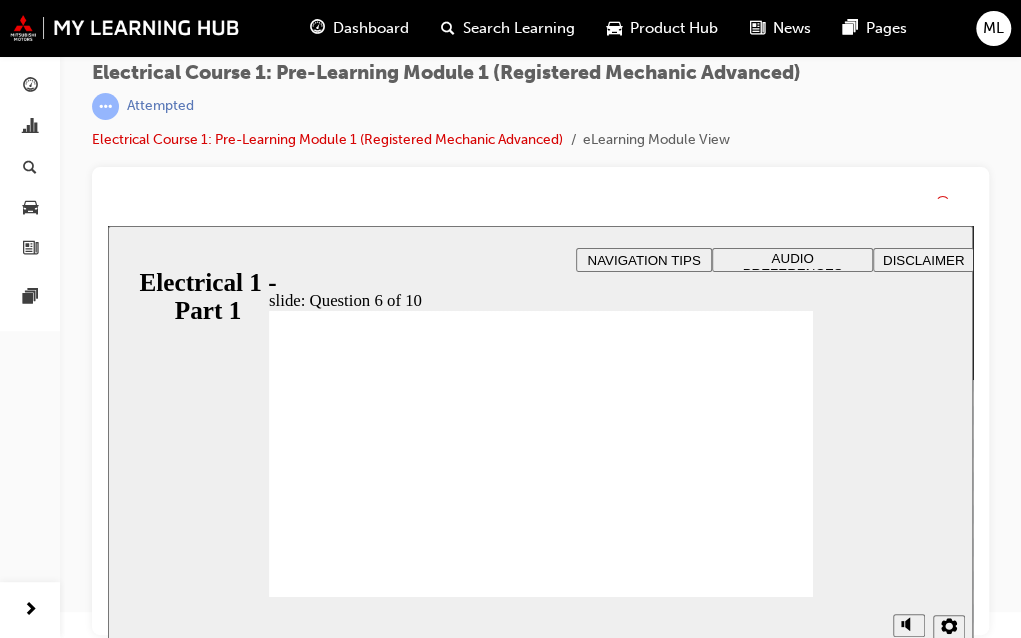 scroll, scrollTop: 26, scrollLeft: 0, axis: vertical 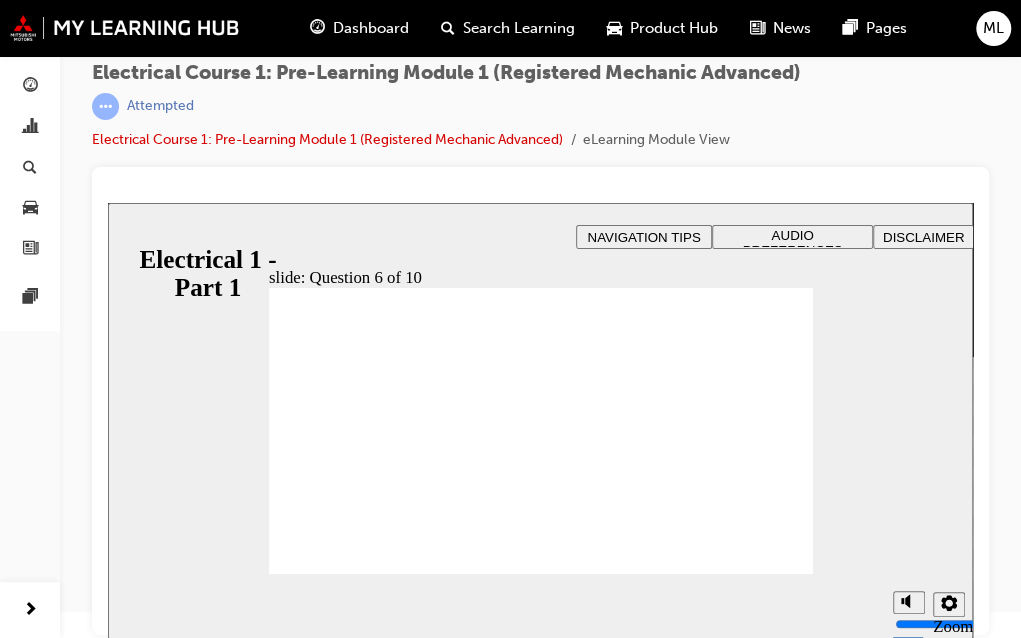 click 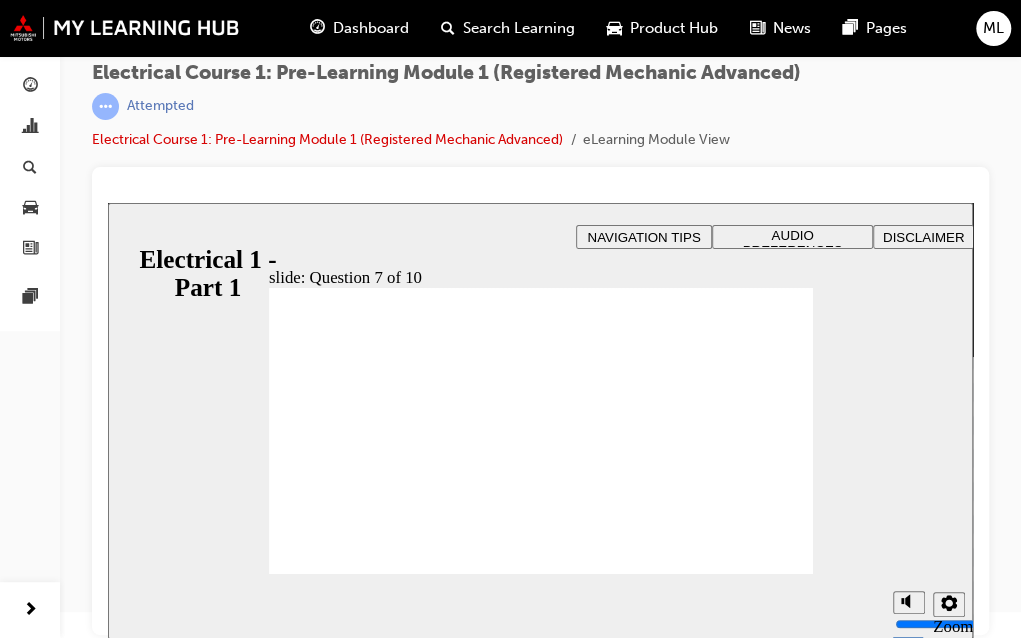 radio on "false" 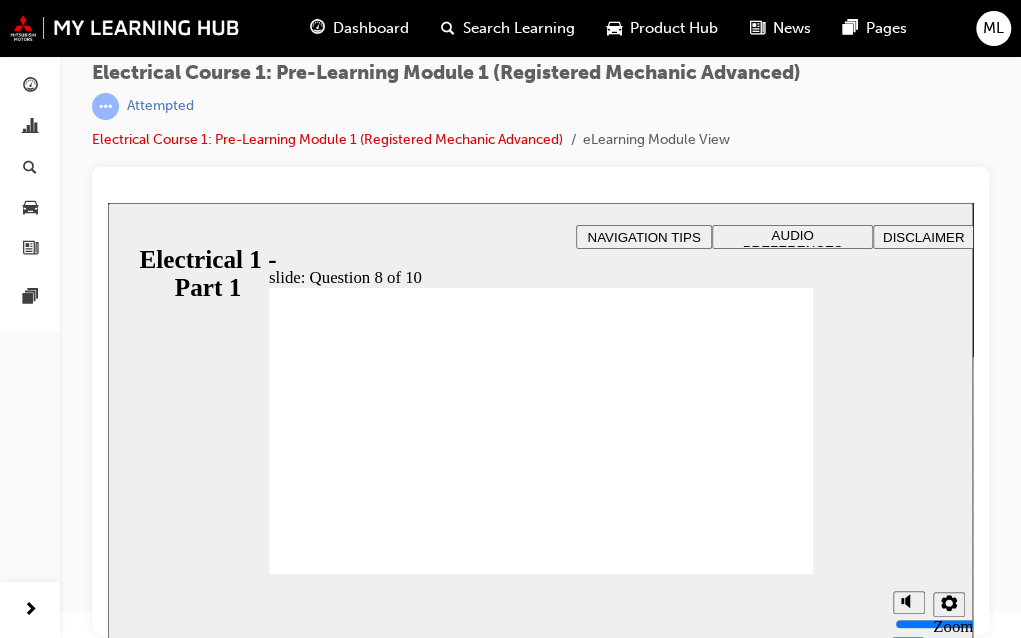 radio on "true" 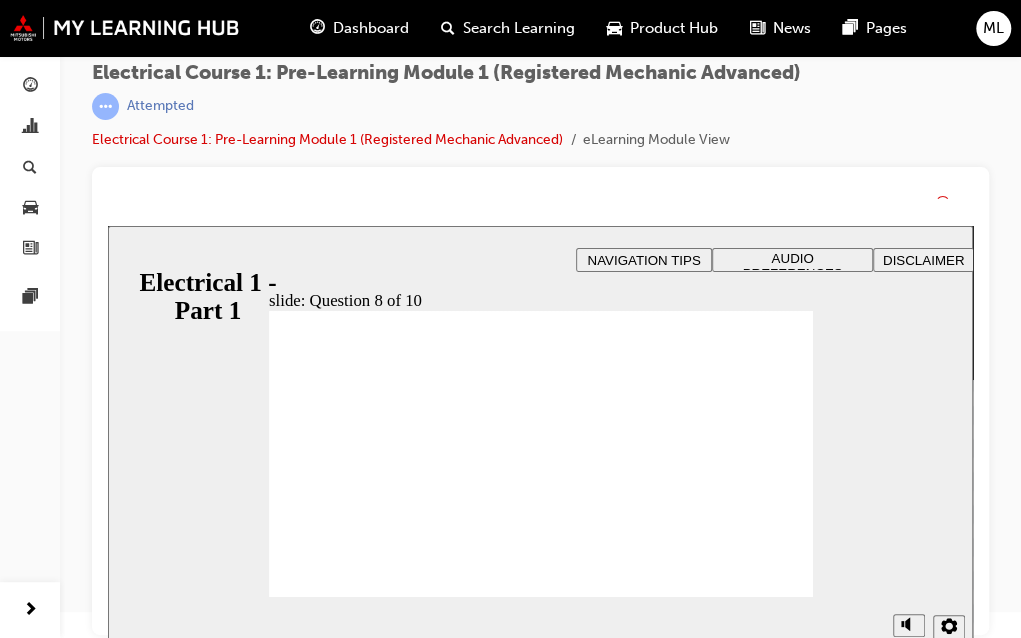 scroll, scrollTop: 26, scrollLeft: 0, axis: vertical 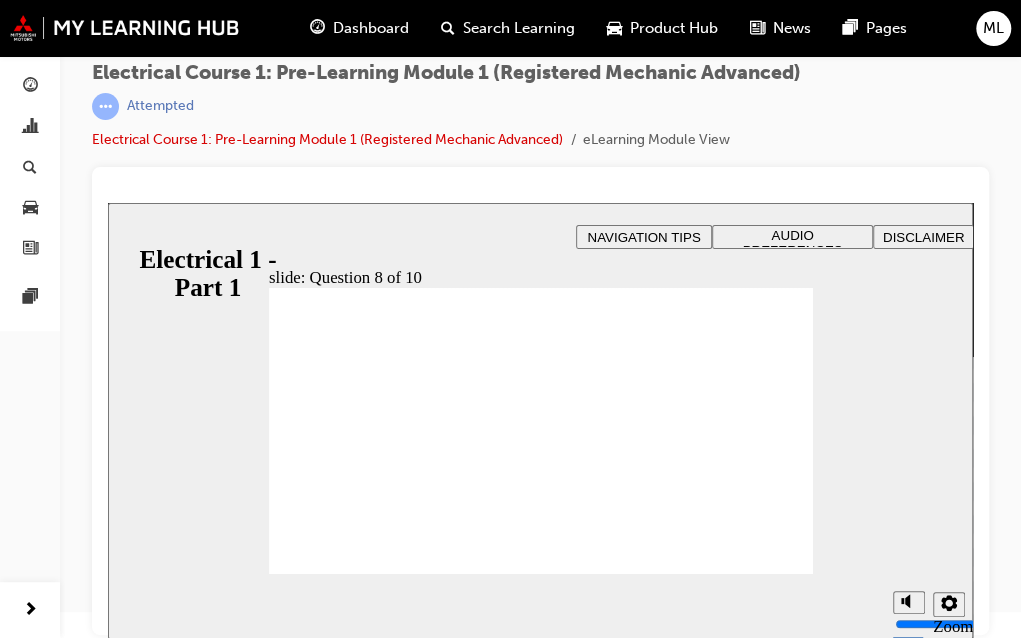 click 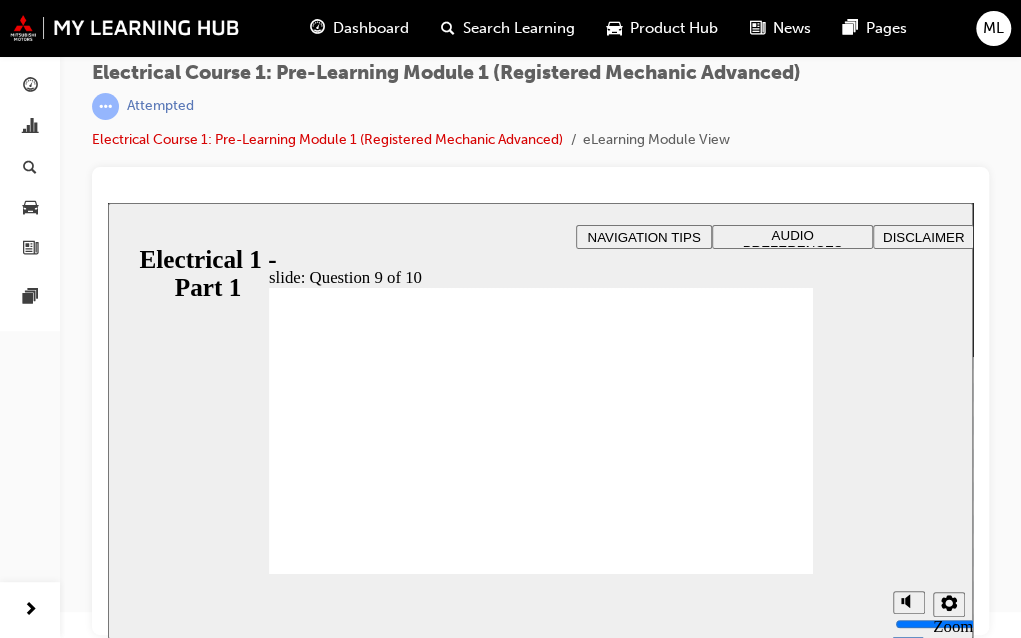 radio on "true" 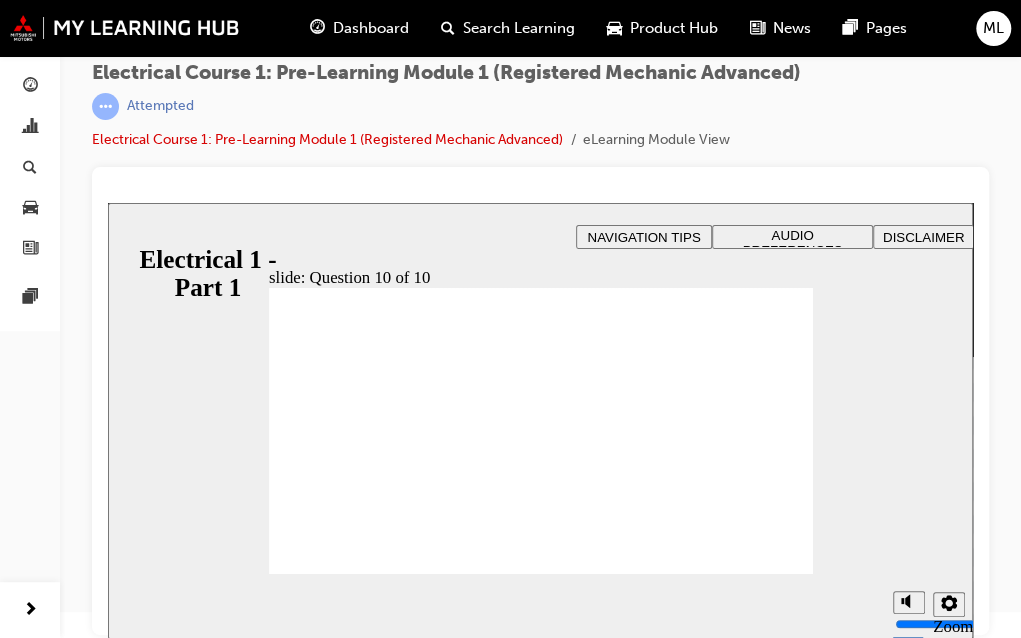 radio on "false" 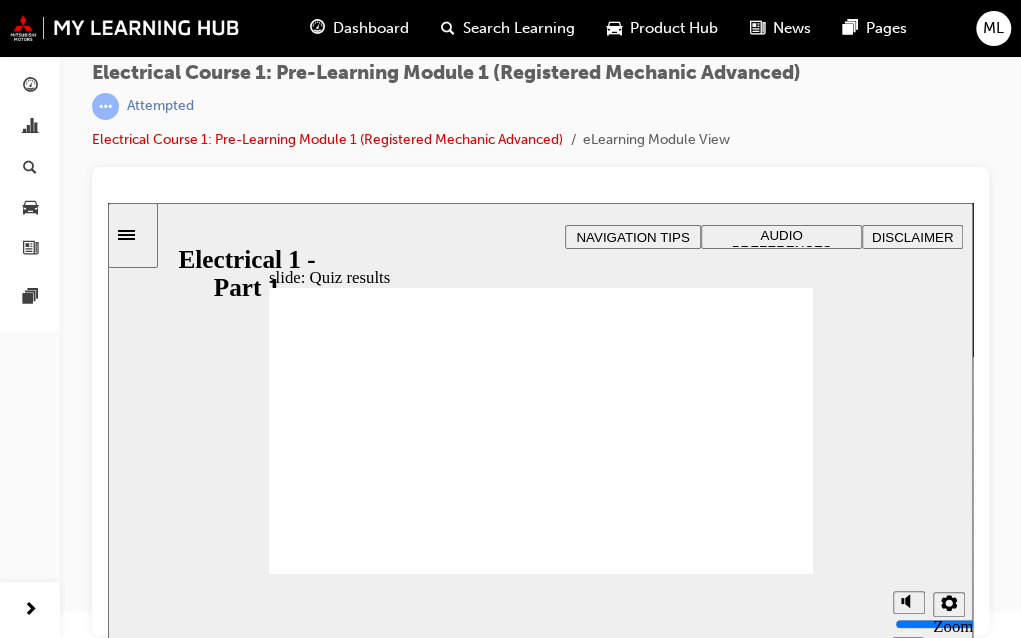 click 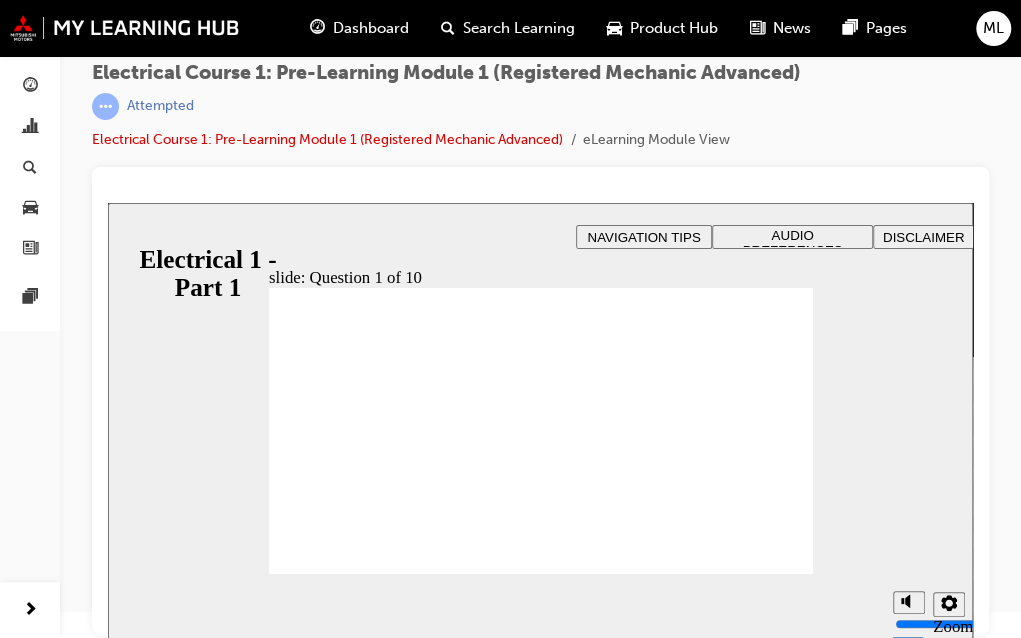 checkbox on "true" 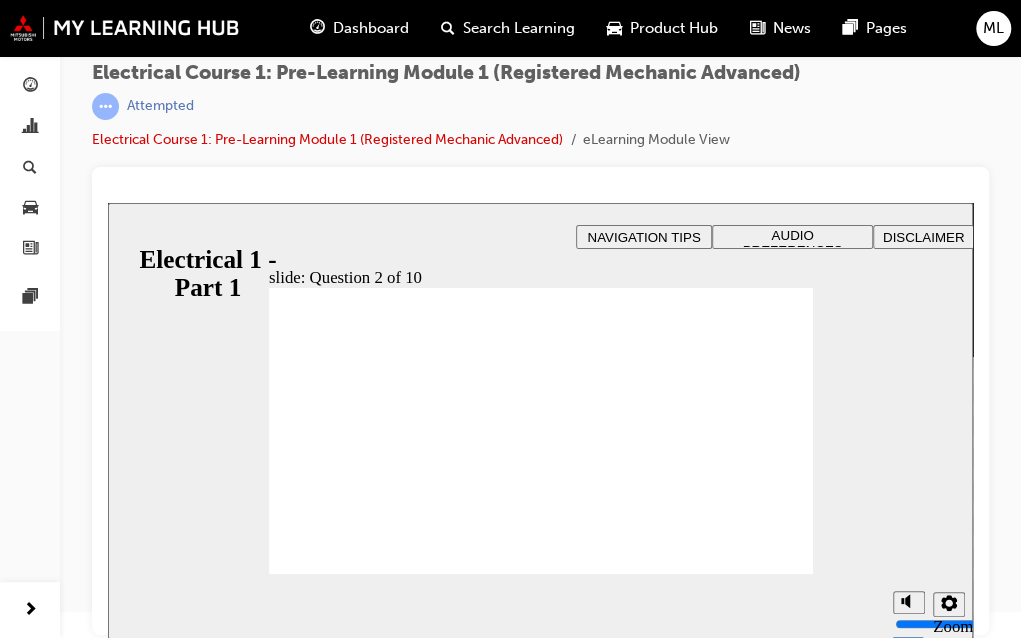 radio on "true" 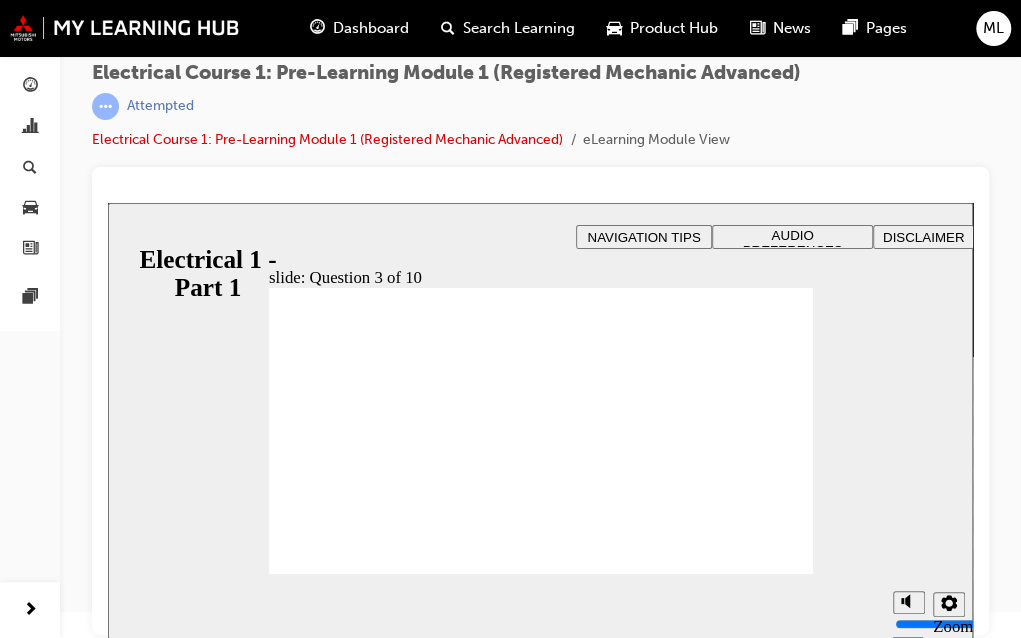 radio on "true" 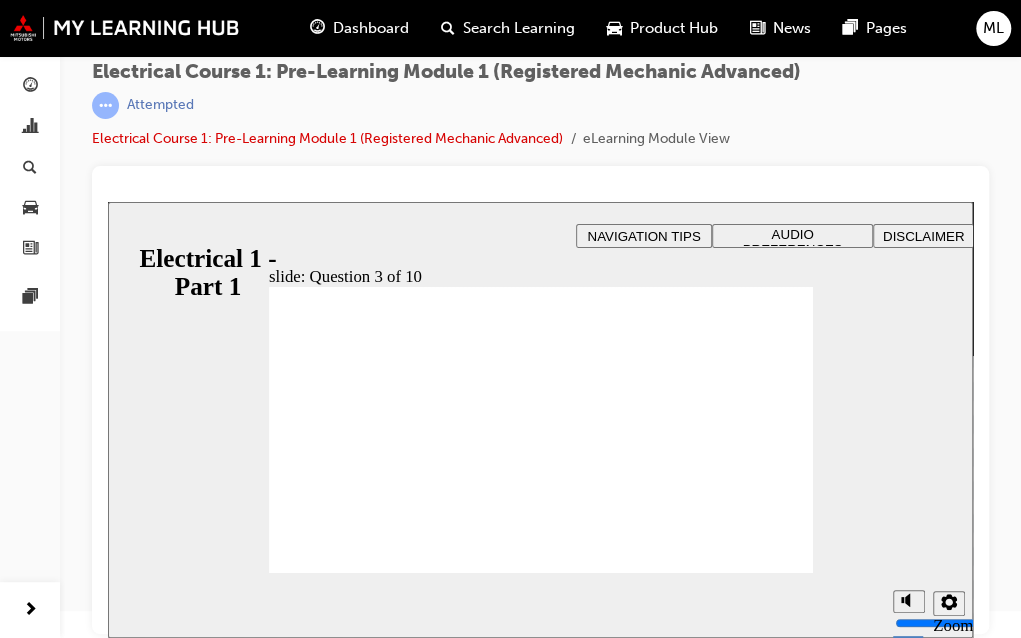scroll, scrollTop: 26, scrollLeft: 0, axis: vertical 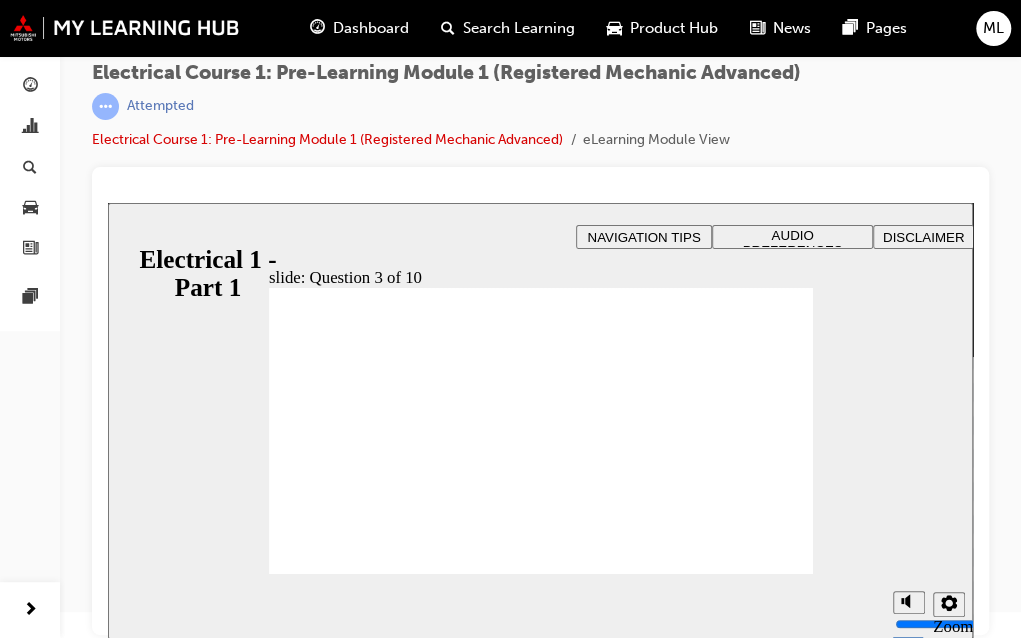 click 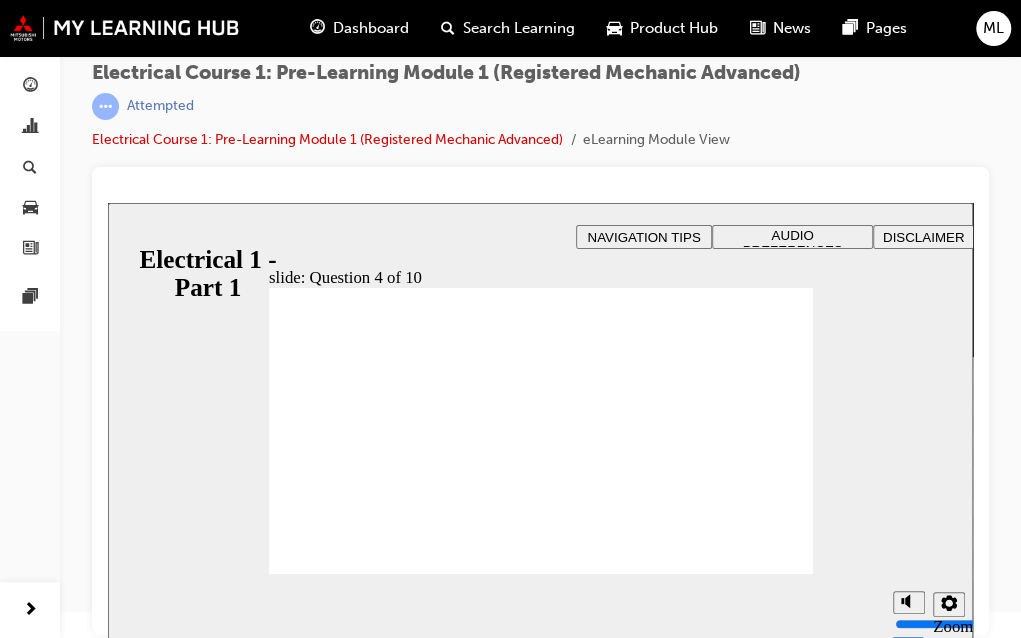 radio on "true" 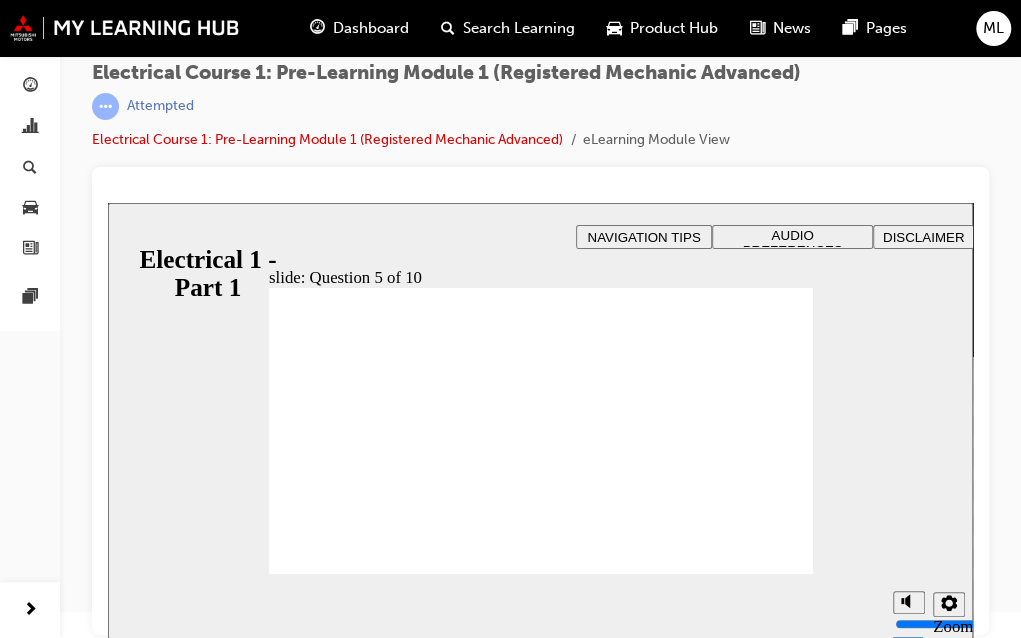radio on "true" 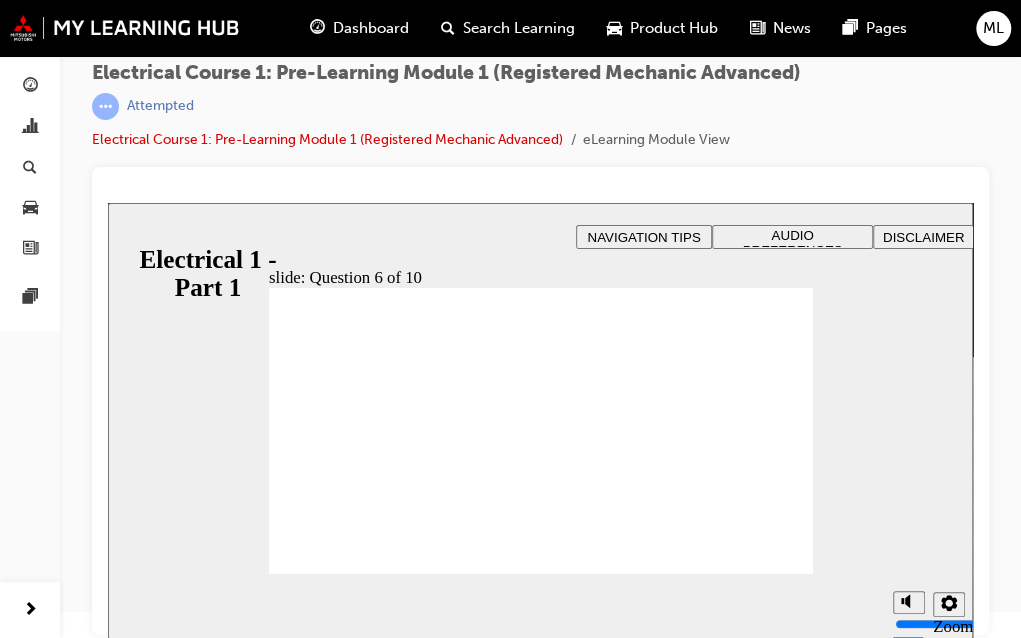 radio on "true" 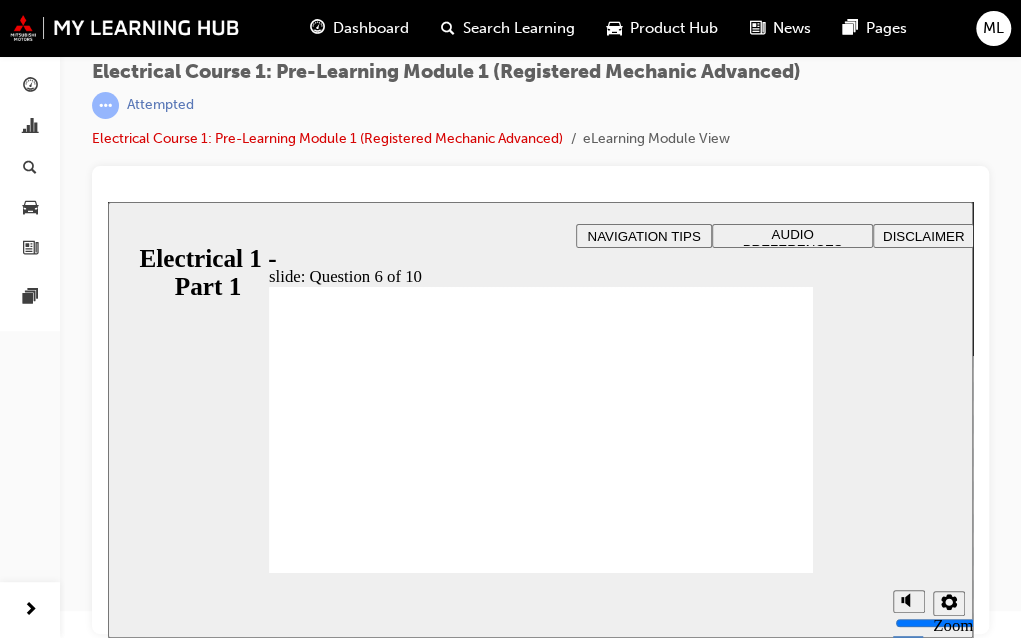 scroll, scrollTop: 26, scrollLeft: 0, axis: vertical 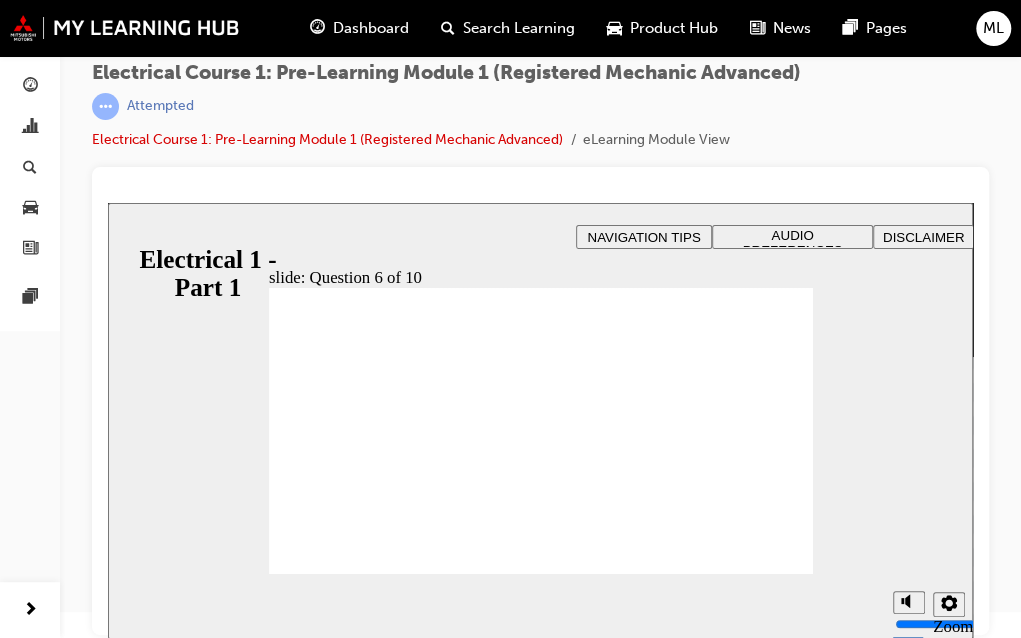 click 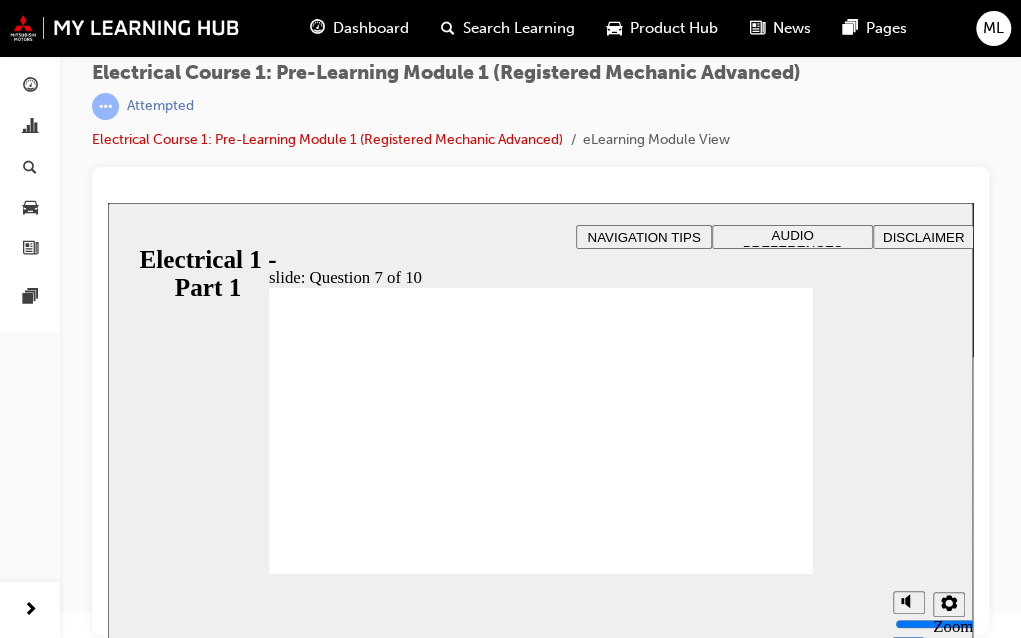 radio on "true" 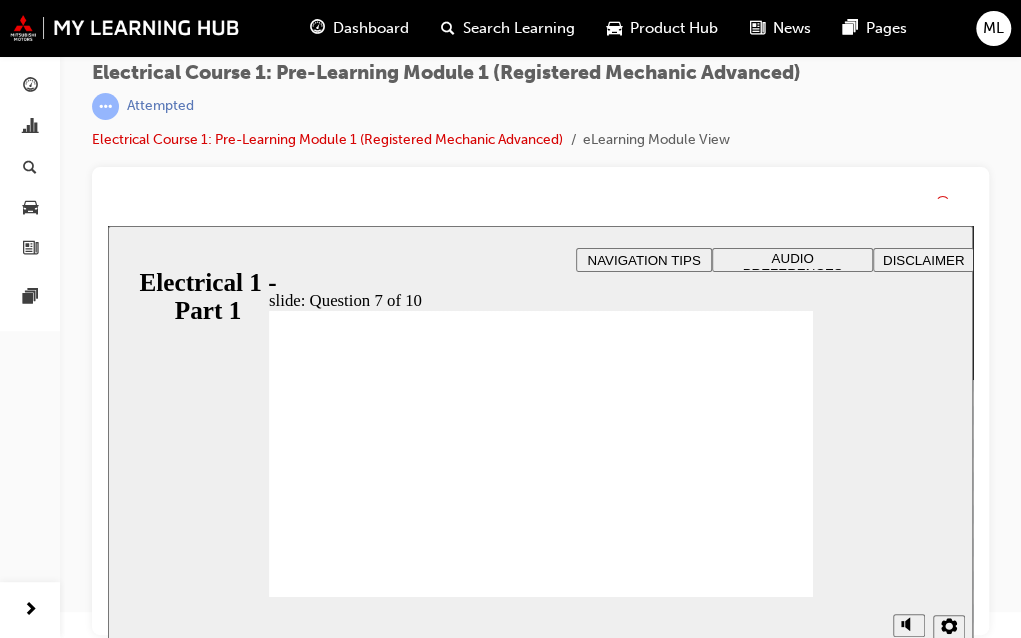 scroll, scrollTop: 26, scrollLeft: 0, axis: vertical 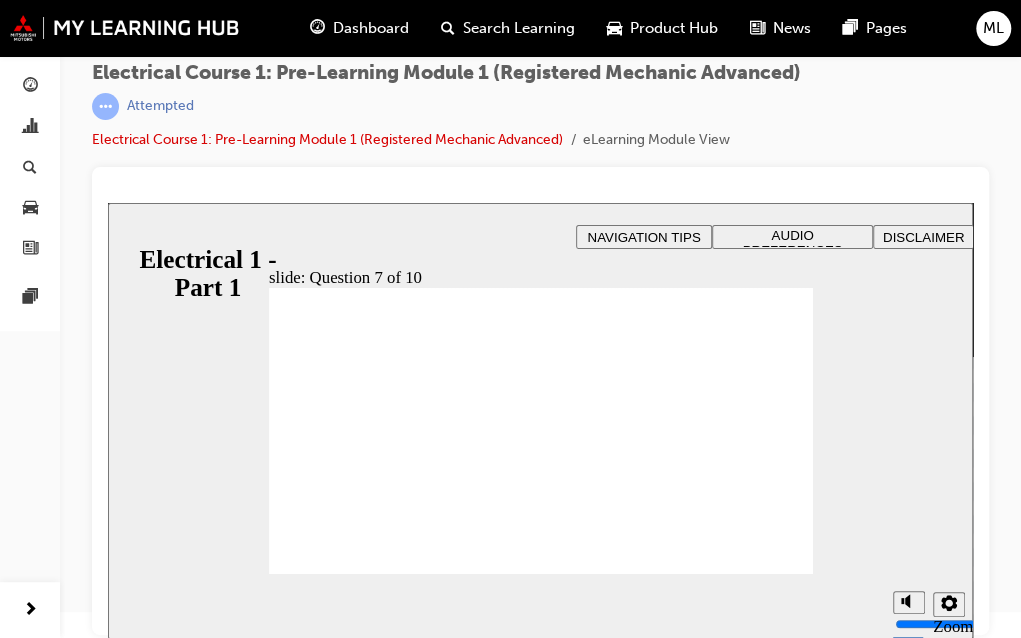 click 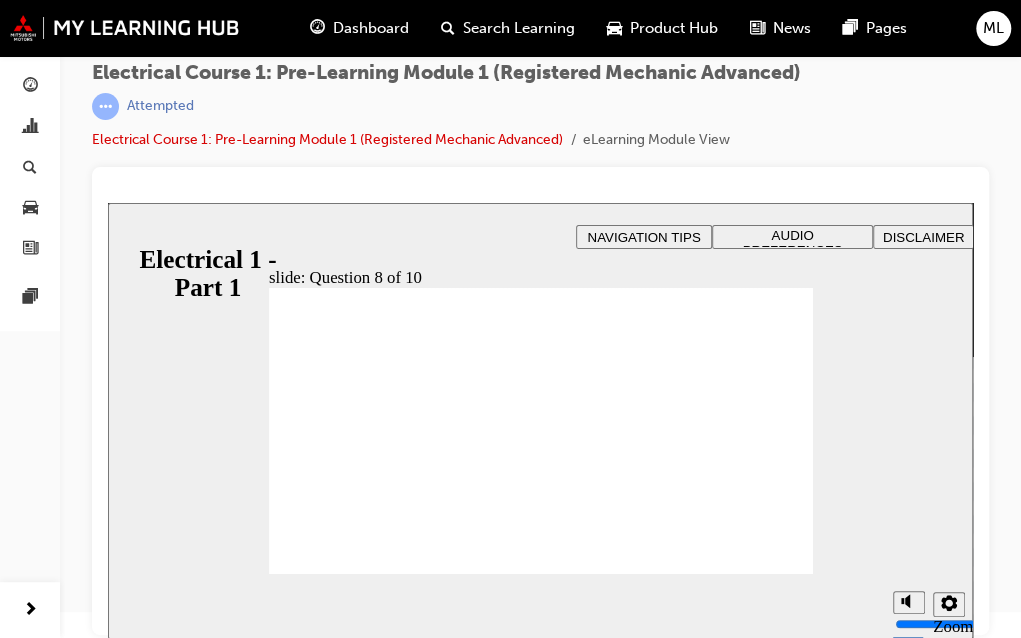 radio on "true" 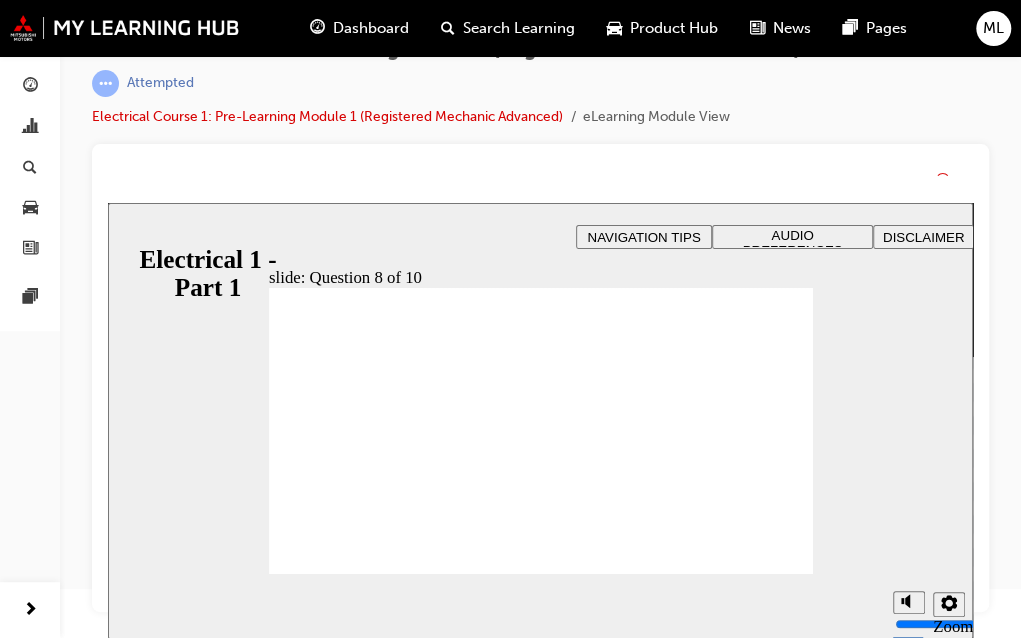 scroll, scrollTop: 26, scrollLeft: 0, axis: vertical 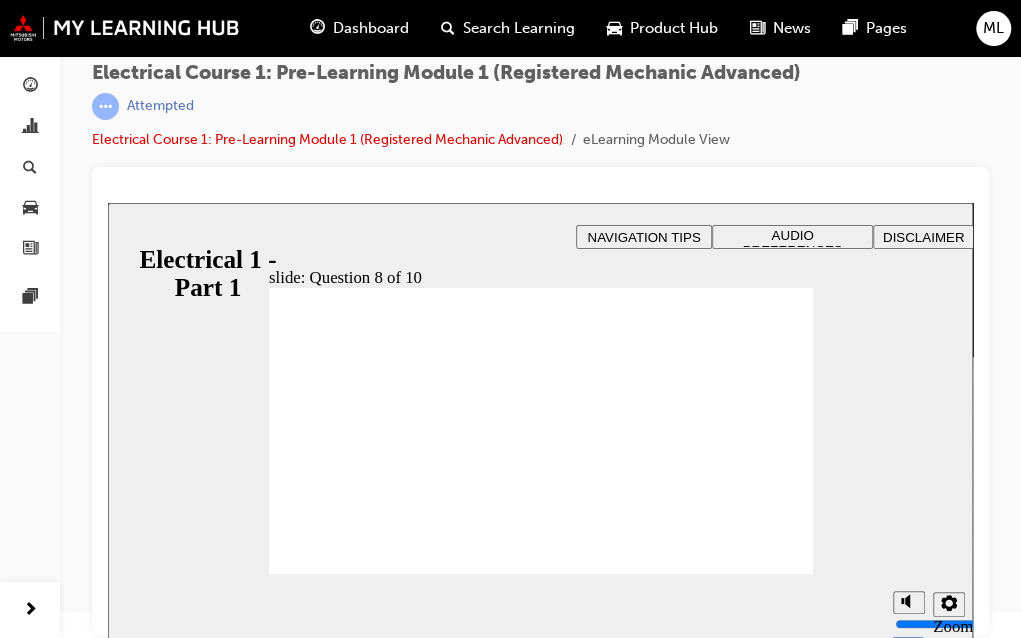 click 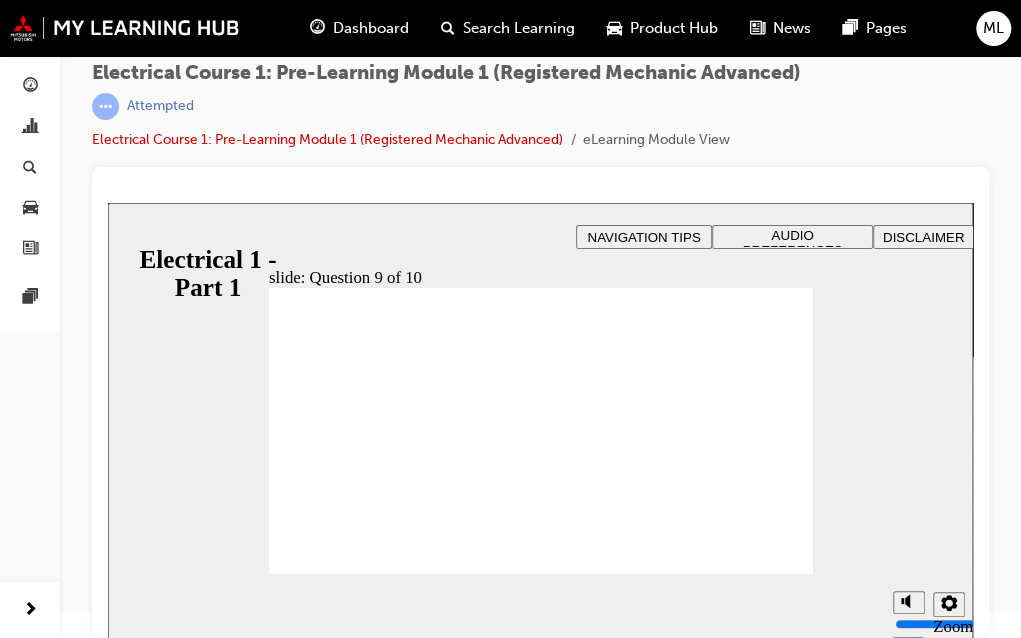 radio on "true" 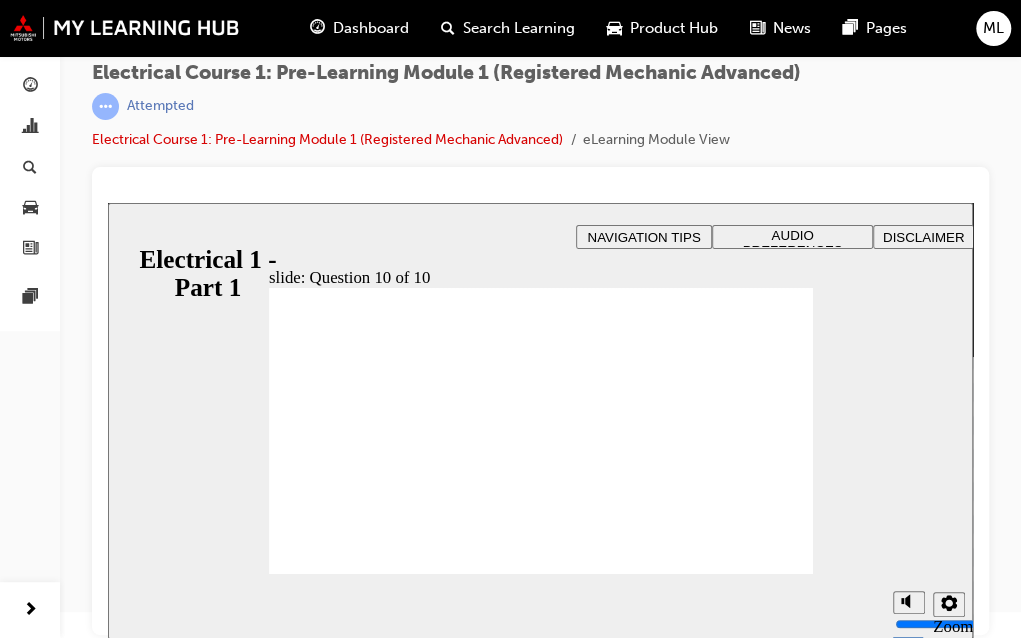 radio on "true" 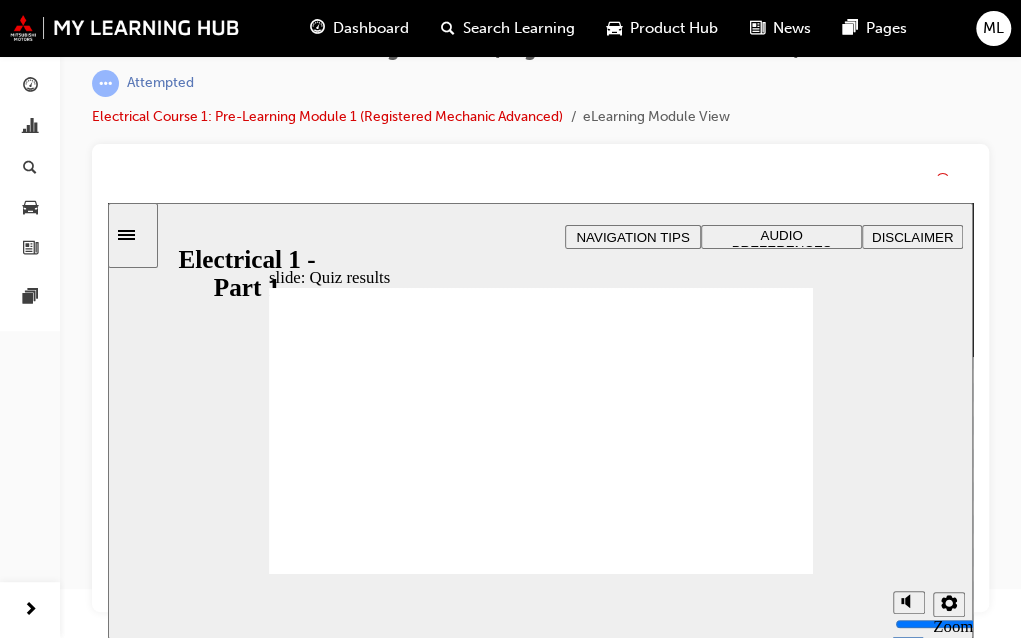 scroll, scrollTop: 26, scrollLeft: 0, axis: vertical 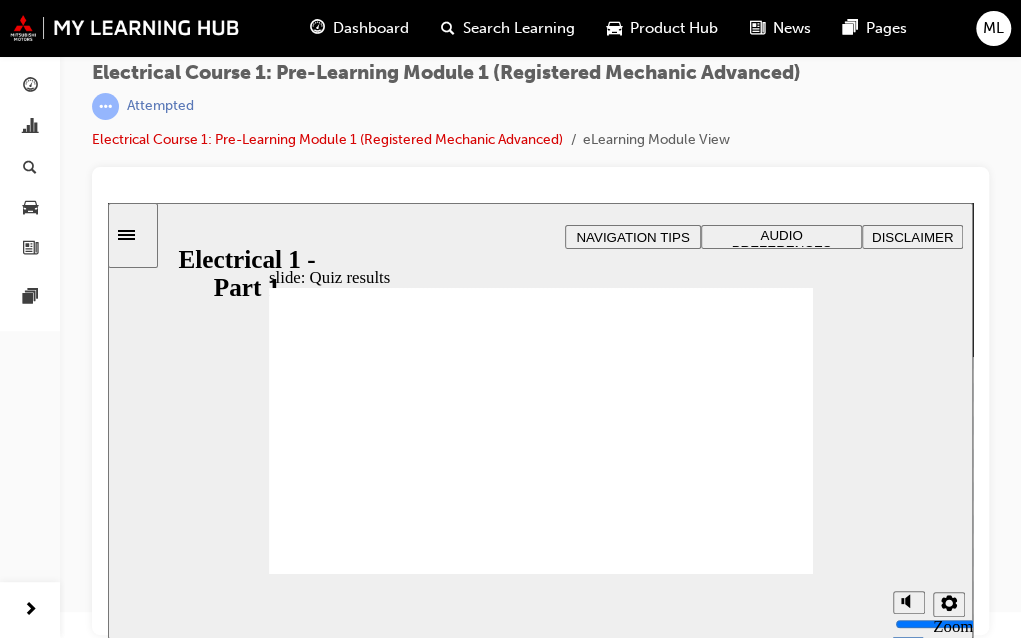 click 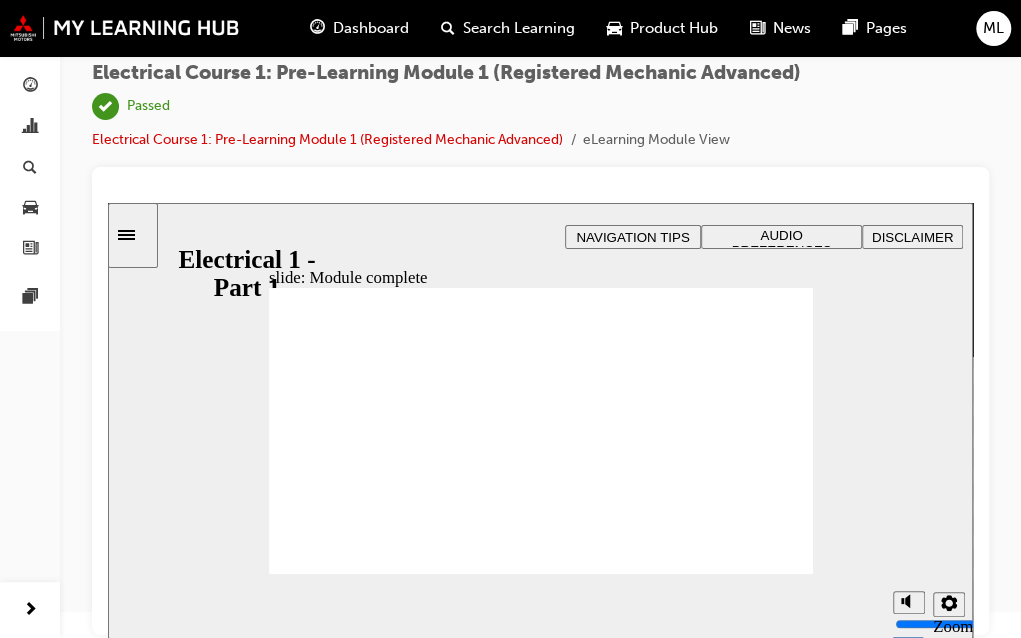 click 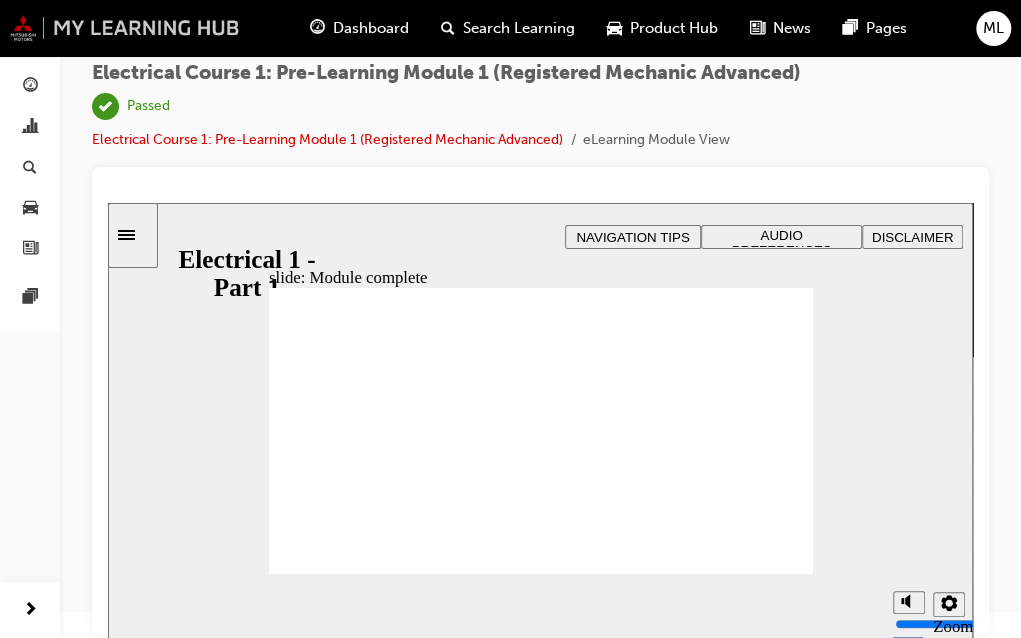 click at bounding box center (125, 28) 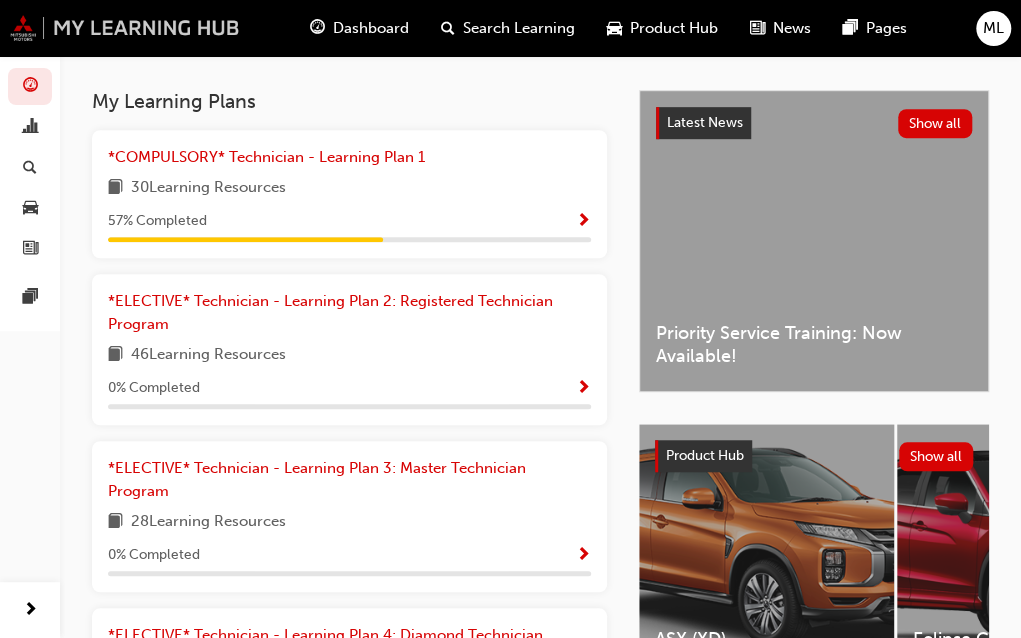 scroll, scrollTop: 394, scrollLeft: 0, axis: vertical 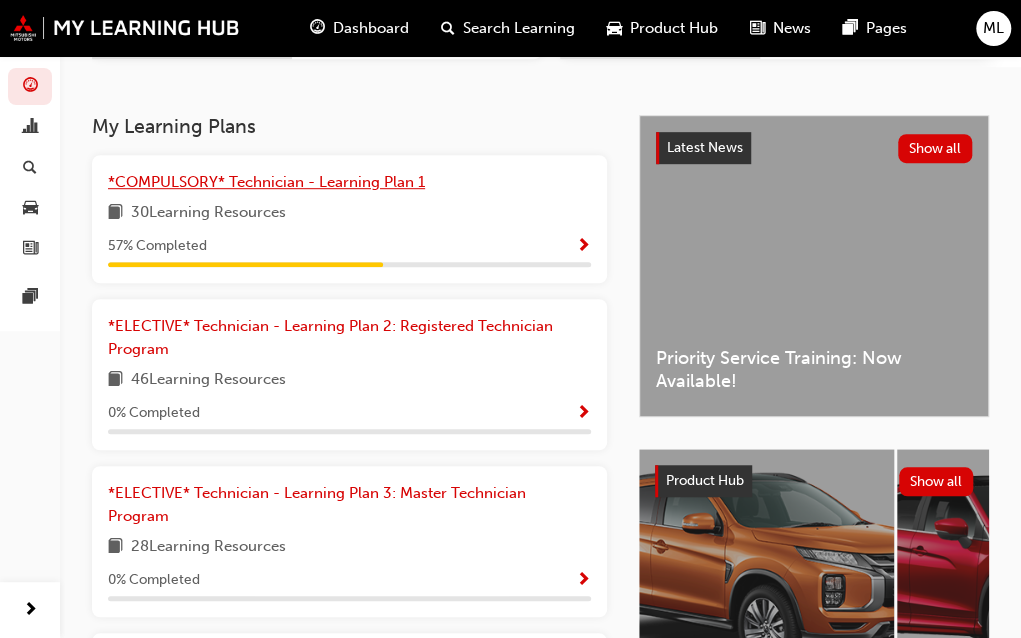 click on "*COMPULSORY* Technician - Learning Plan 1" at bounding box center (266, 182) 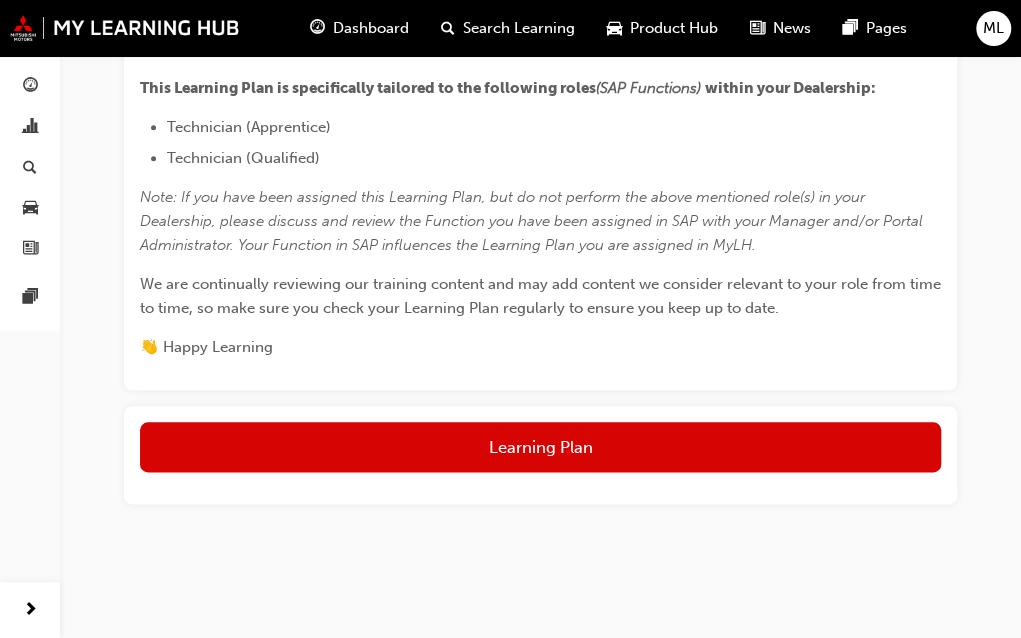 scroll, scrollTop: 718, scrollLeft: 0, axis: vertical 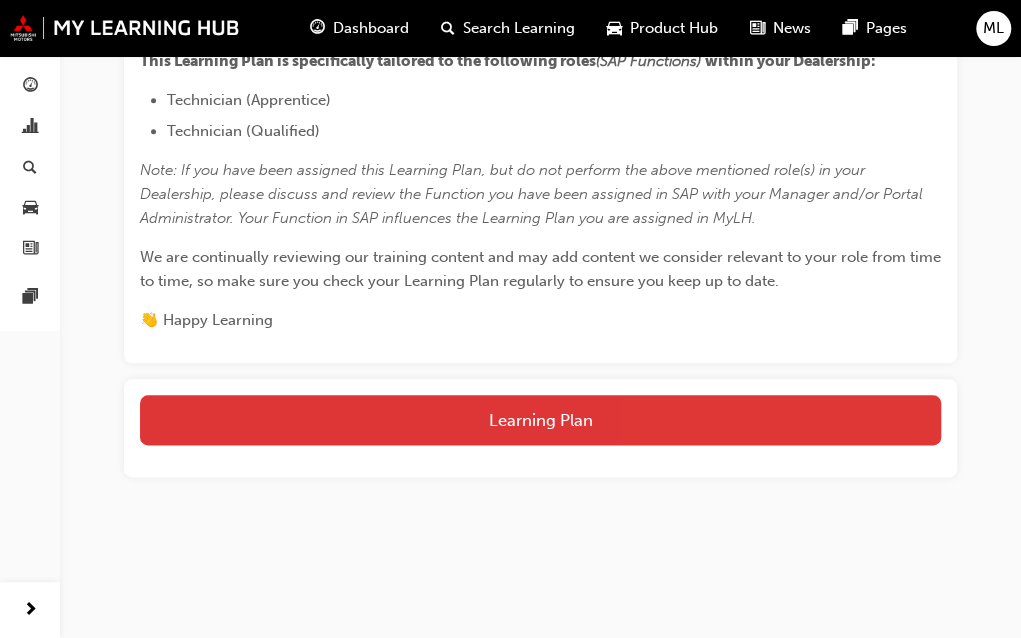 click on "Learning Plan" at bounding box center (540, 420) 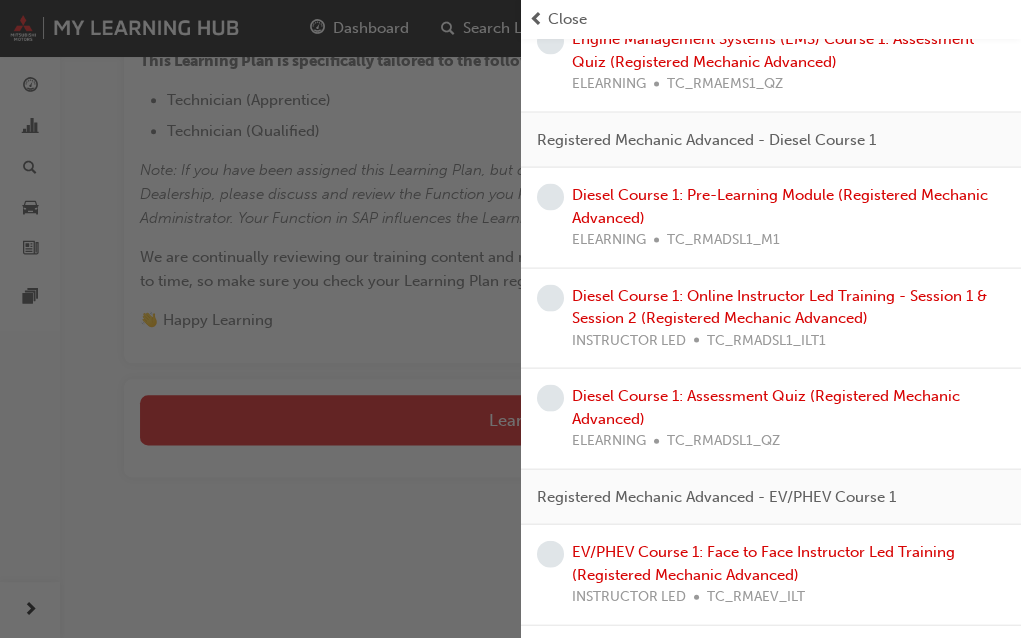 scroll, scrollTop: 1577, scrollLeft: 0, axis: vertical 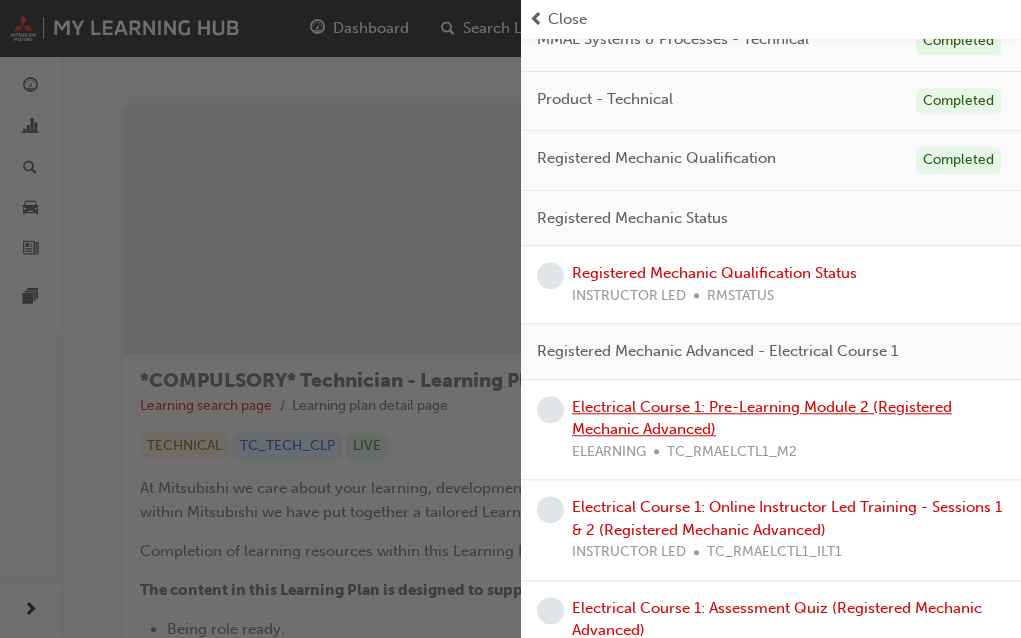 click on "Electrical Course 1: Pre-Learning Module 2 (Registered Mechanic Advanced)" at bounding box center (762, 418) 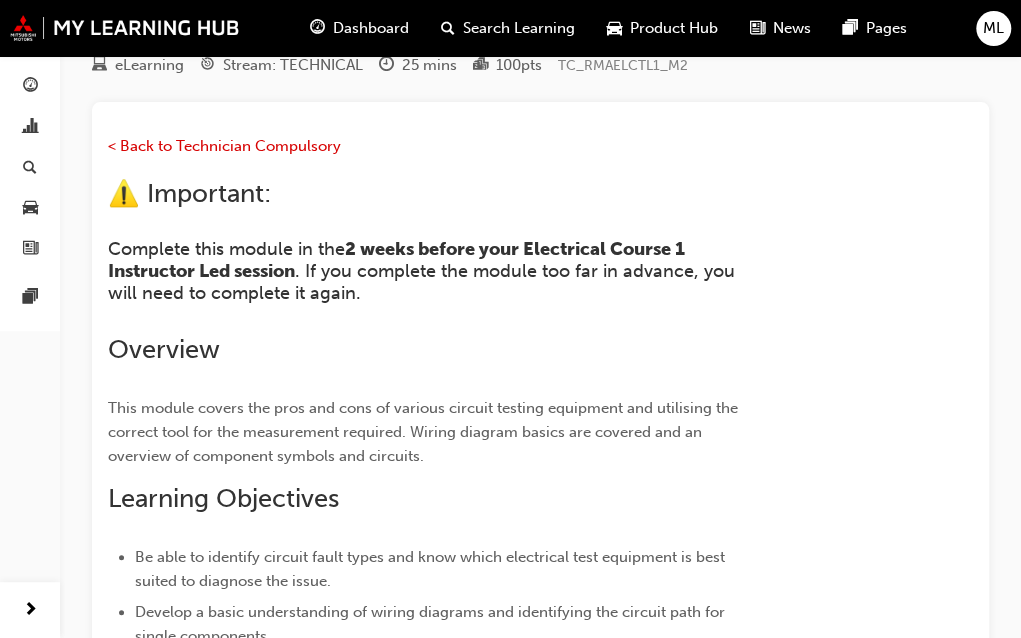 scroll, scrollTop: 76, scrollLeft: 0, axis: vertical 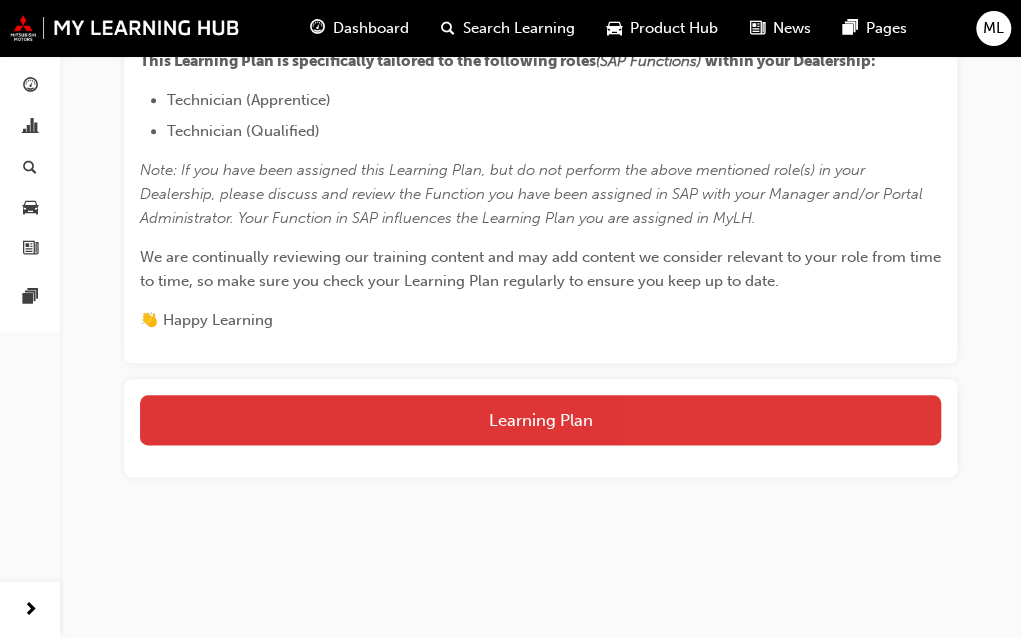 click on "Learning Plan" at bounding box center (540, 420) 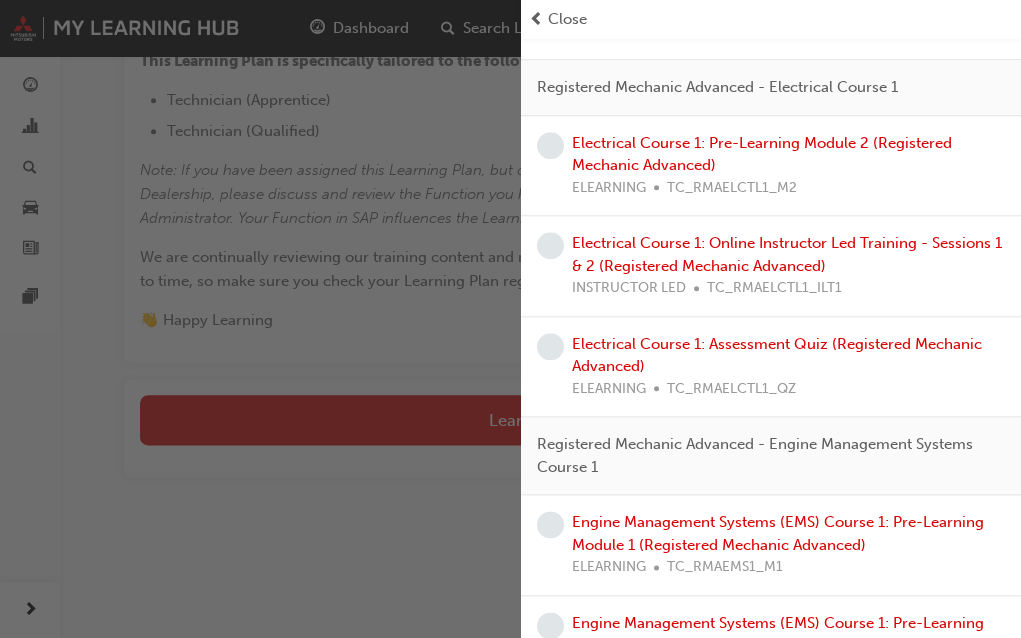 scroll, scrollTop: 689, scrollLeft: 0, axis: vertical 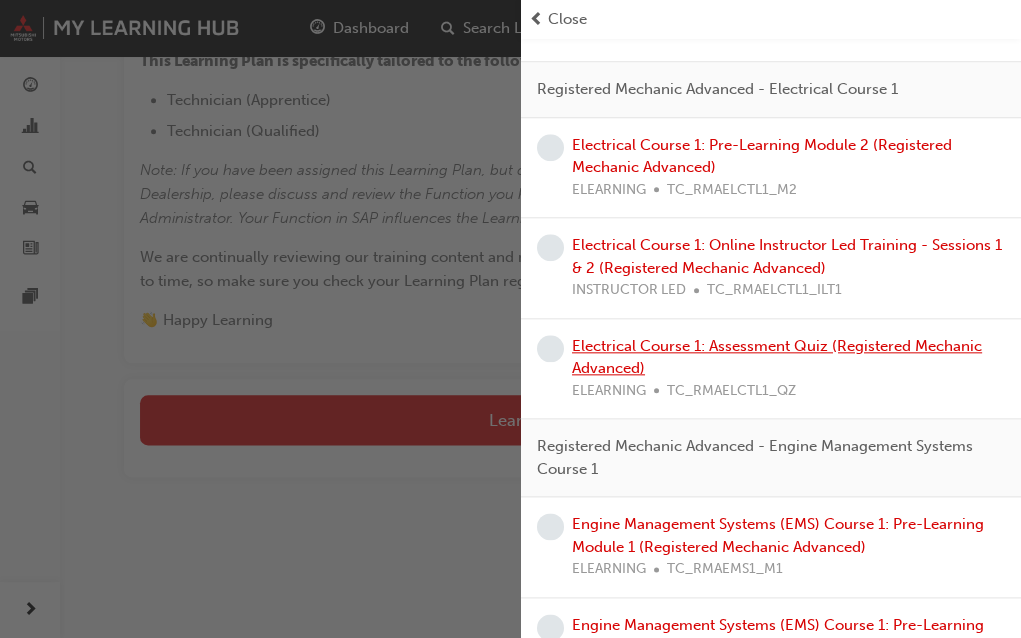 click on "Electrical Course 1: Assessment Quiz (Registered Mechanic Advanced)" at bounding box center (777, 357) 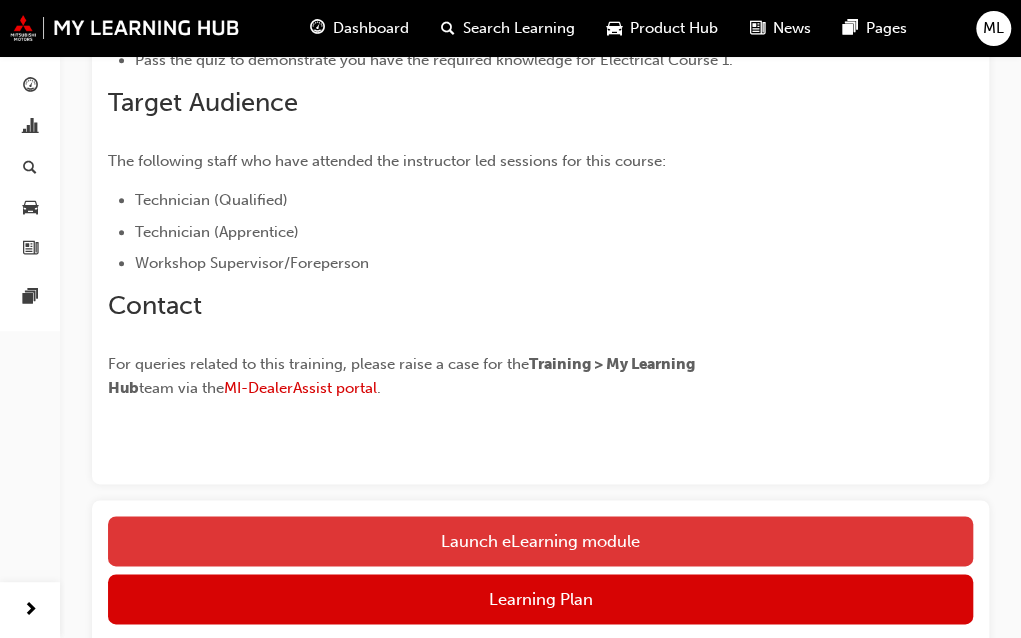 click on "Launch eLearning module" at bounding box center [540, 541] 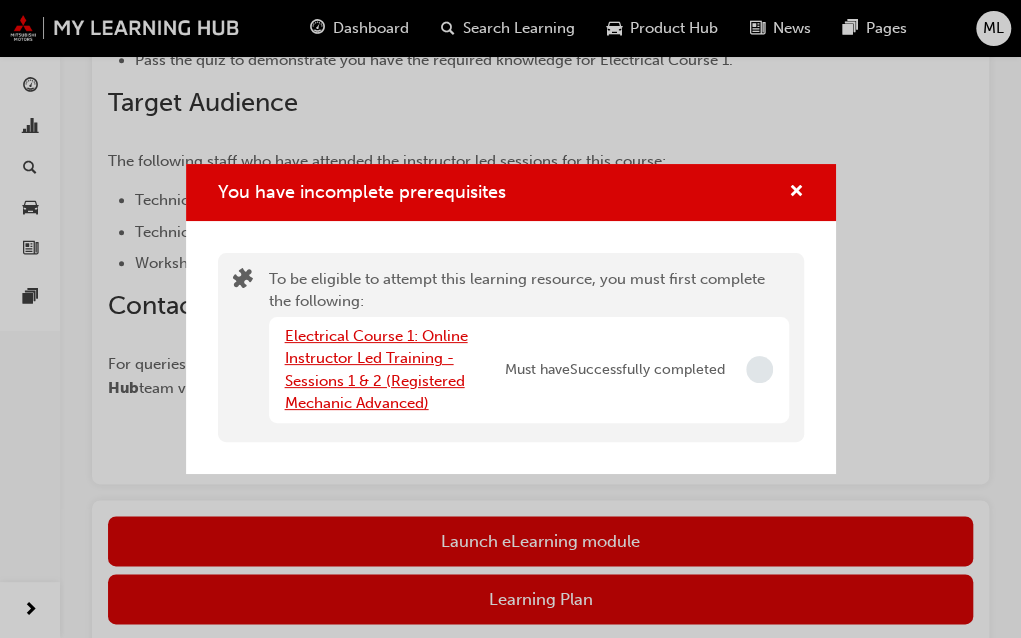 click on "Electrical Course 1: Online Instructor Led Training - Sessions 1 & 2 (Registered Mechanic Advanced)" at bounding box center [376, 370] 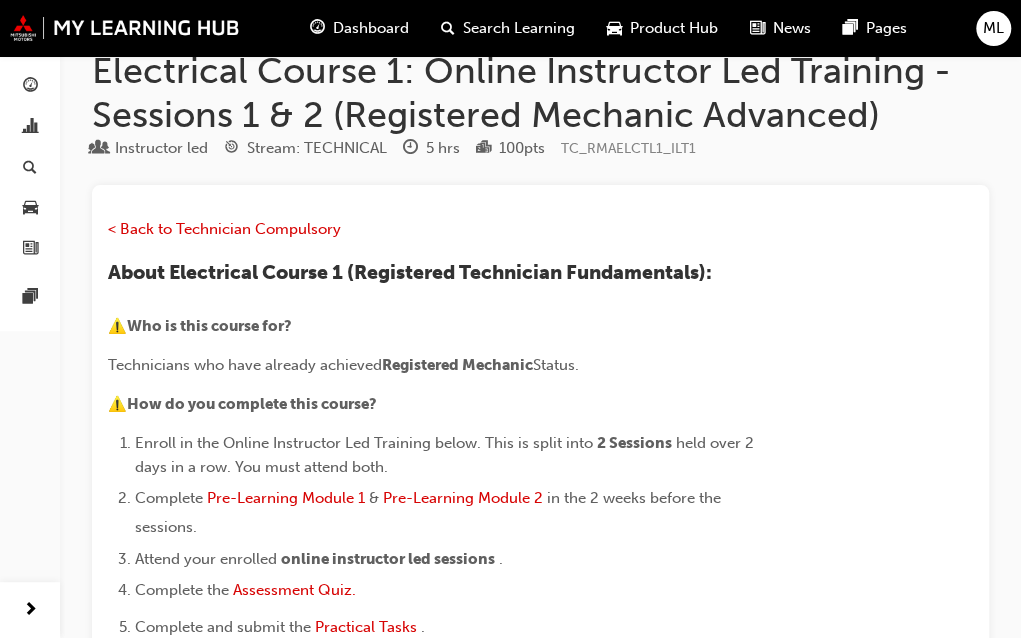scroll, scrollTop: 0, scrollLeft: 0, axis: both 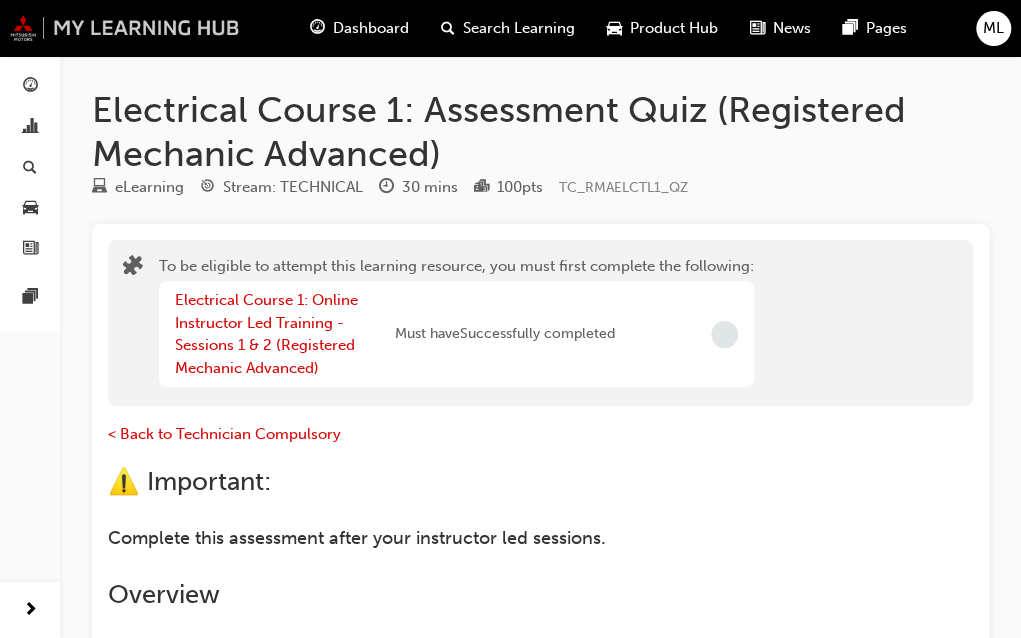 click at bounding box center (125, 28) 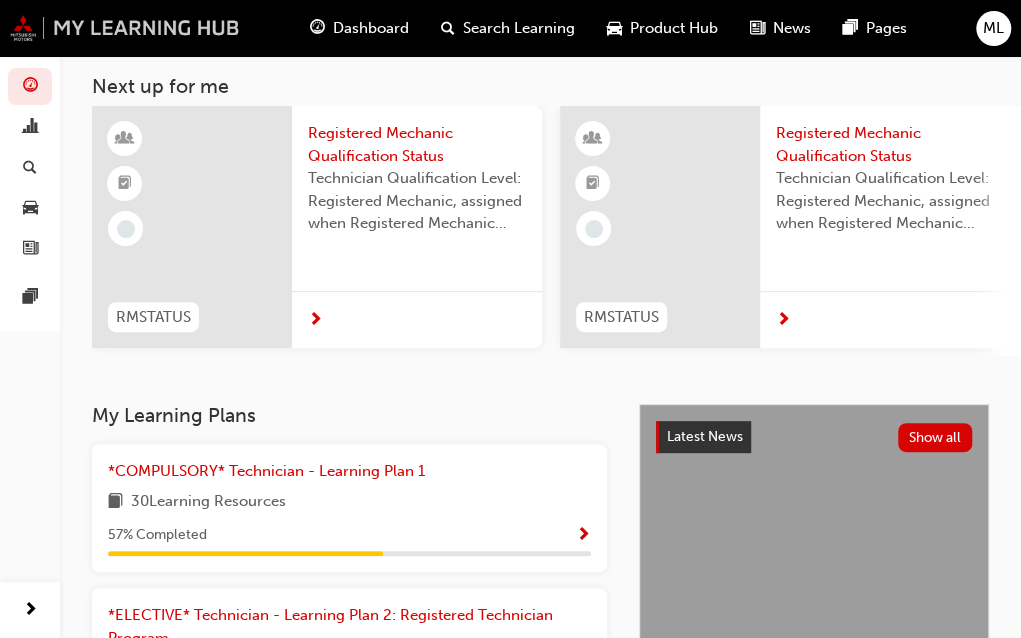 scroll, scrollTop: 106, scrollLeft: 0, axis: vertical 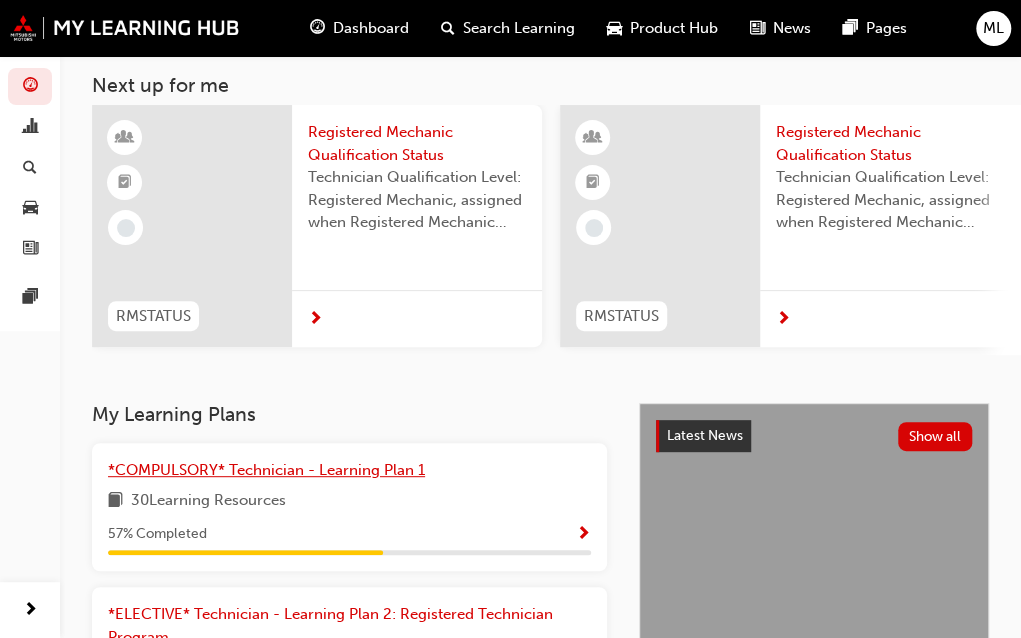 click on "*COMPULSORY* Technician - Learning Plan 1" at bounding box center [266, 470] 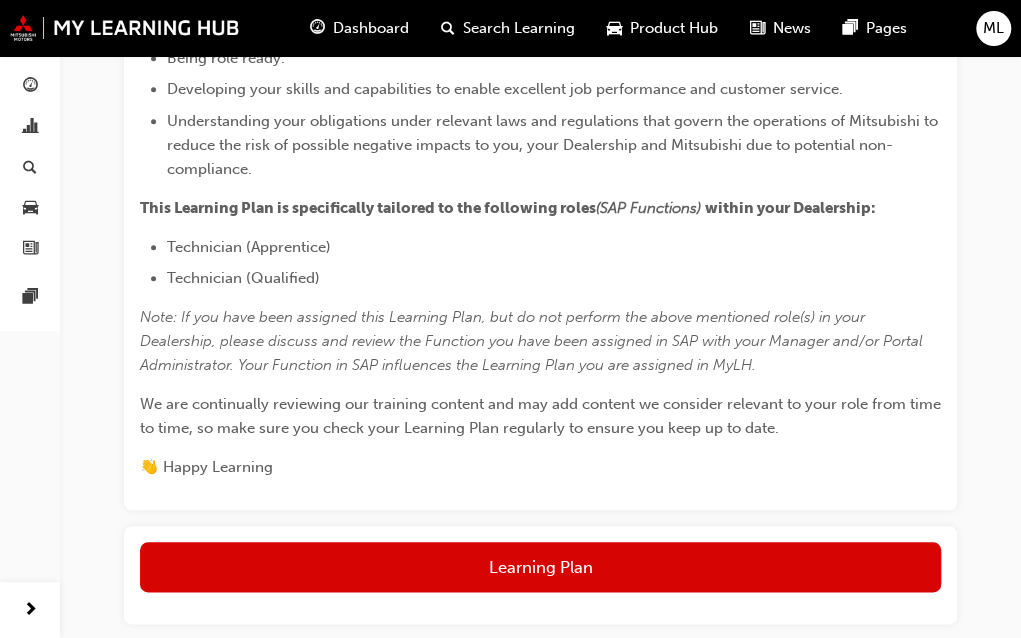 scroll, scrollTop: 718, scrollLeft: 0, axis: vertical 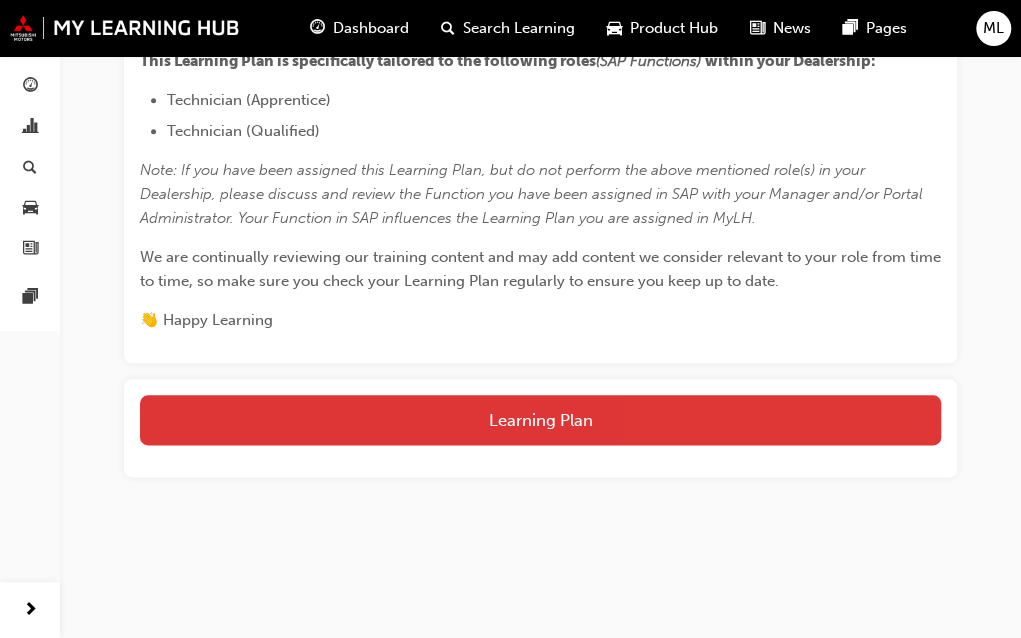 click on "Learning Plan" at bounding box center (540, 420) 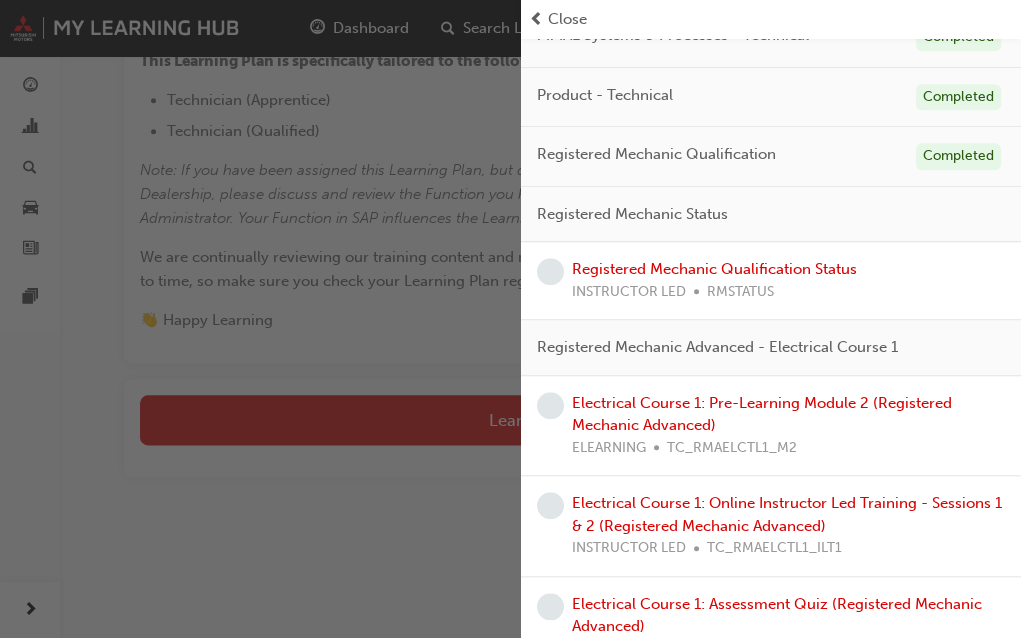scroll, scrollTop: 447, scrollLeft: 0, axis: vertical 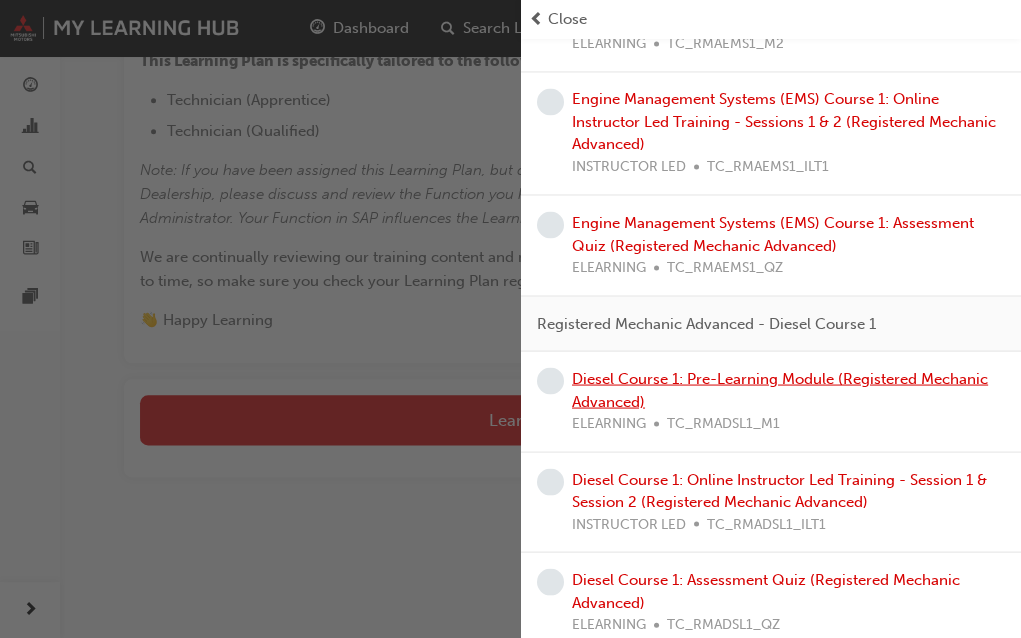 click on "Diesel Course 1: Pre-Learning Module (Registered Mechanic Advanced)" at bounding box center [780, 389] 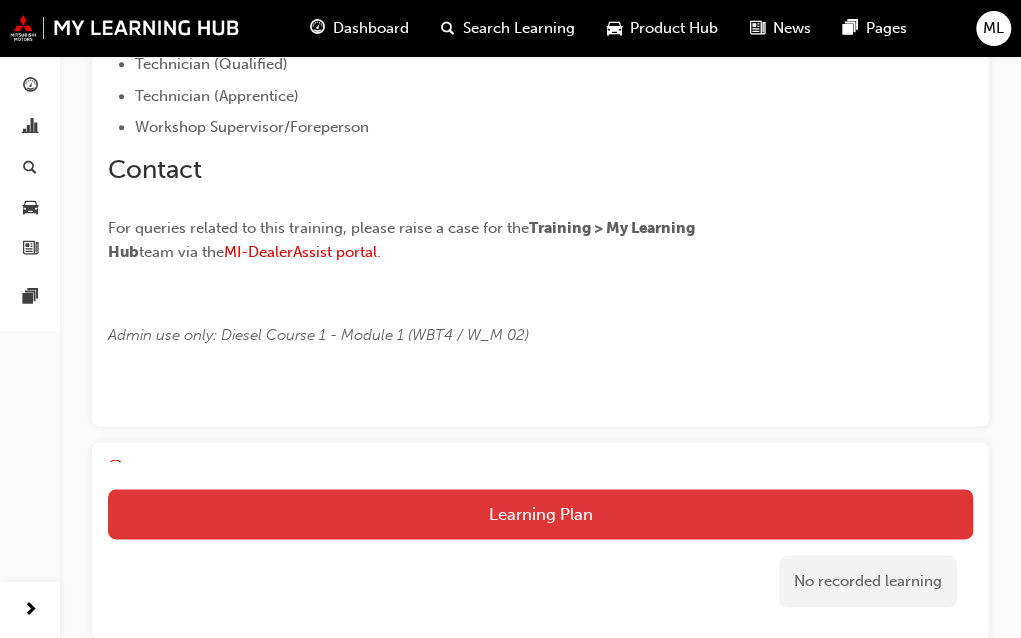 scroll, scrollTop: 748, scrollLeft: 0, axis: vertical 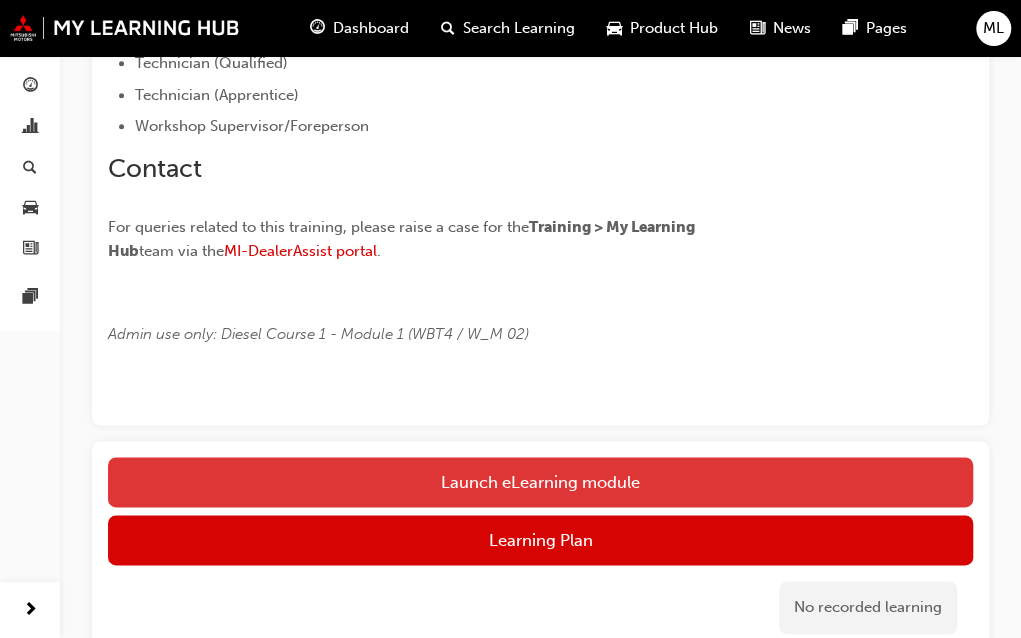 click on "Launch eLearning module" at bounding box center (540, 482) 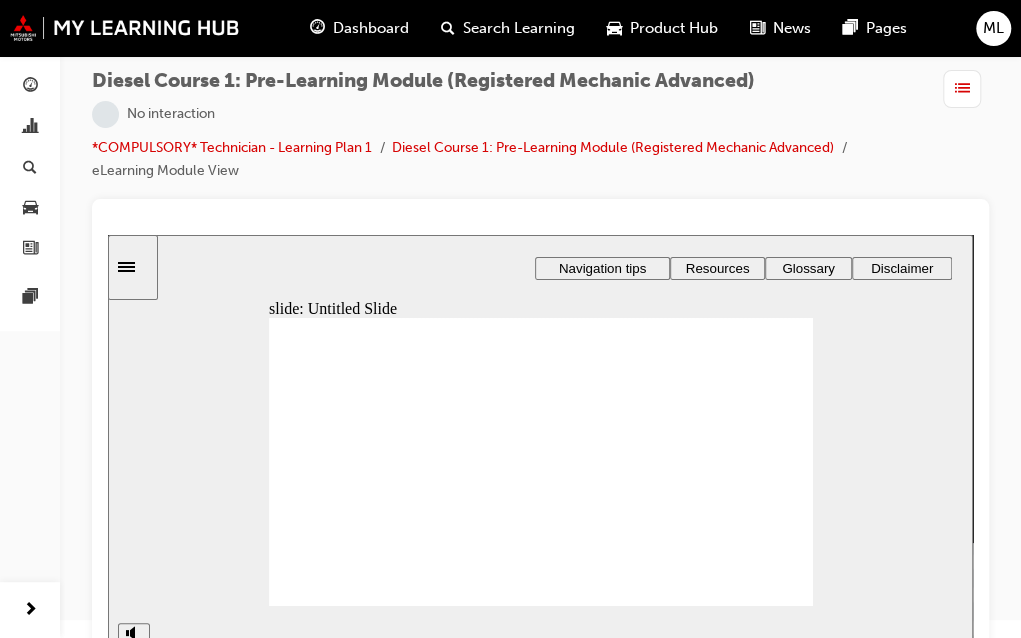 scroll, scrollTop: 21, scrollLeft: 0, axis: vertical 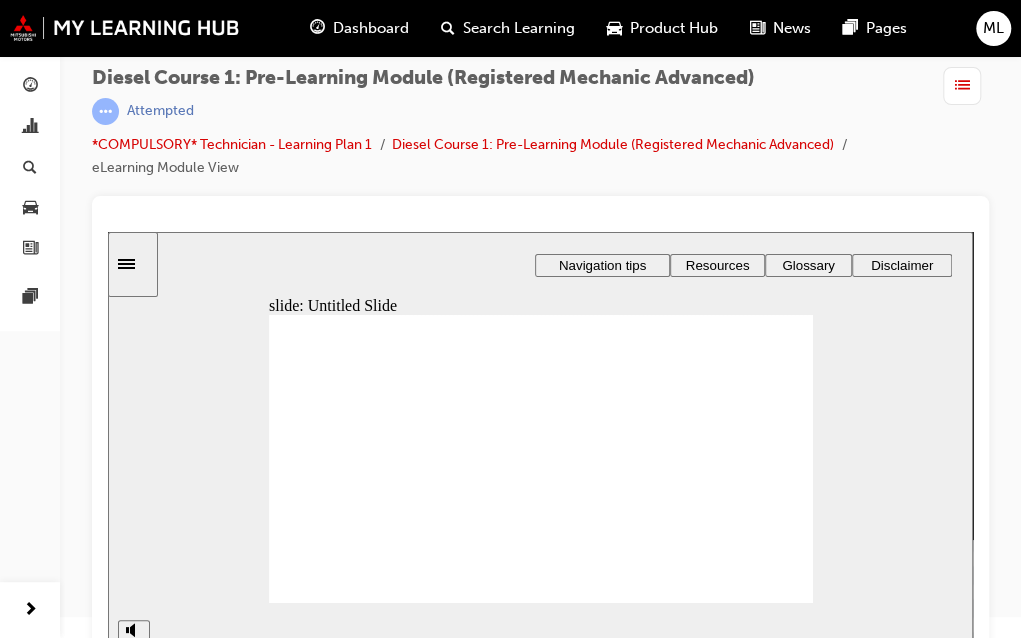 click 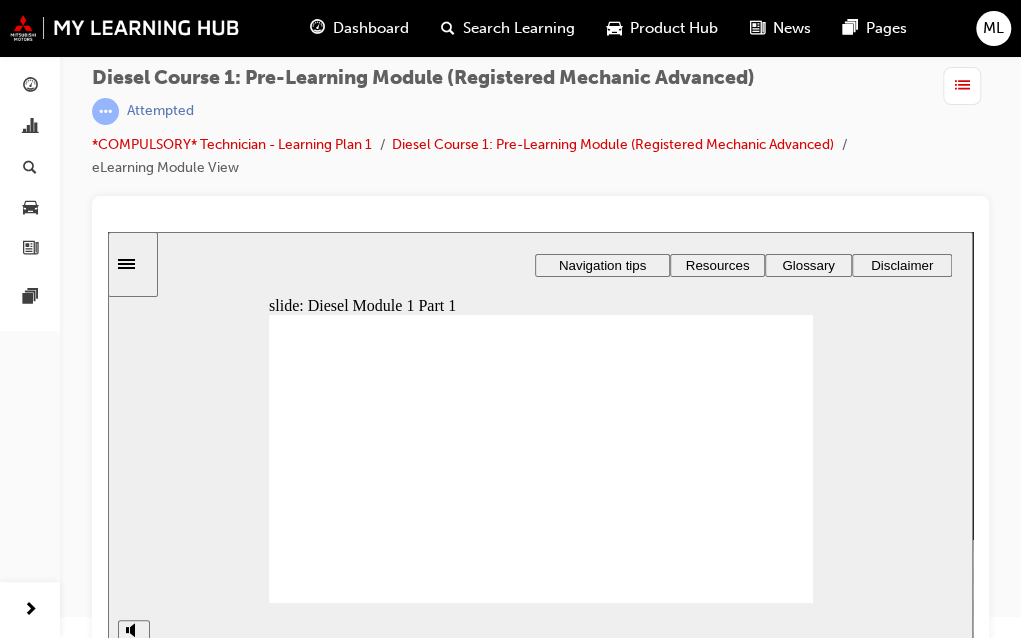 scroll, scrollTop: 50, scrollLeft: 0, axis: vertical 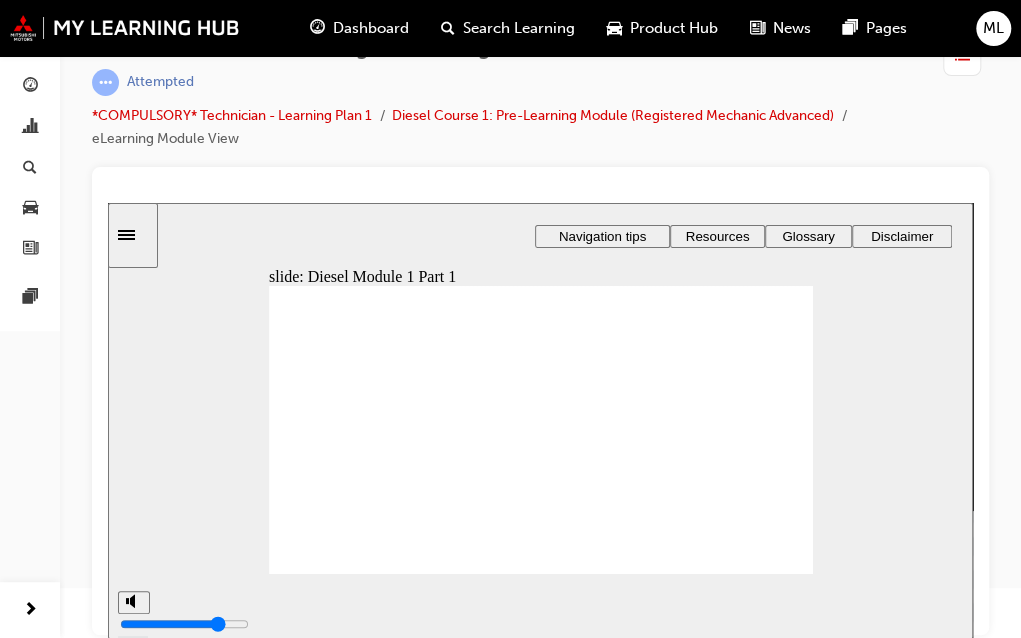 click 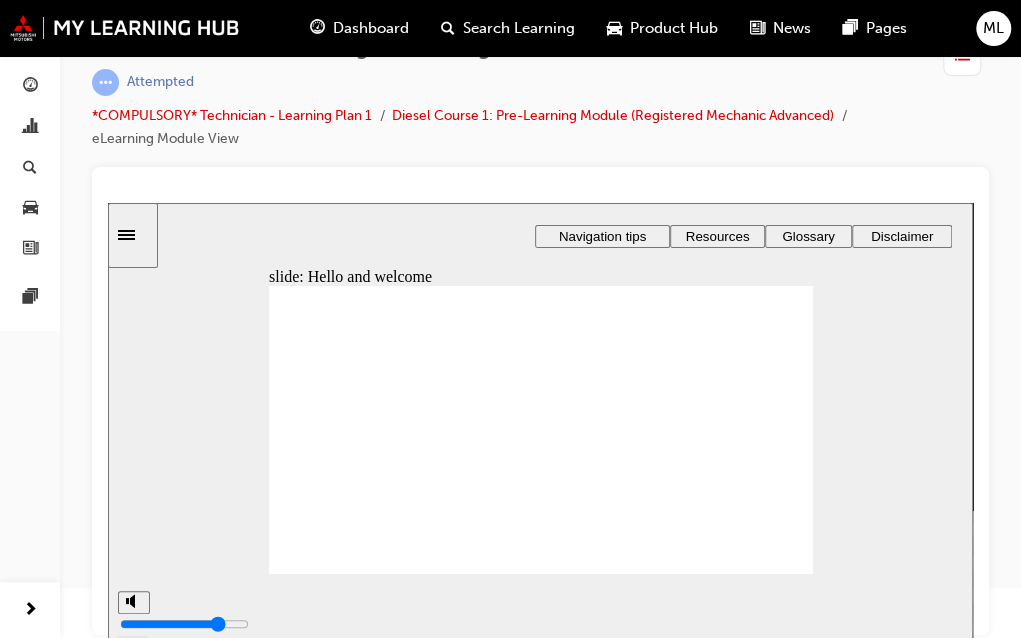 click 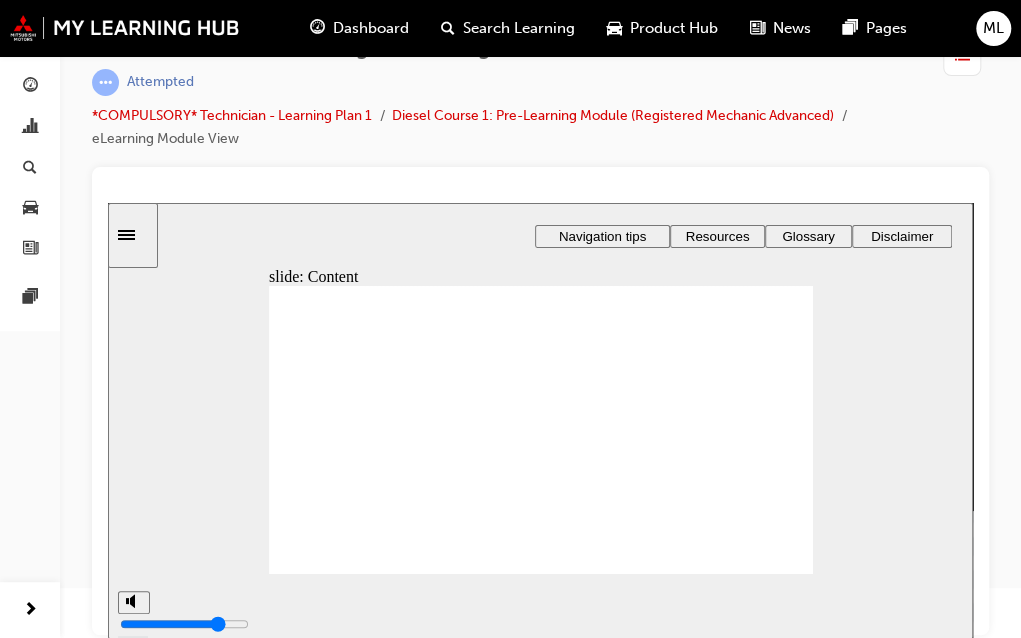 click on "Navigation tips" at bounding box center (602, 235) 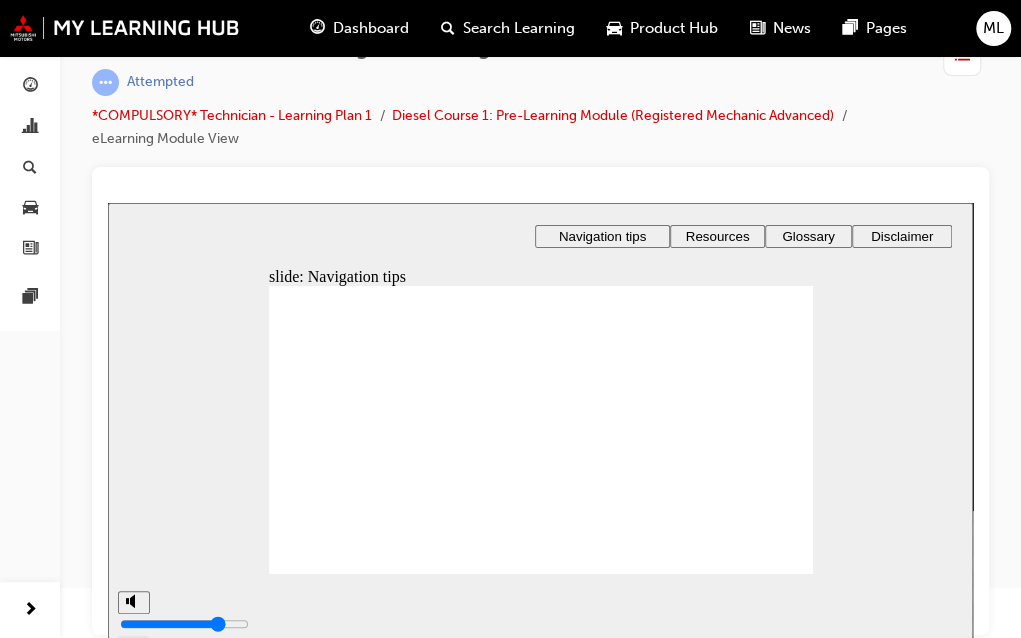 click on "Resources" at bounding box center [718, 235] 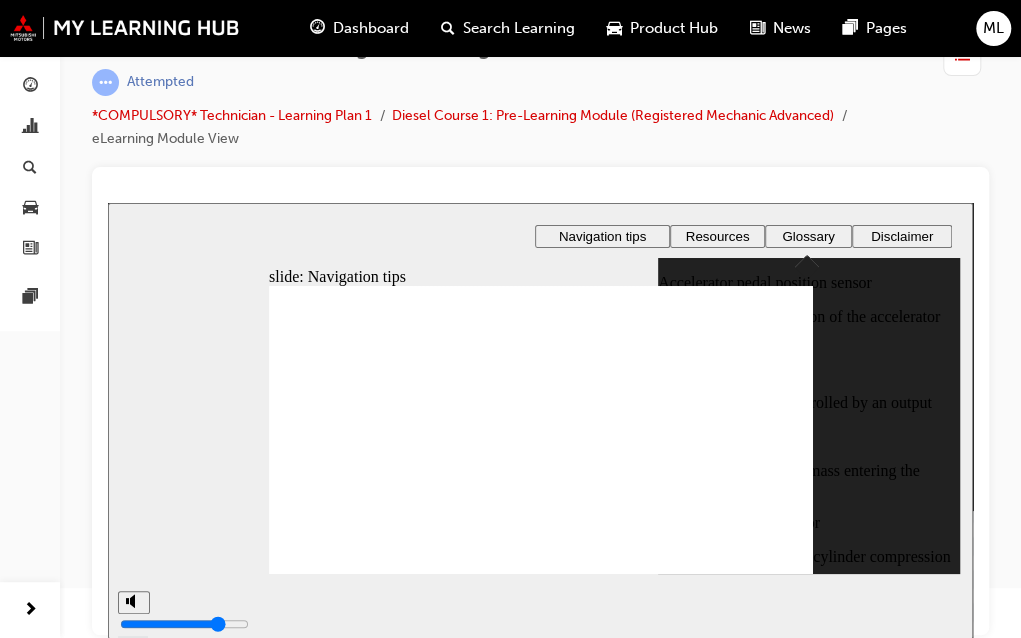 click at bounding box center [541, 1171] 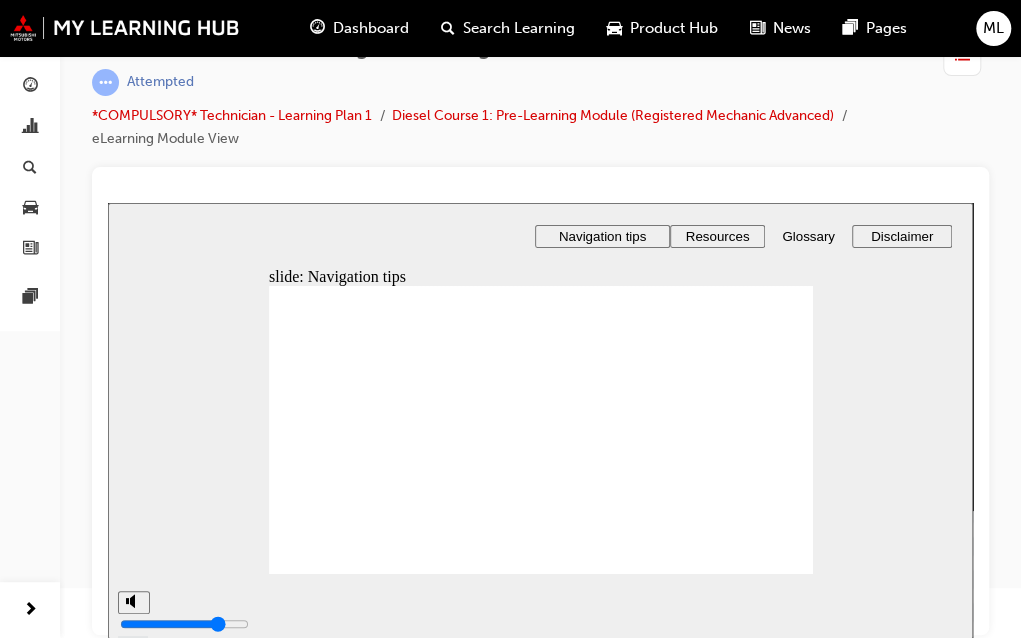 click on "Resources" at bounding box center (718, 235) 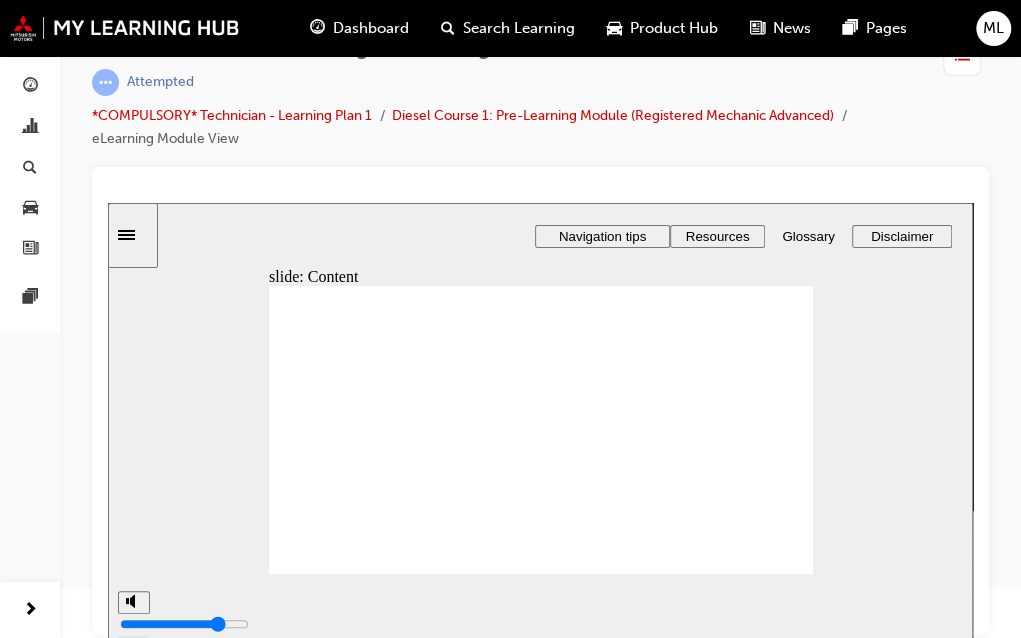 click on "Navigation tips" at bounding box center (602, 235) 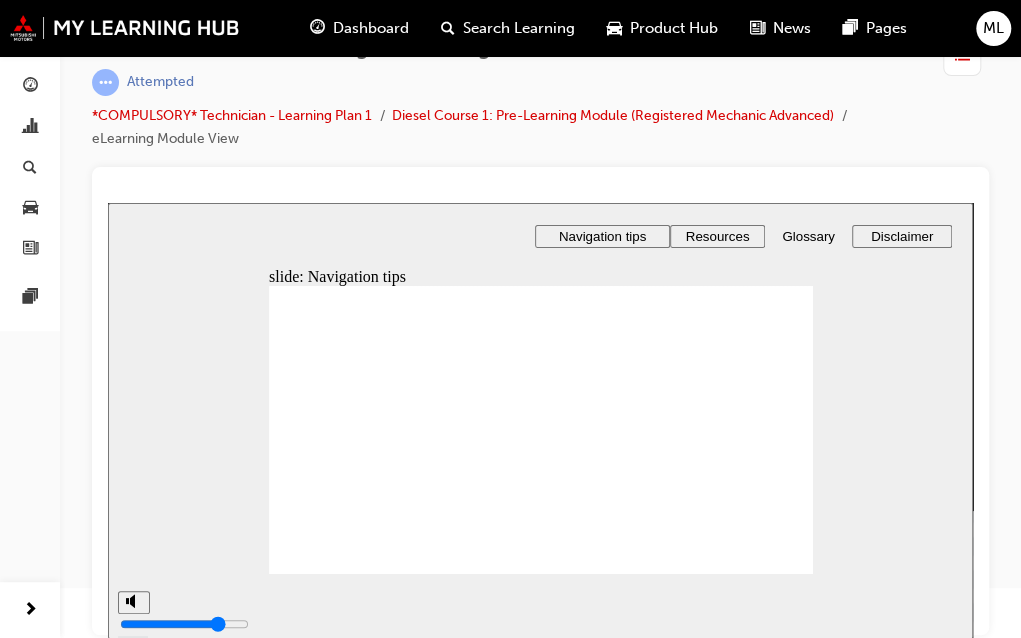 click 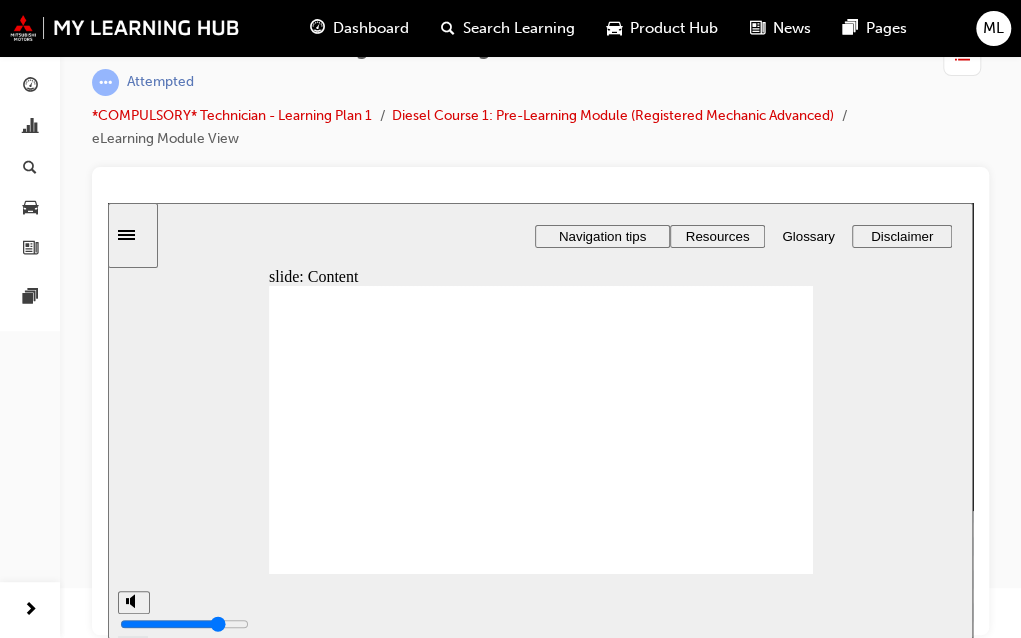 click 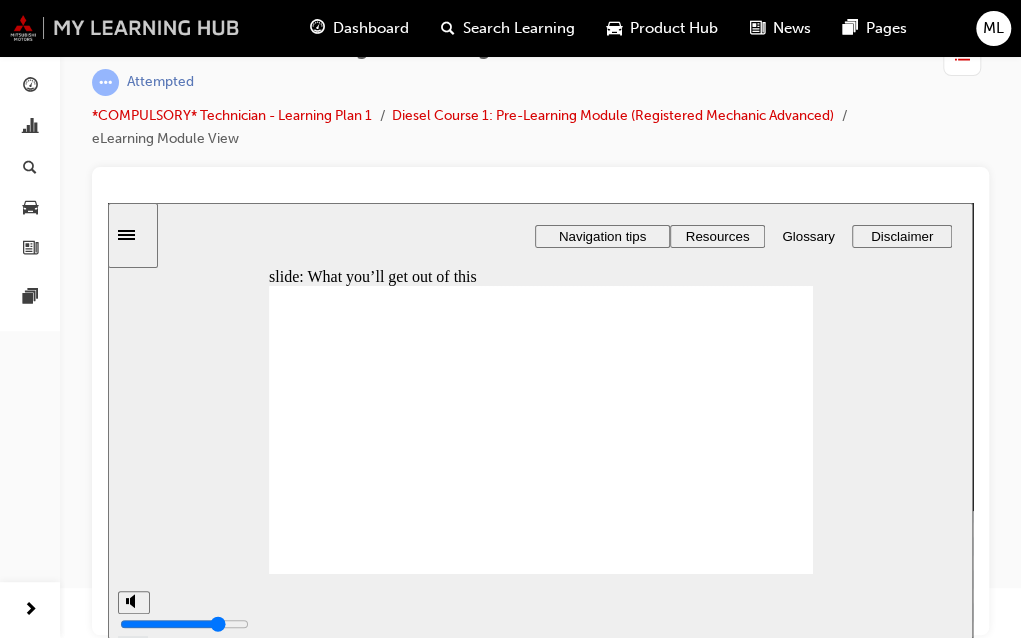 click at bounding box center (125, 28) 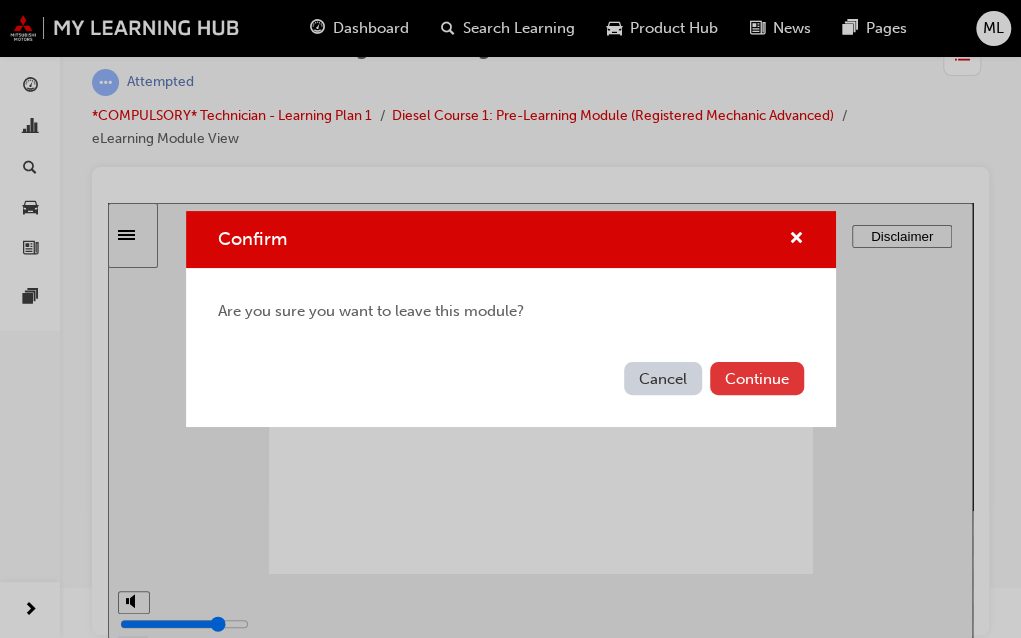 click on "Continue" at bounding box center [757, 378] 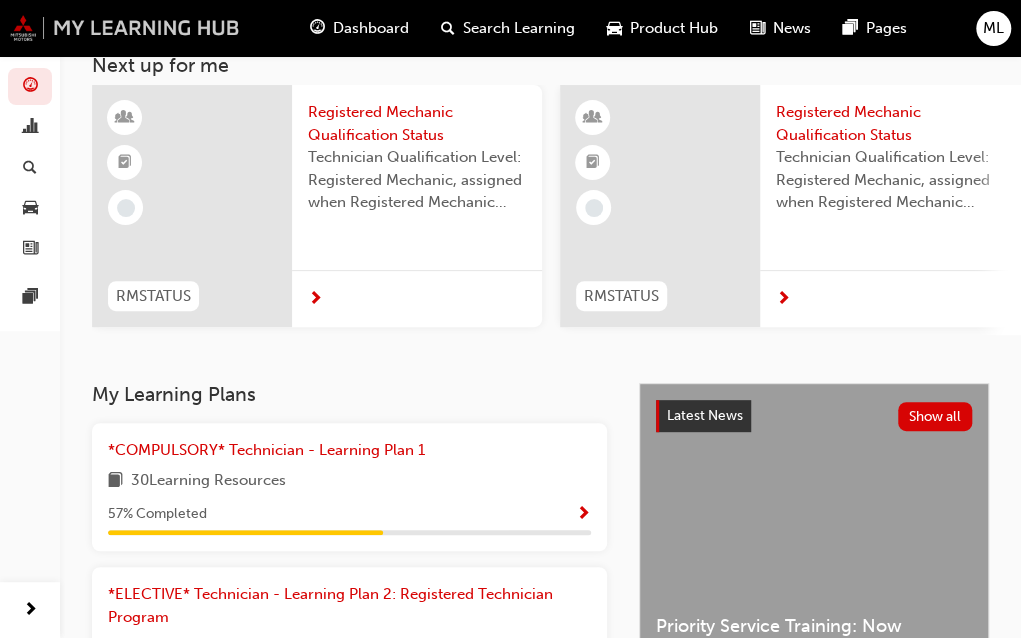scroll, scrollTop: 110, scrollLeft: 0, axis: vertical 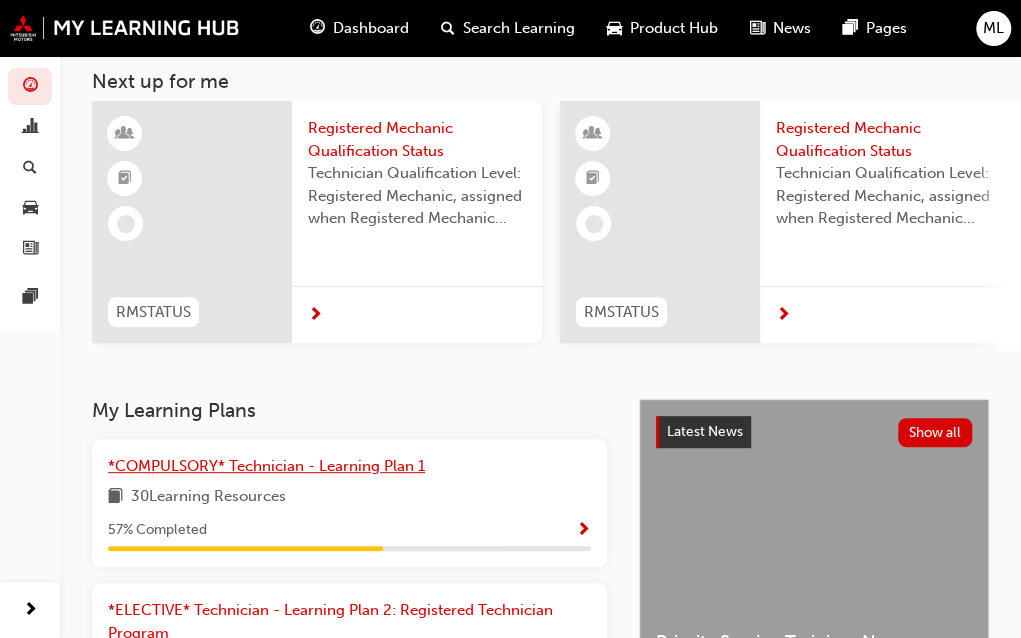 click on "*COMPULSORY* Technician - Learning Plan 1" at bounding box center [266, 466] 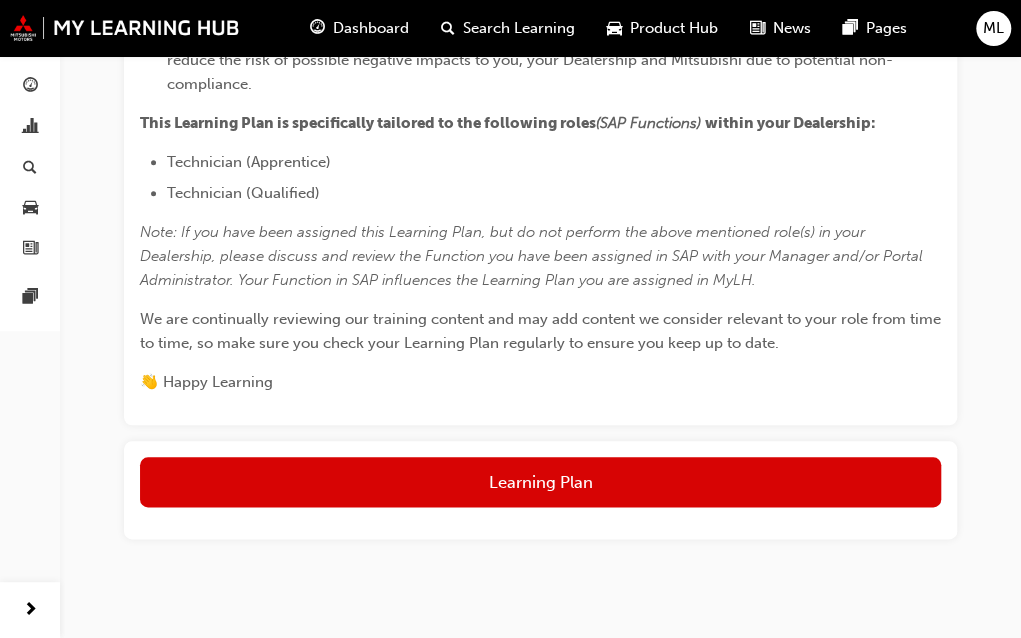 scroll, scrollTop: 718, scrollLeft: 0, axis: vertical 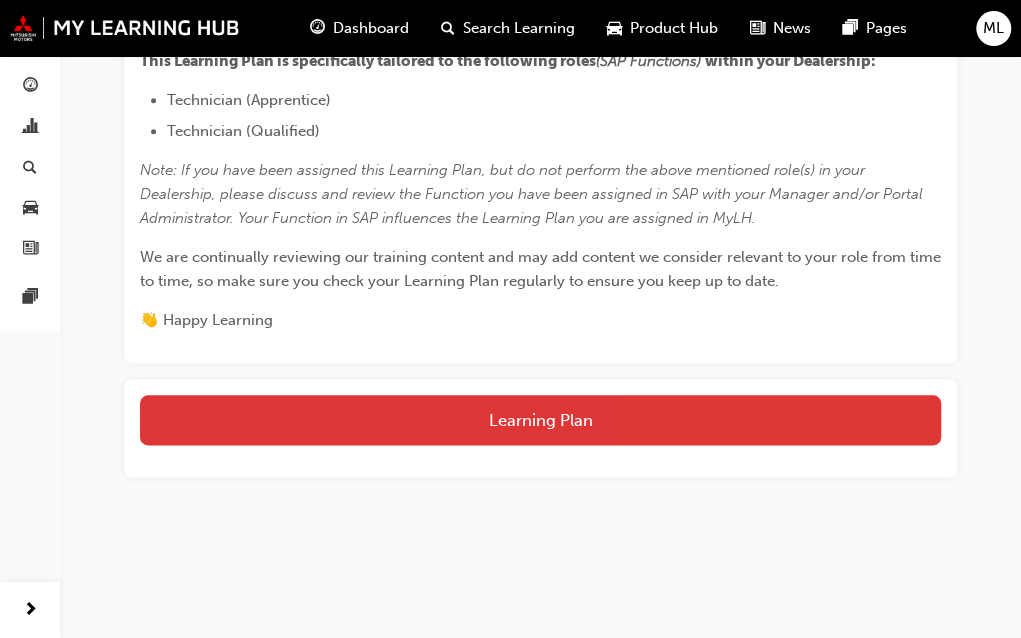 click on "Learning Plan" at bounding box center [540, 420] 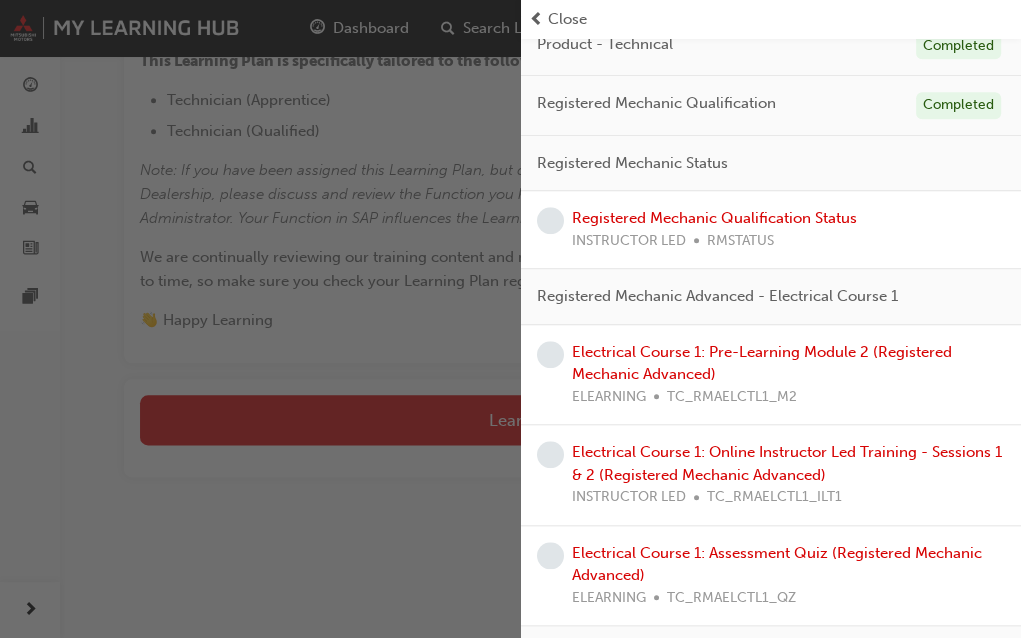 scroll, scrollTop: 481, scrollLeft: 0, axis: vertical 